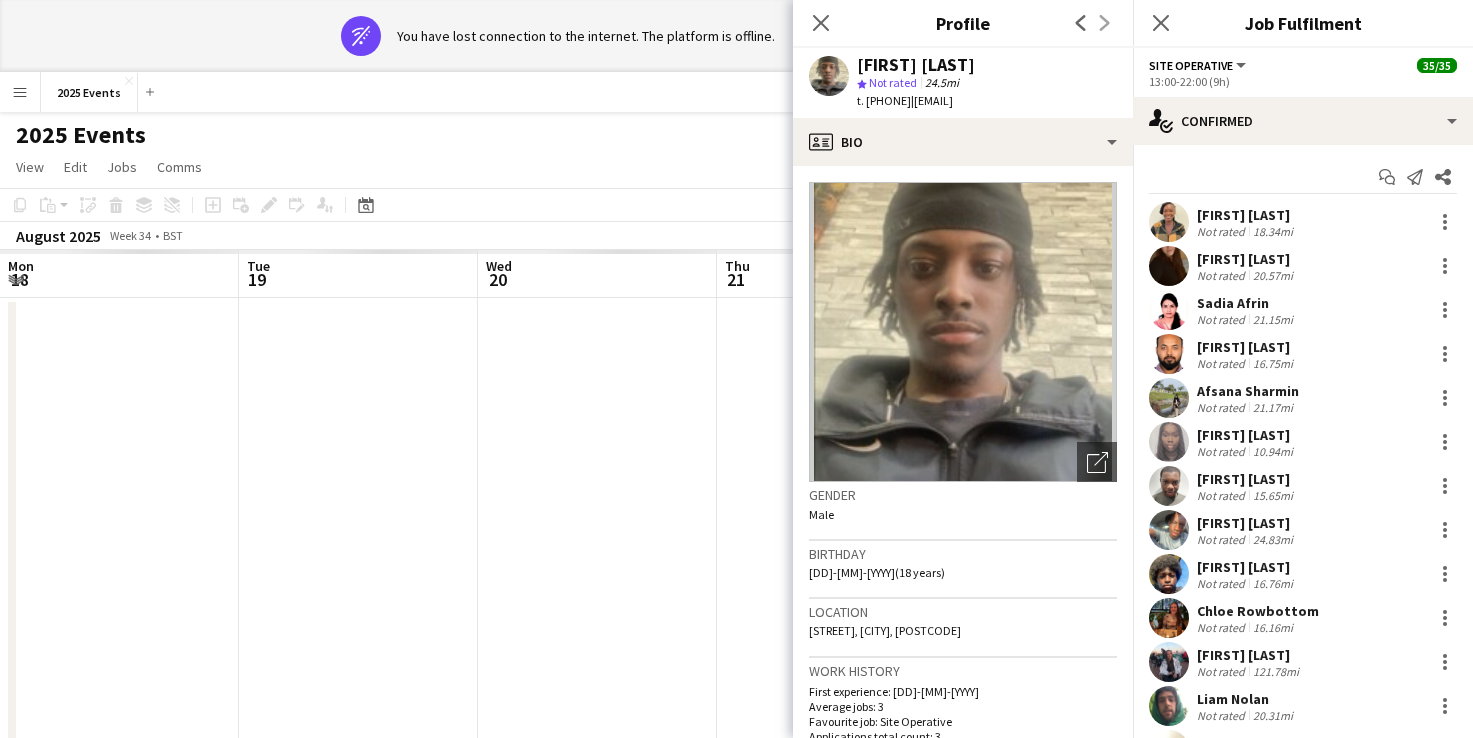 scroll, scrollTop: 0, scrollLeft: 0, axis: both 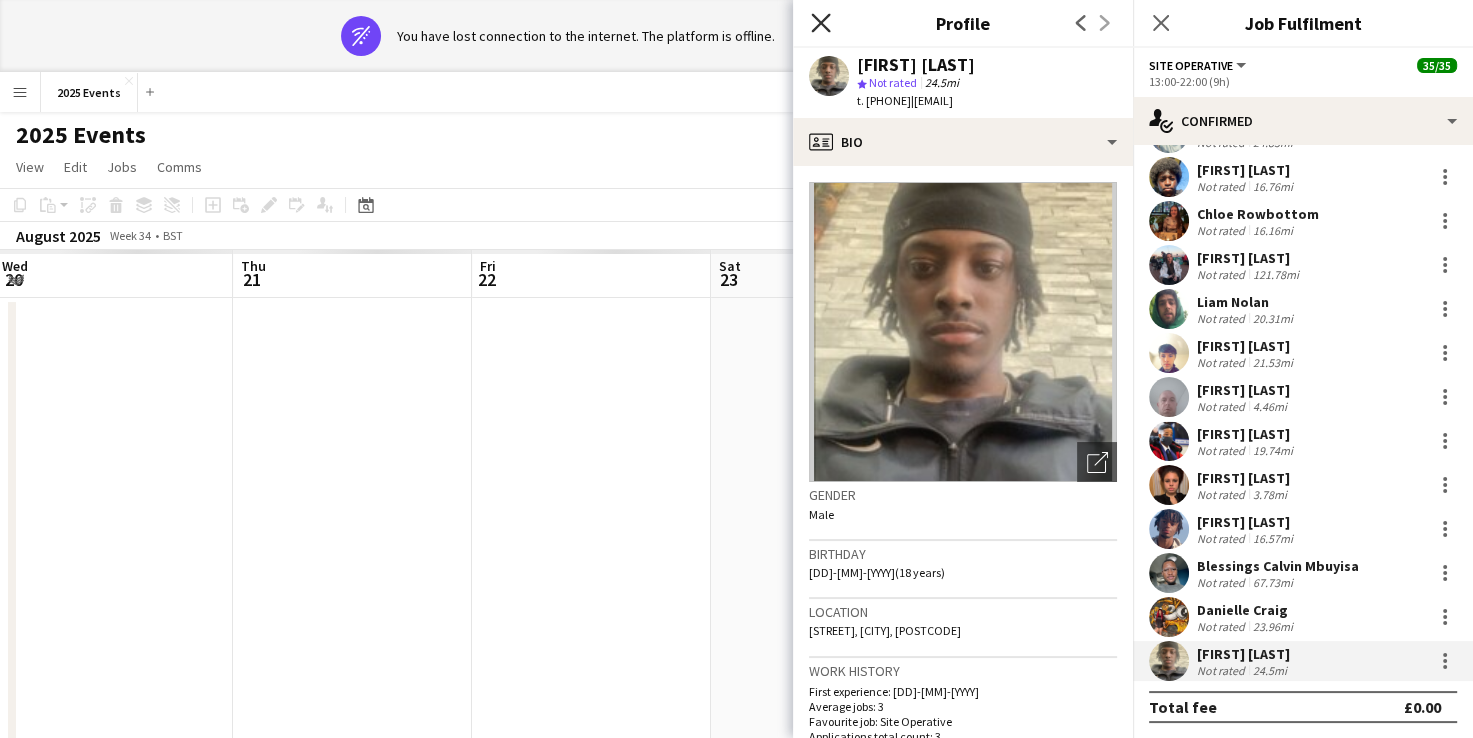 click on "Close pop-in" 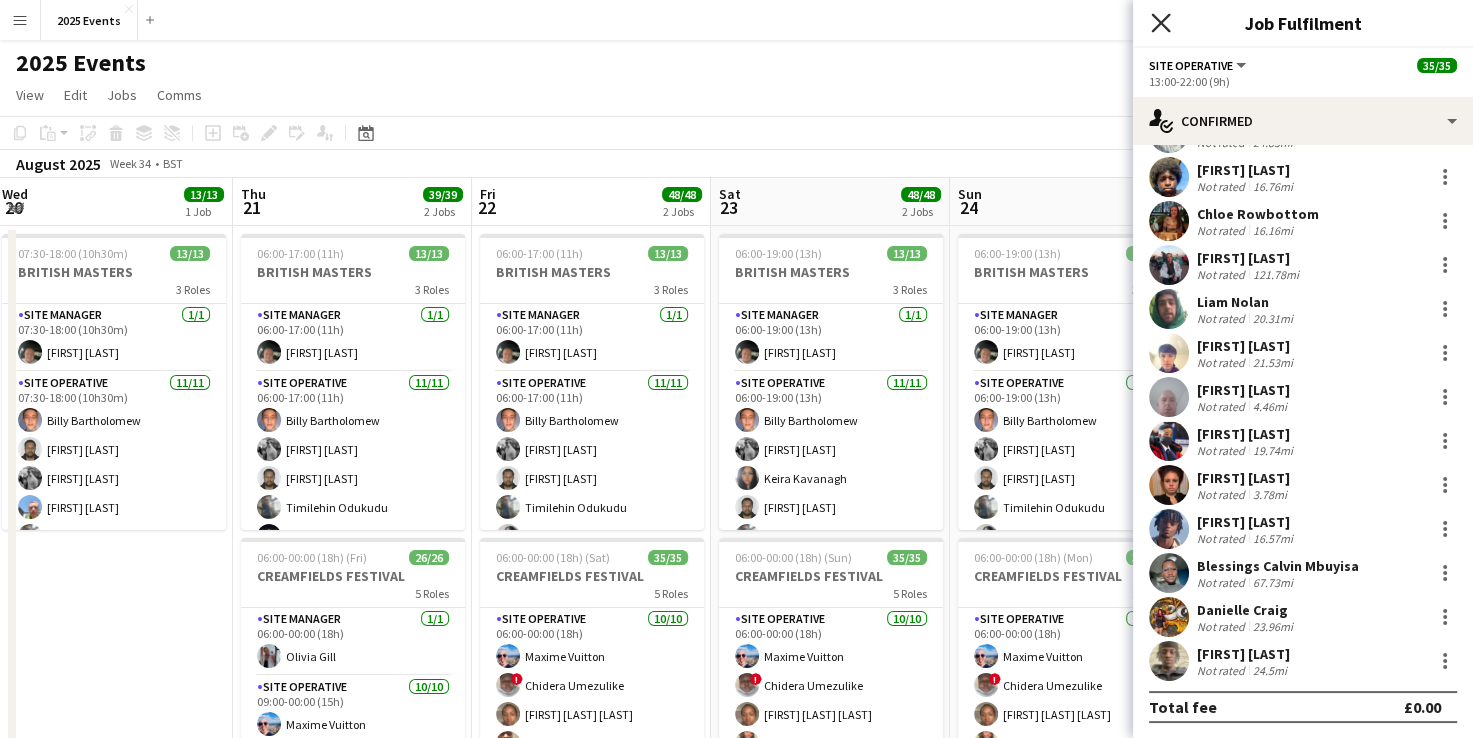 click 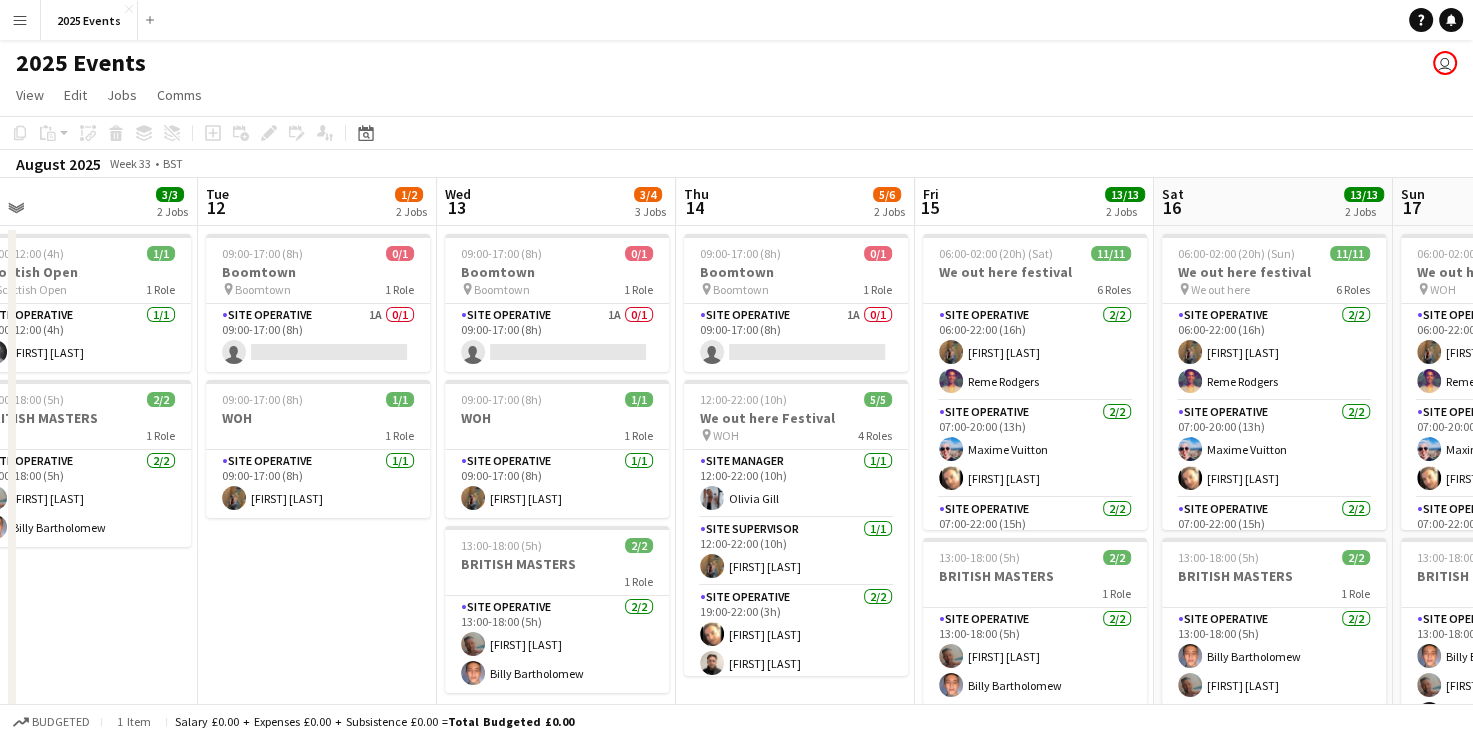 scroll, scrollTop: 0, scrollLeft: 515, axis: horizontal 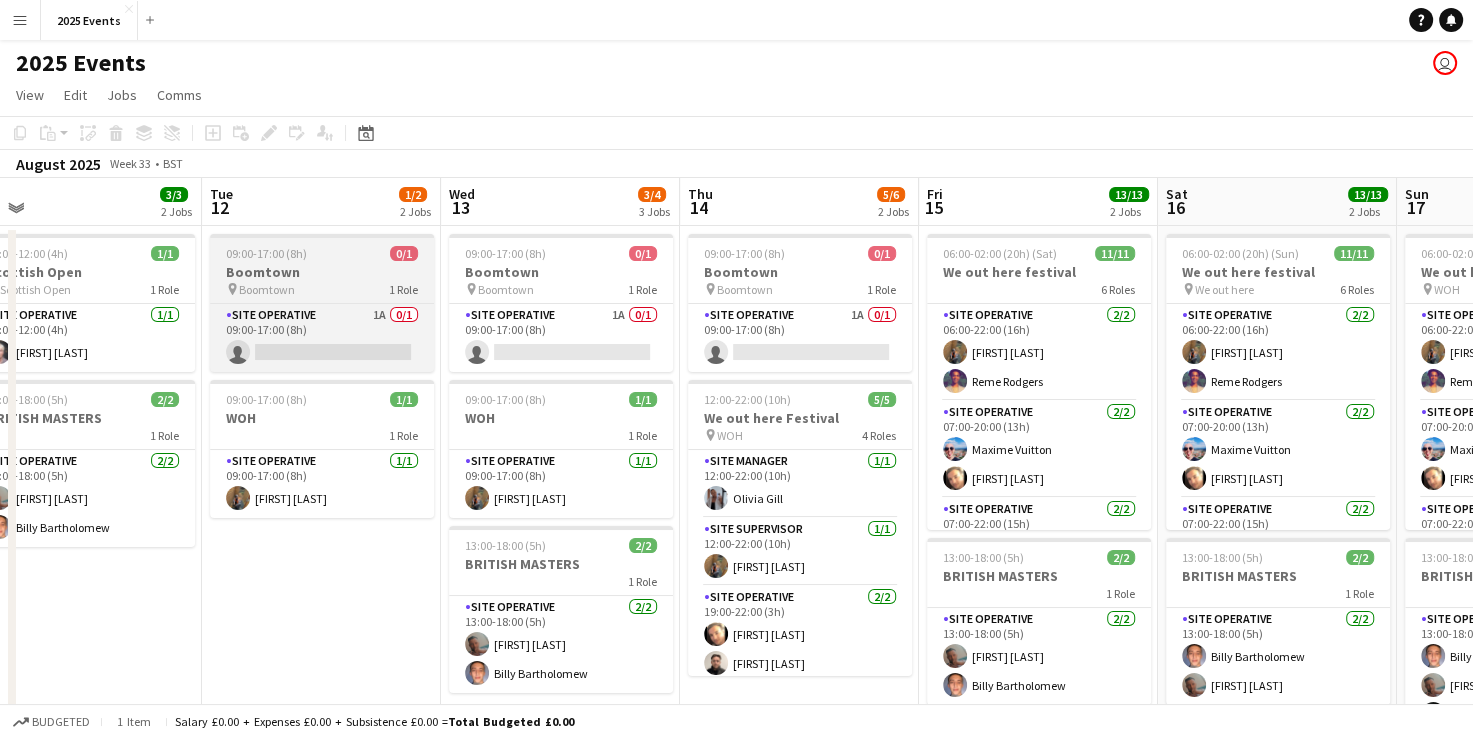 click on "pin
Boomtown   1 Role" at bounding box center [322, 289] 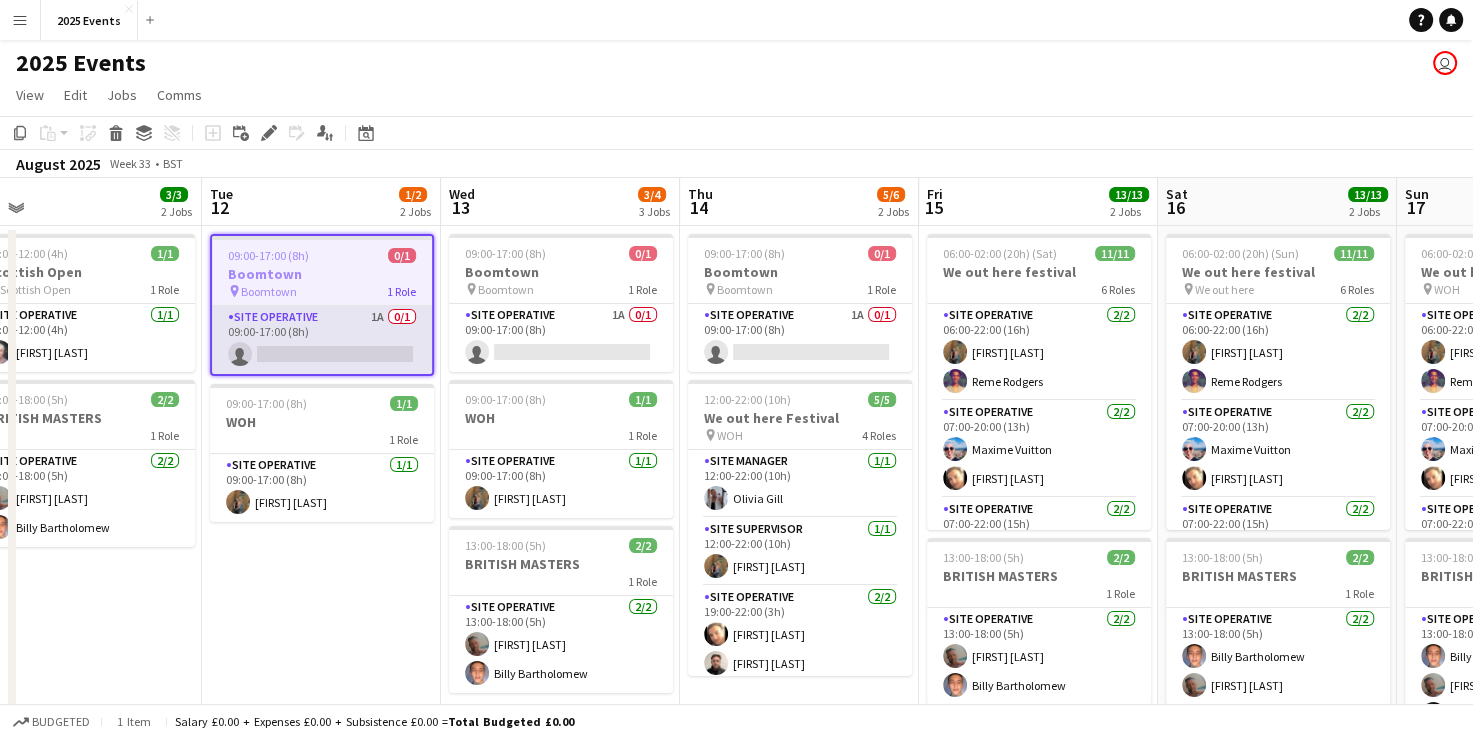 click on "Site Operative   1A   0/1   09:00-17:00 (8h)
single-neutral-actions" at bounding box center (322, 340) 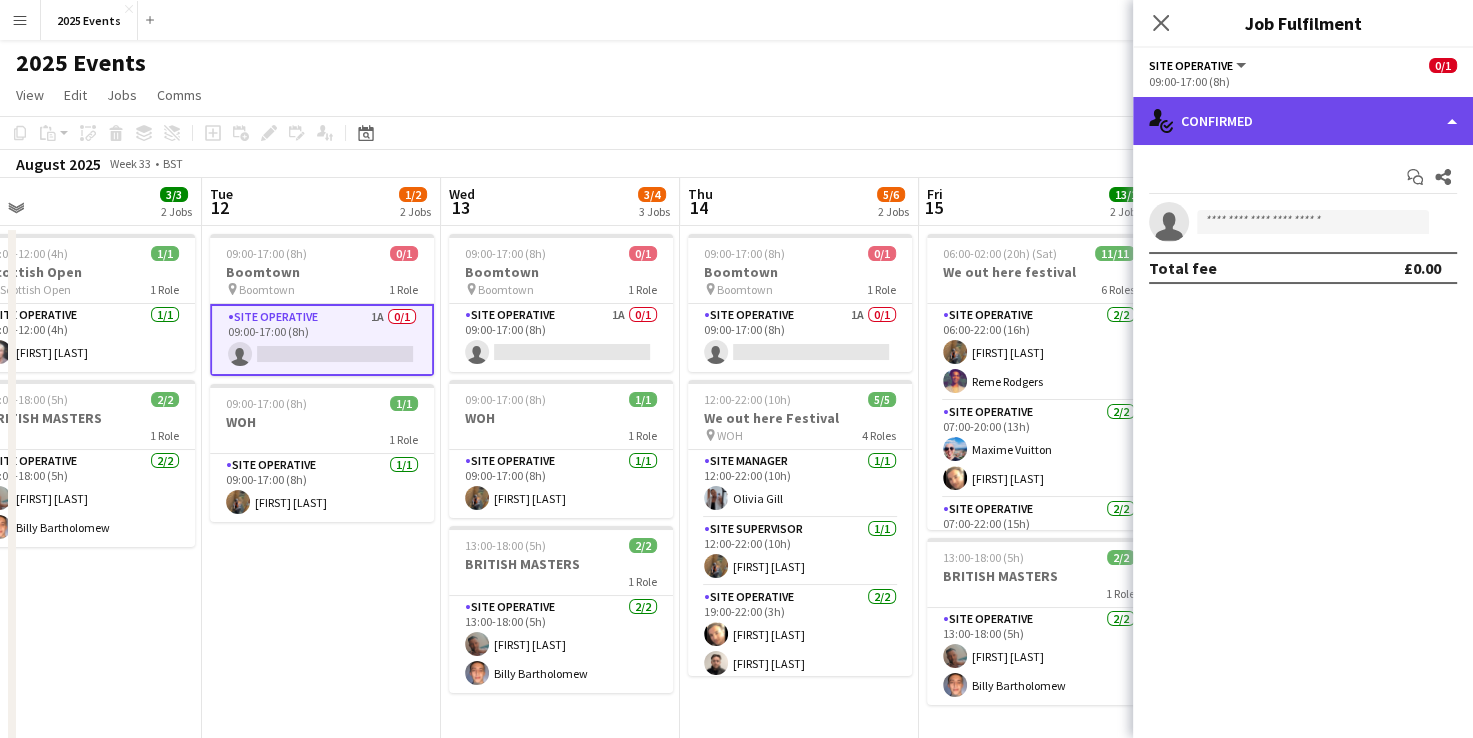 click on "single-neutral-actions-check-2
Confirmed" 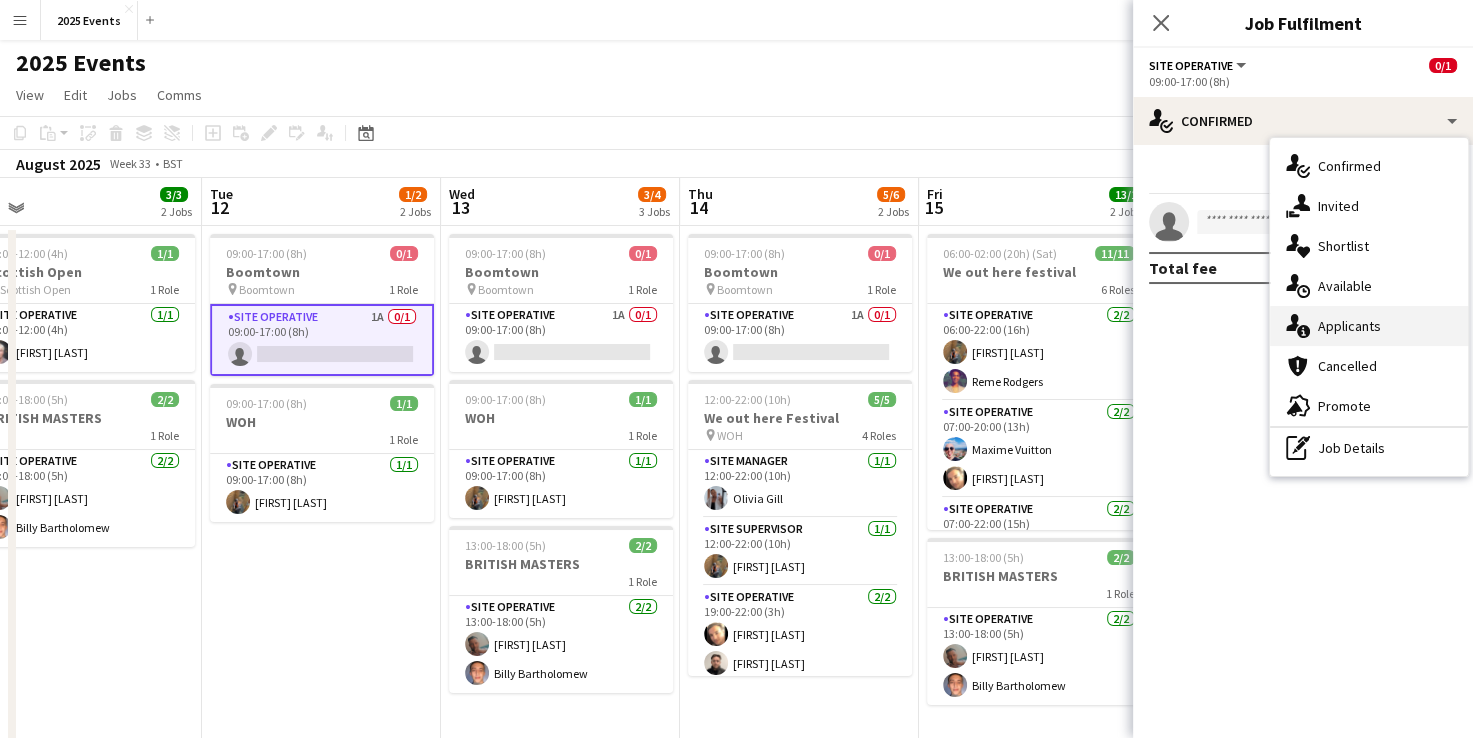 click on "single-neutral-actions-information
Applicants" at bounding box center (1369, 326) 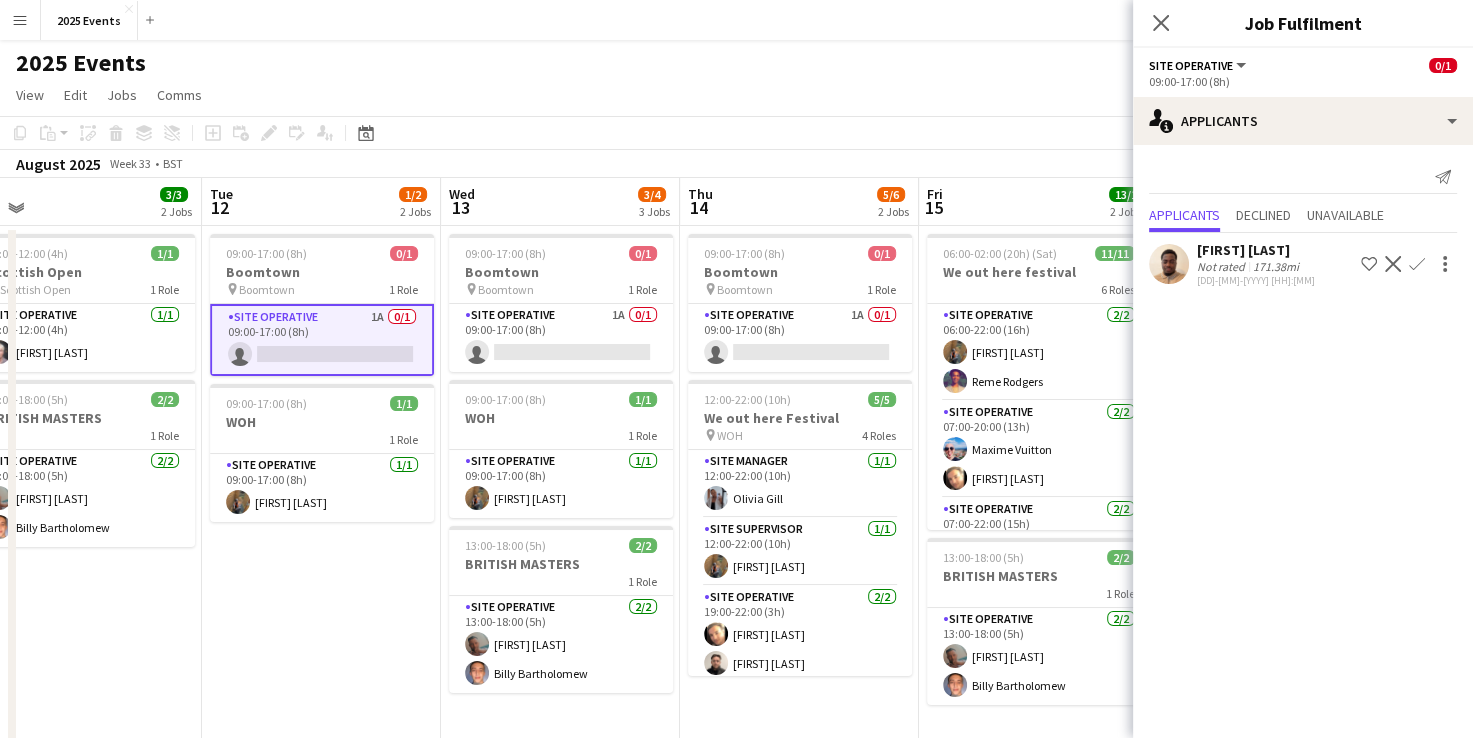 click on "09:00-17:00 (8h)    0/1   Boomtown
pin
Boomtown   1 Role   Site Operative   1A   0/1   09:00-17:00 (8h)
single-neutral-actions
09:00-17:00 (8h)    1/1   WOH    1 Role   Site Operative   1/1   09:00-17:00 (8h)
[FIRST] [LAST]" at bounding box center [321, 550] 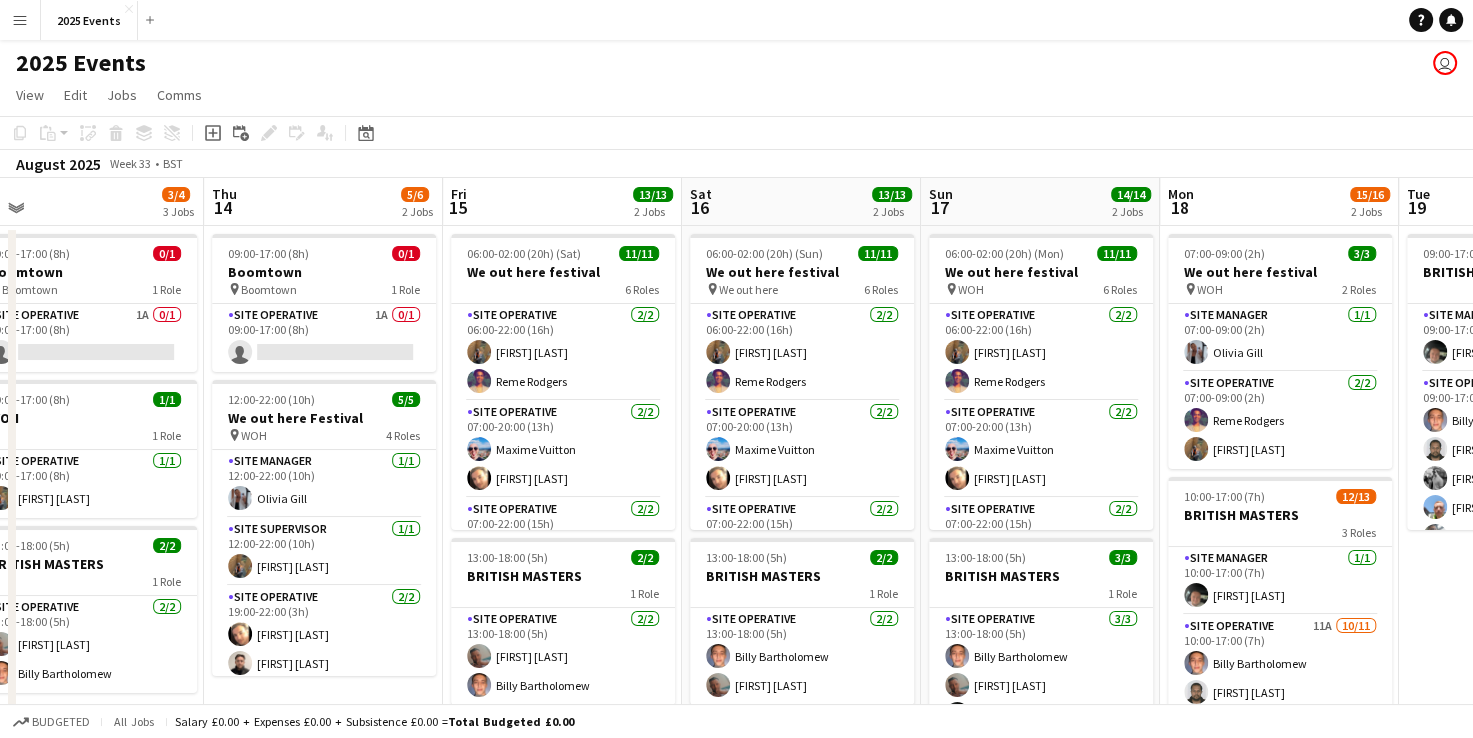 scroll, scrollTop: 0, scrollLeft: 992, axis: horizontal 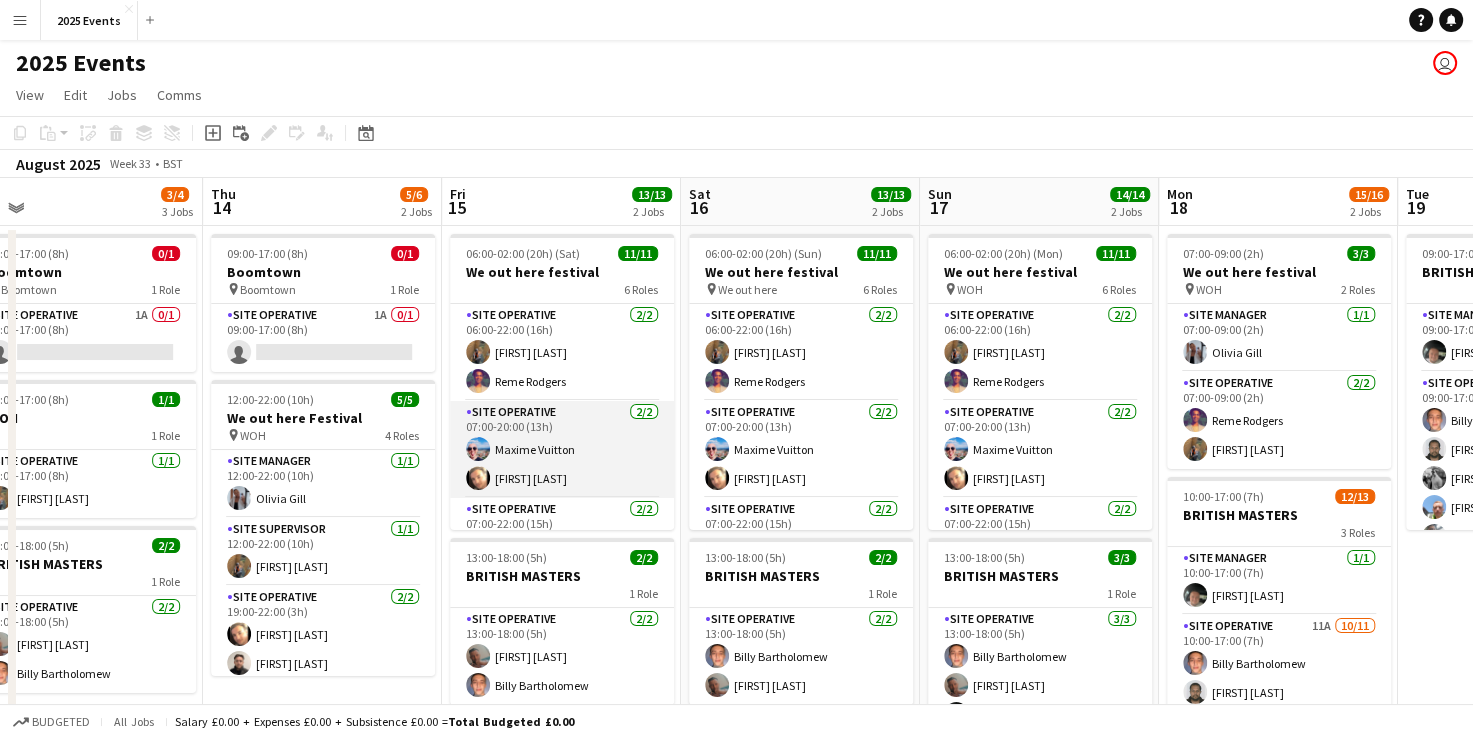 click on "Site Operative   2/2   07:00-20:00 (13h)
[FIRST] [LAST] [FIRST] [LAST]" at bounding box center [562, 449] 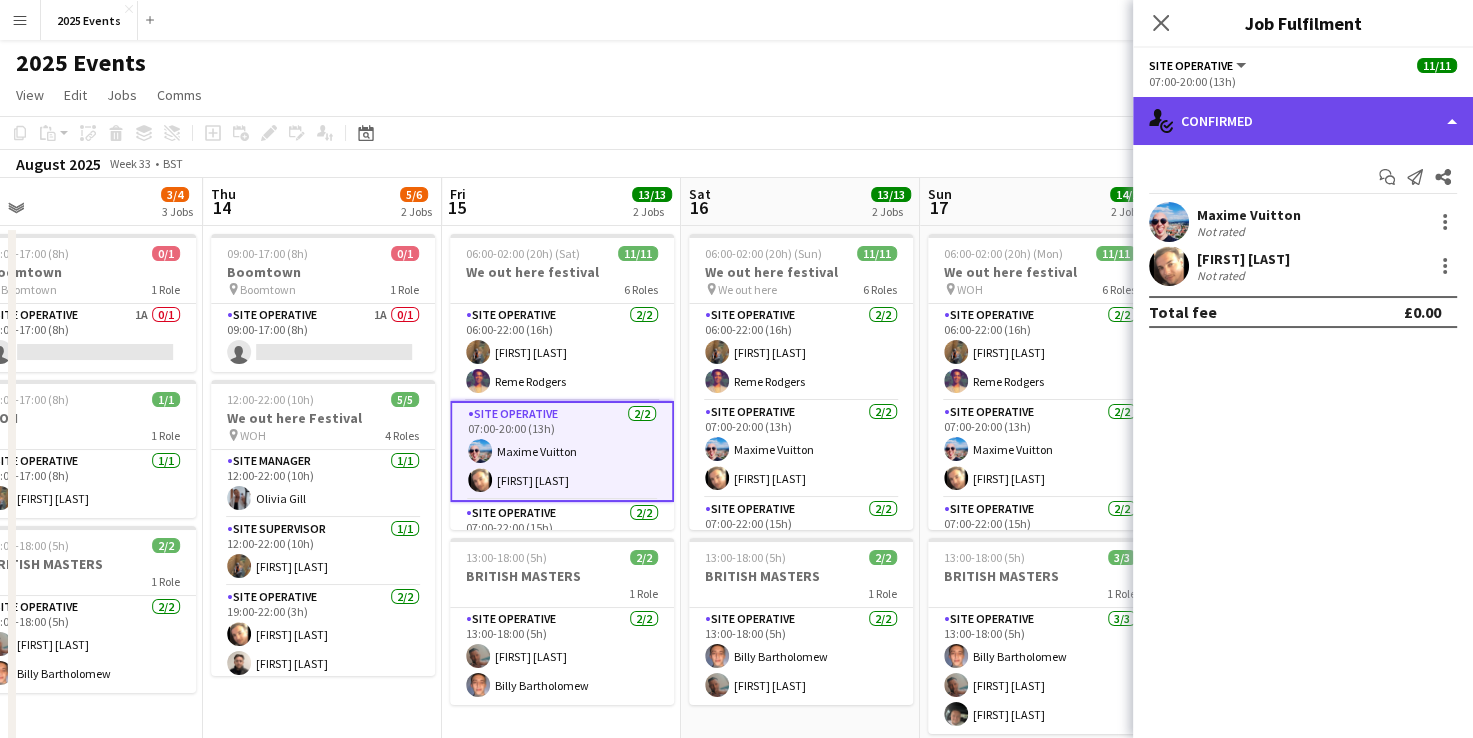 click on "single-neutral-actions-check-2
Confirmed" 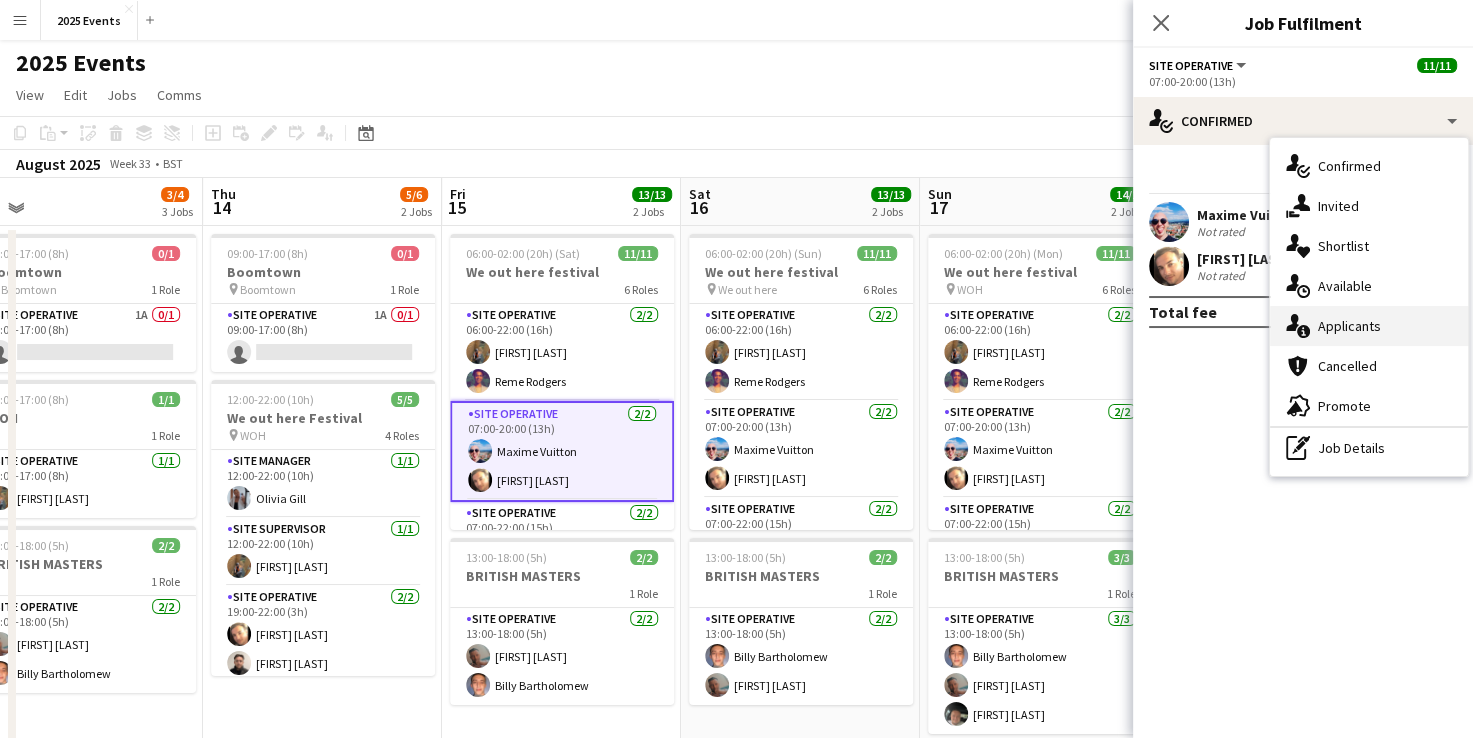 click on "single-neutral-actions-information
Applicants" at bounding box center (1369, 326) 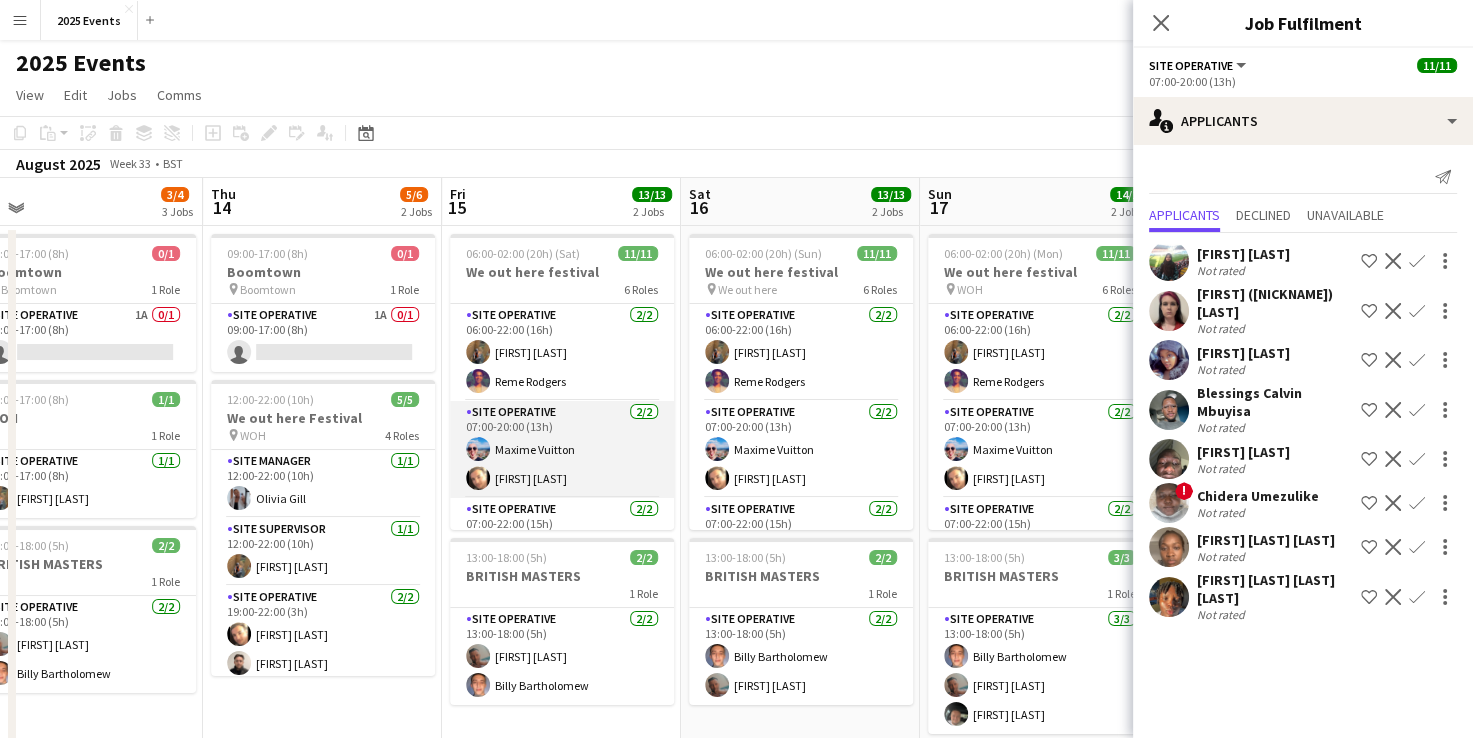 click on "Site Operative   2/2   07:00-20:00 (13h)
[FIRST] [LAST] [FIRST] [LAST]" at bounding box center [562, 449] 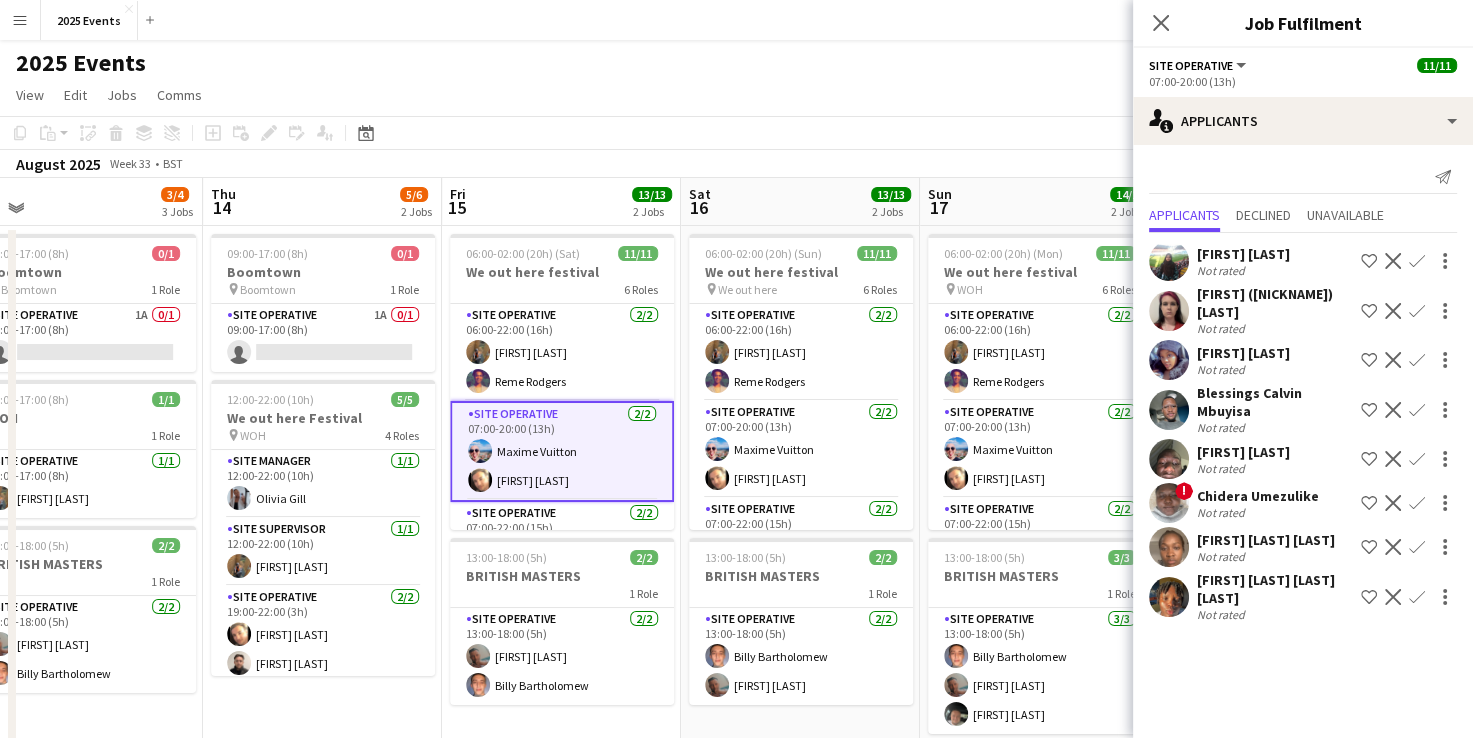 click at bounding box center (480, 480) 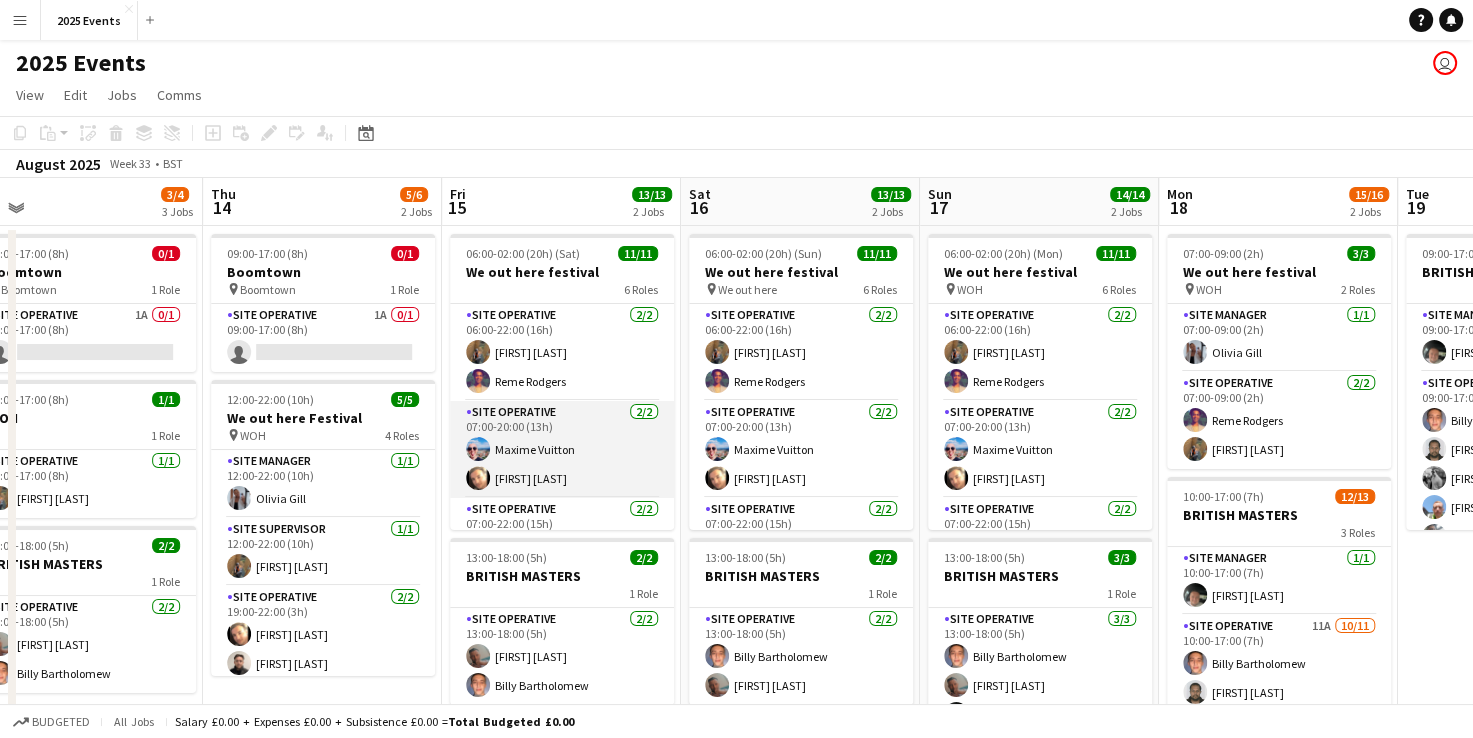 click at bounding box center [478, 478] 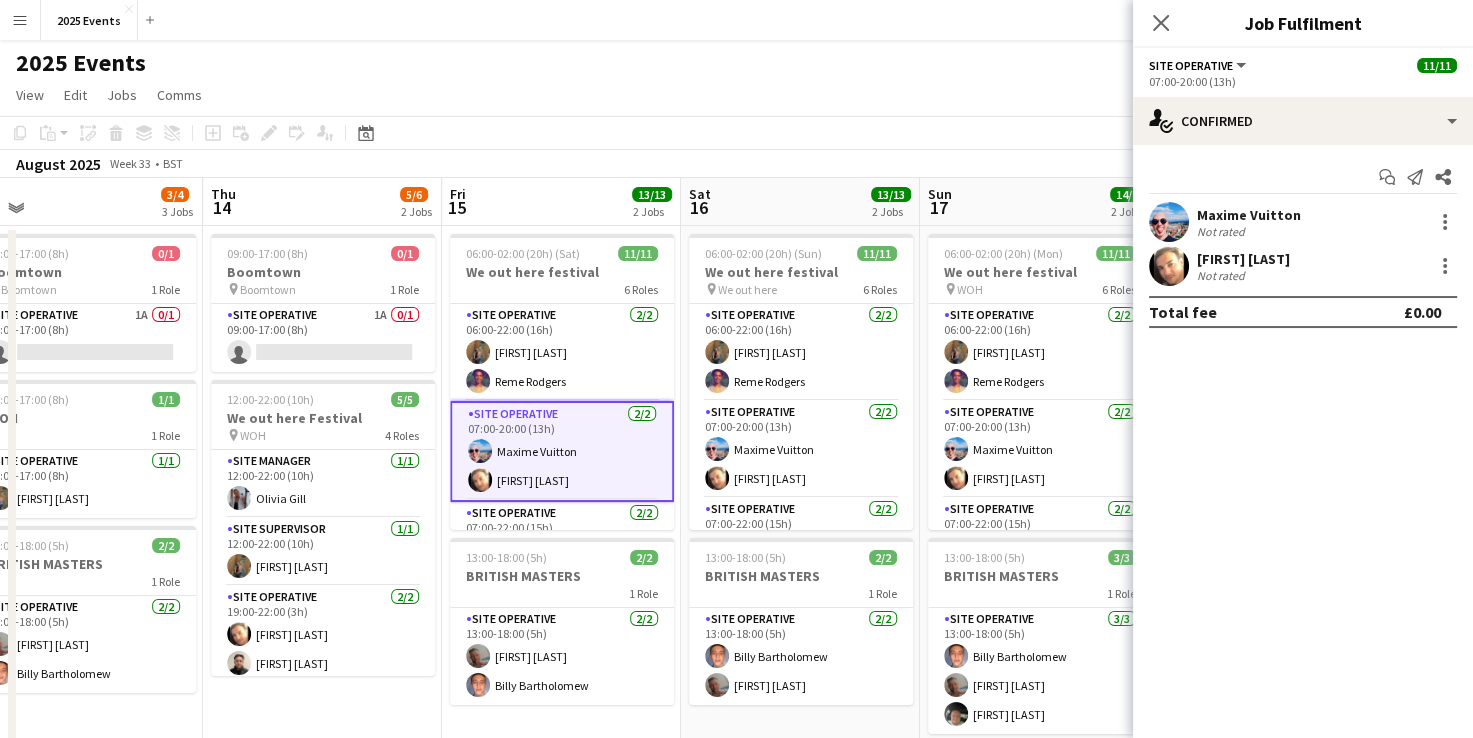click at bounding box center [1169, 266] 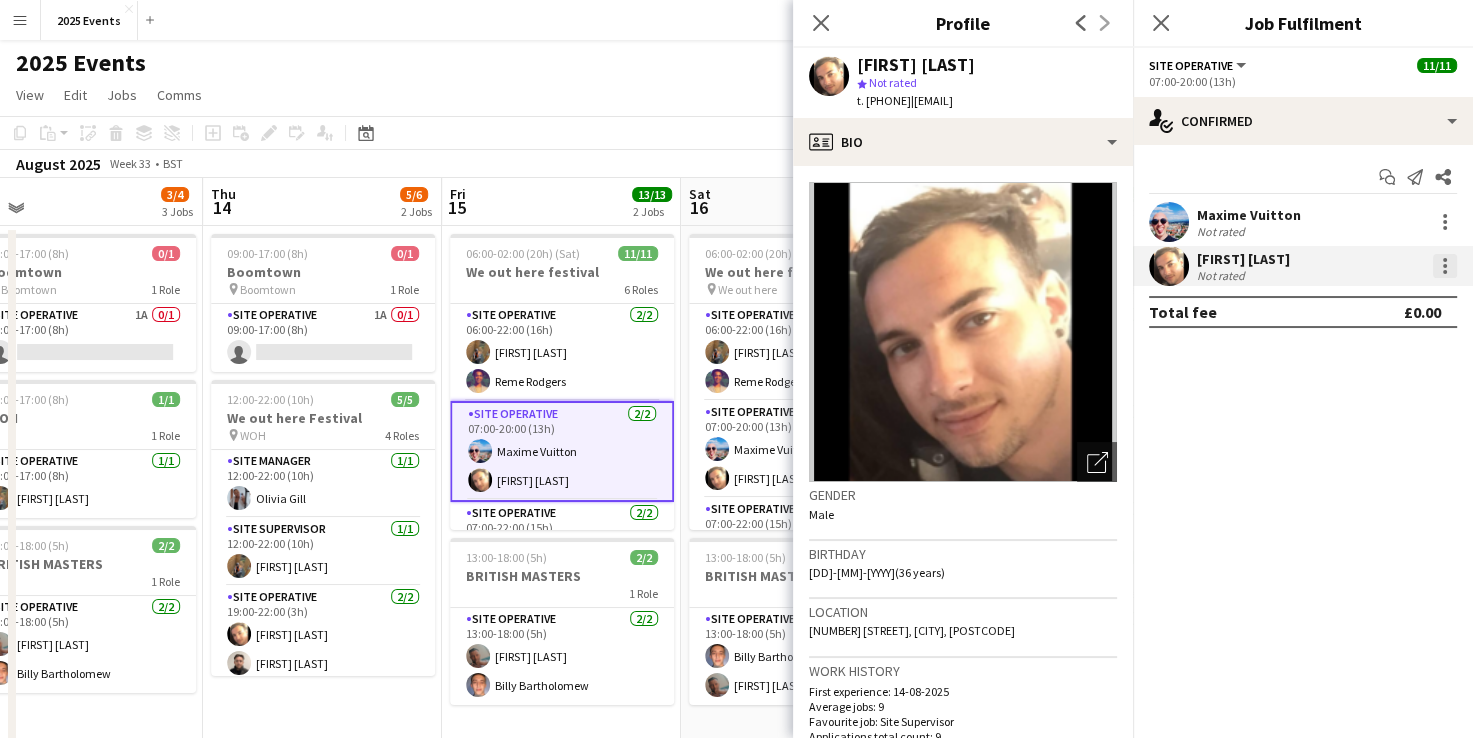 click at bounding box center (1445, 266) 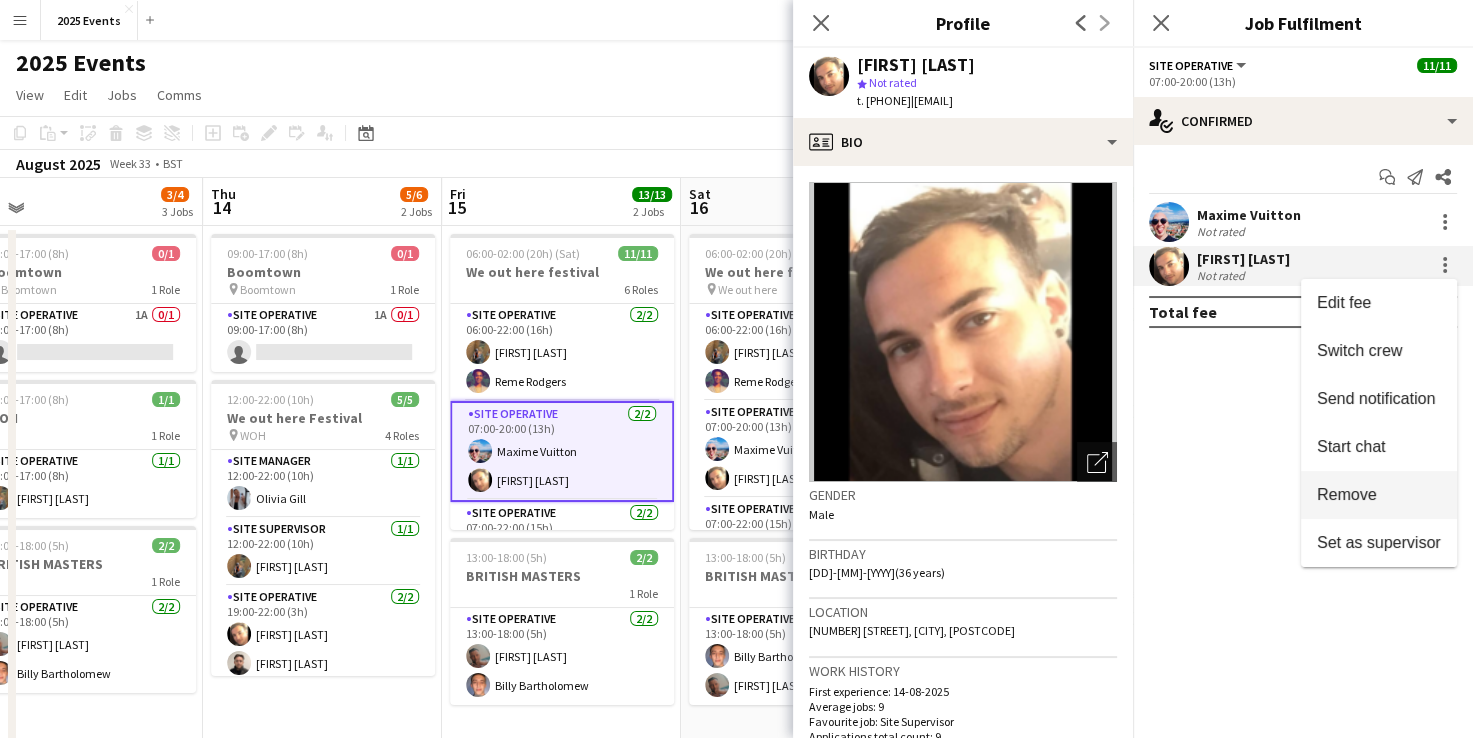 click on "Remove" at bounding box center [1347, 494] 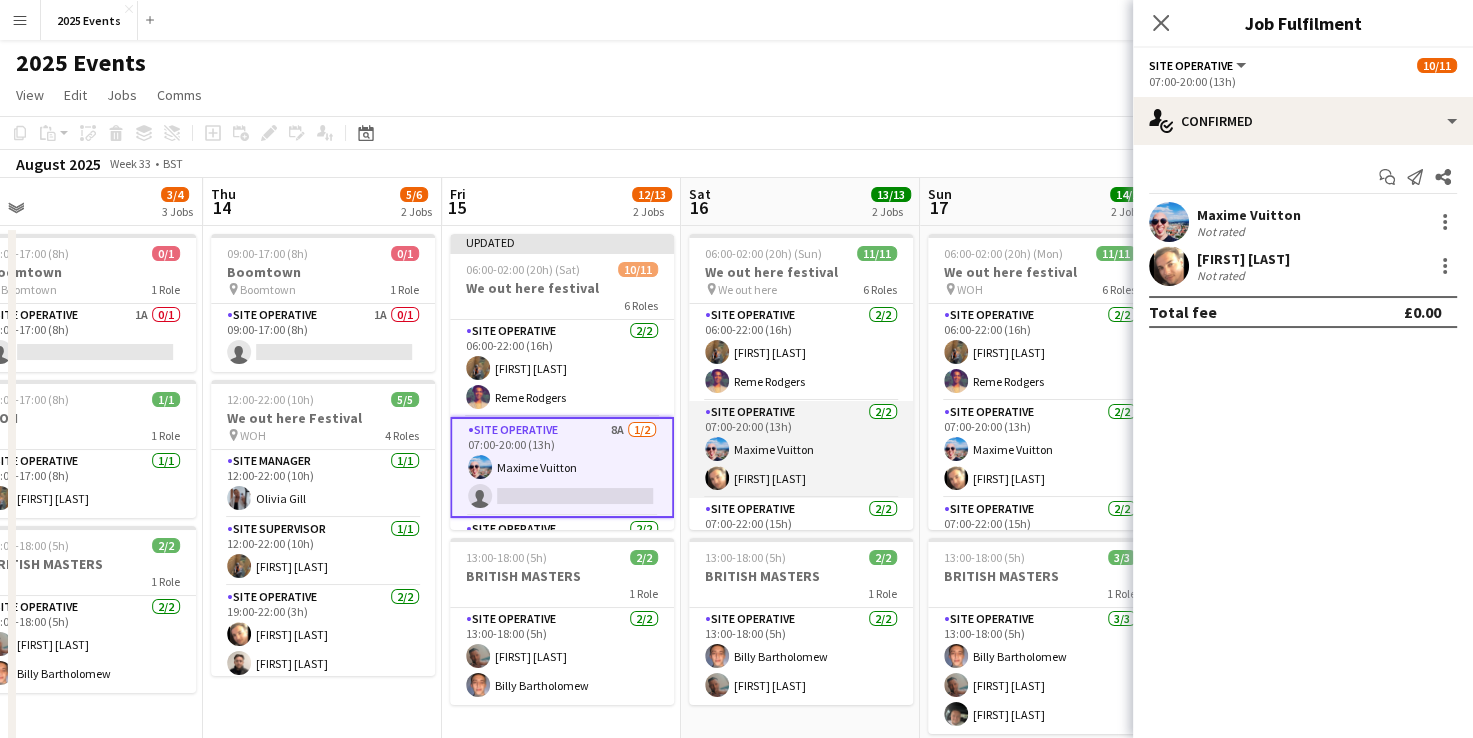 scroll, scrollTop: 0, scrollLeft: 992, axis: horizontal 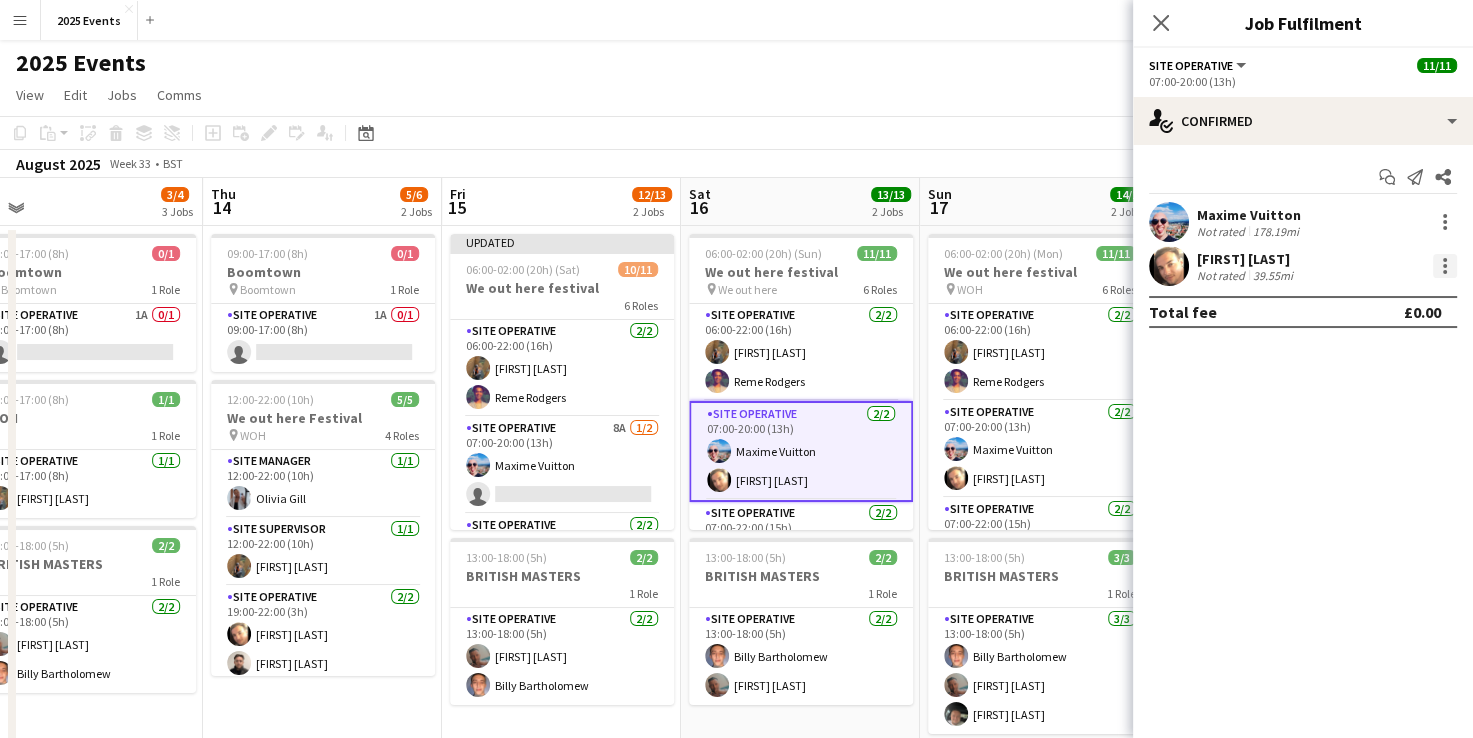 click at bounding box center (1445, 266) 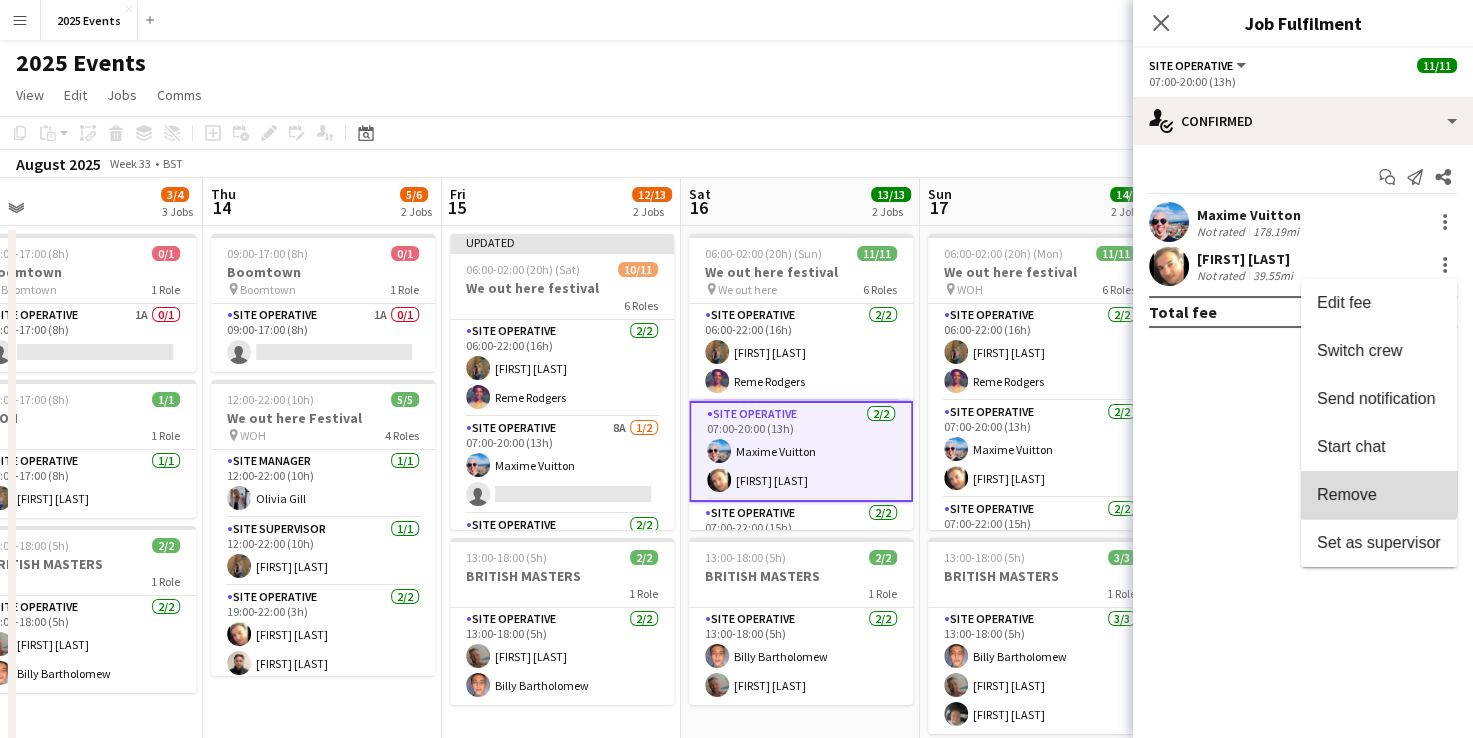 click on "Remove" at bounding box center [1347, 494] 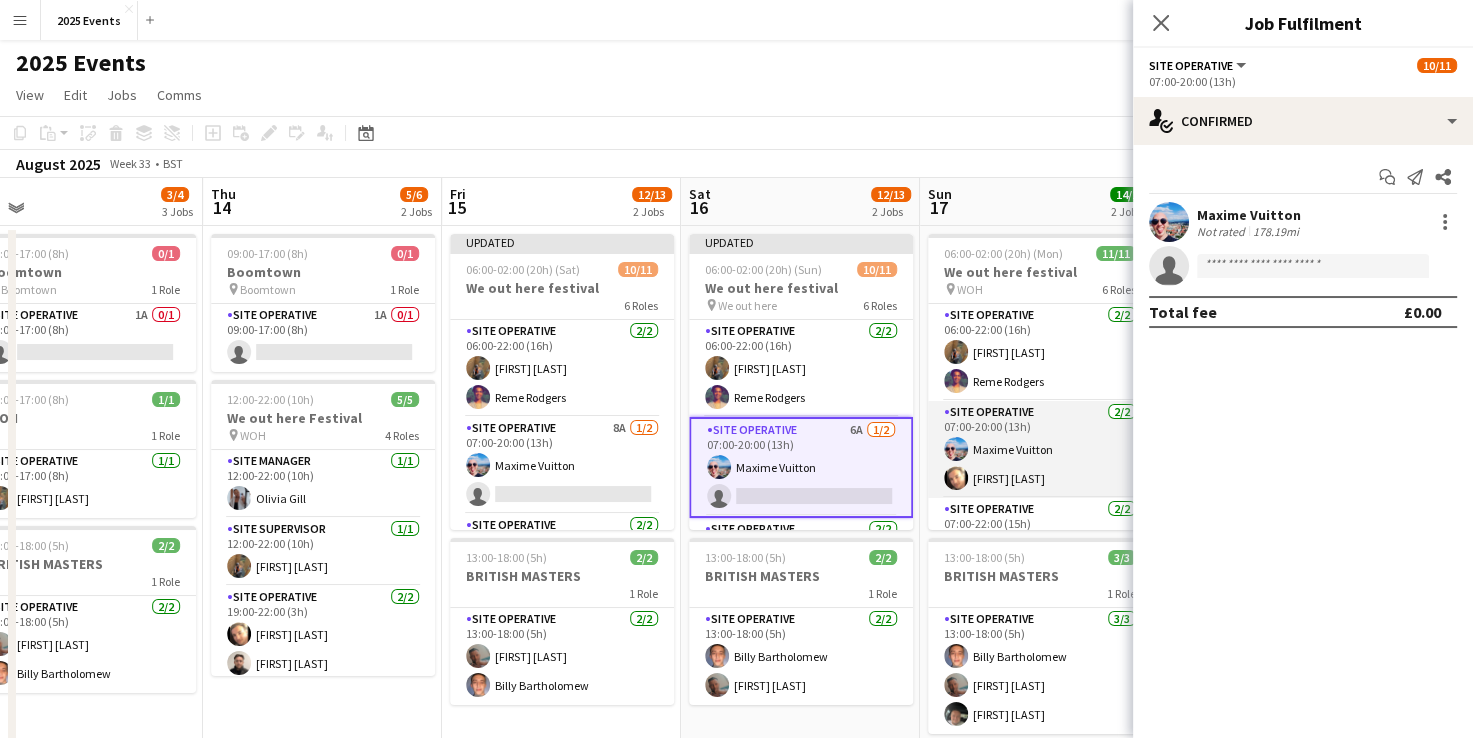 click on "Site Operative   2/2   07:00-20:00 (13h)
[FIRST] [LAST] [FIRST] [LAST]" at bounding box center (1040, 449) 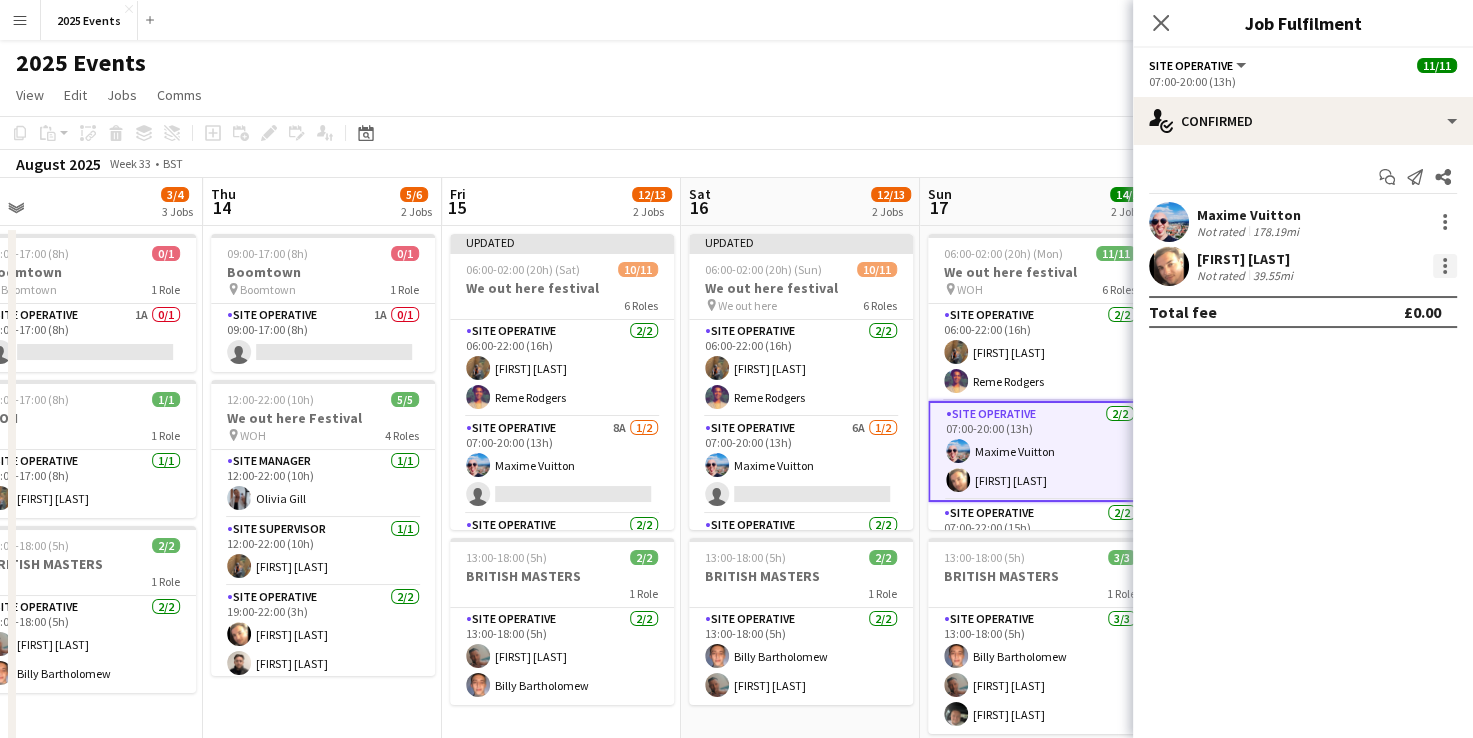 click at bounding box center (1445, 266) 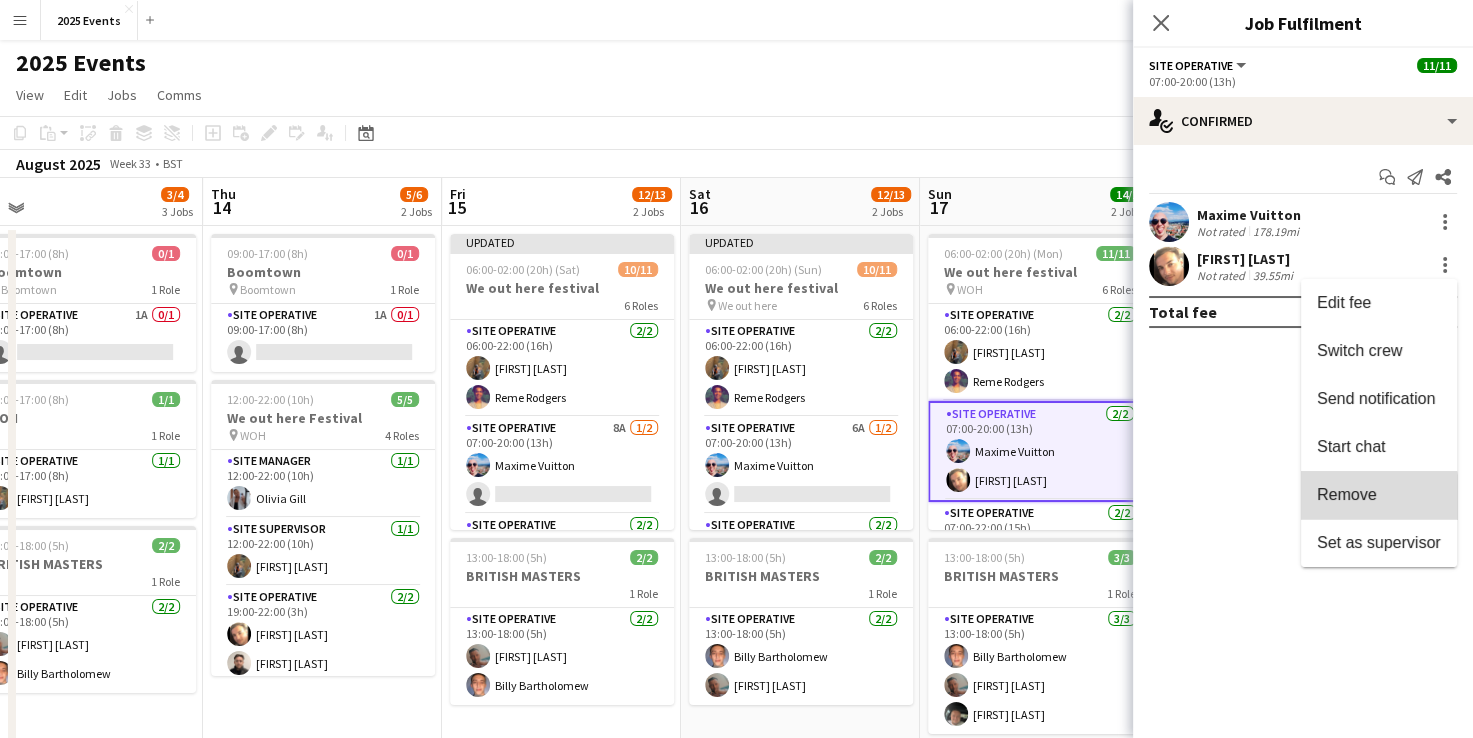 click on "Remove" at bounding box center [1347, 494] 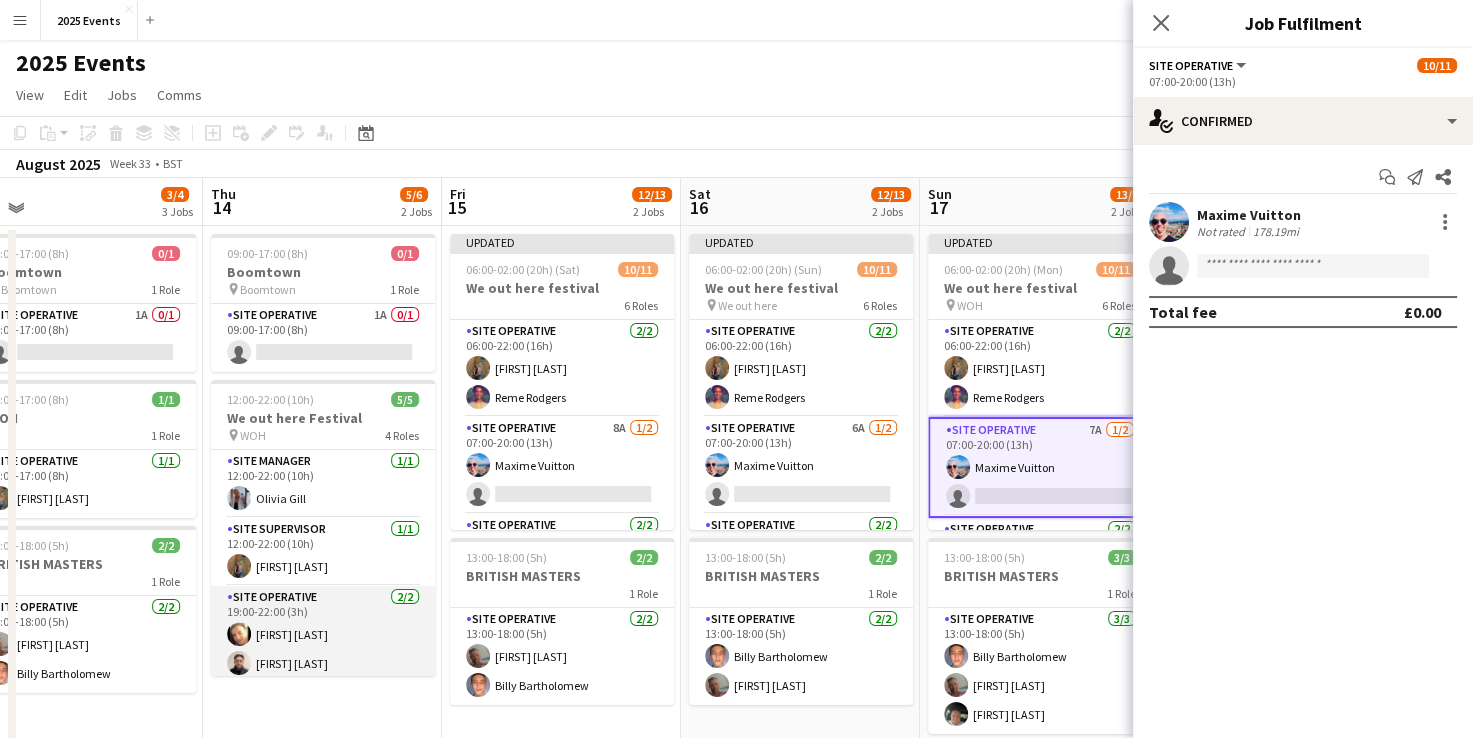 click on "Site Operative   2/2   19:00-22:00 (3h)
[FIRST] [LAST] [FIRST] [LAST]" at bounding box center (323, 634) 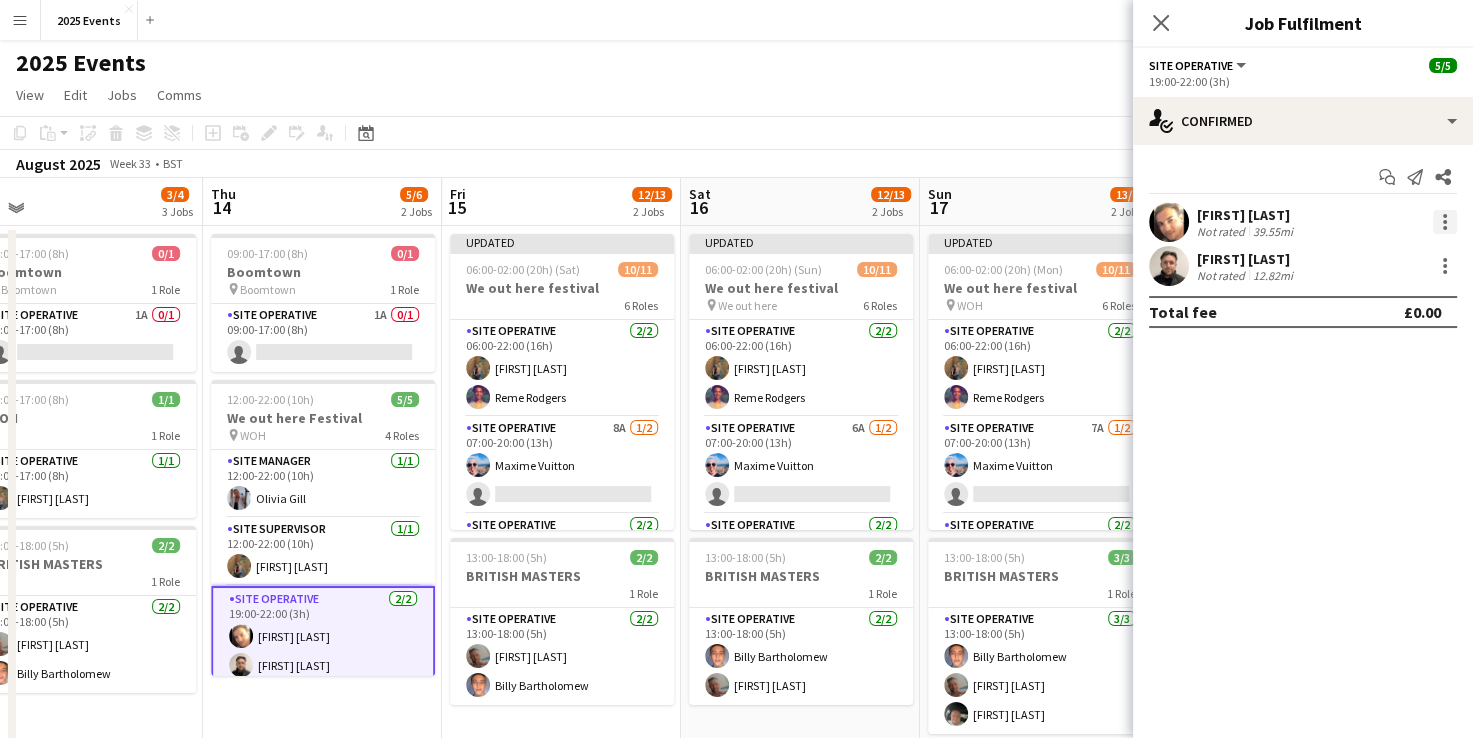click at bounding box center [1445, 222] 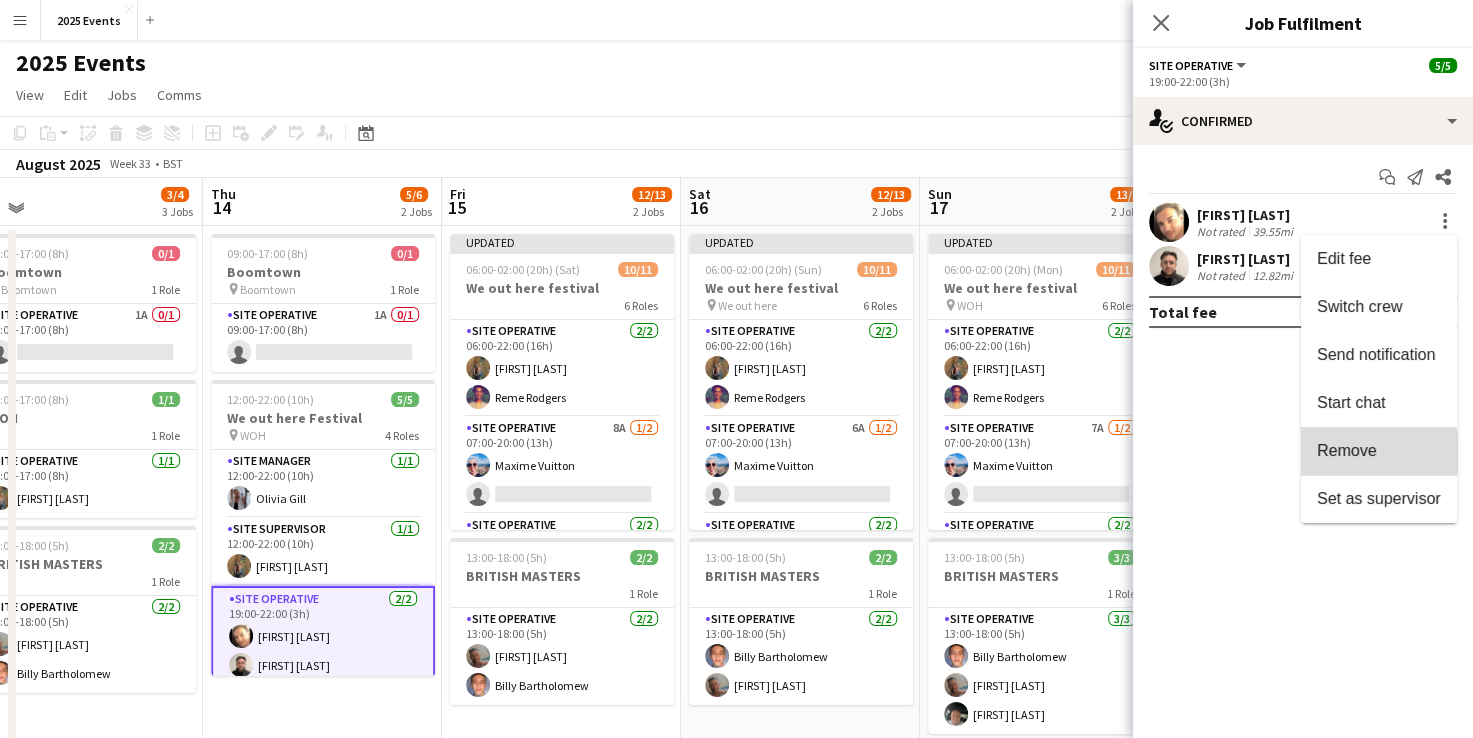 click on "Remove" at bounding box center (1347, 450) 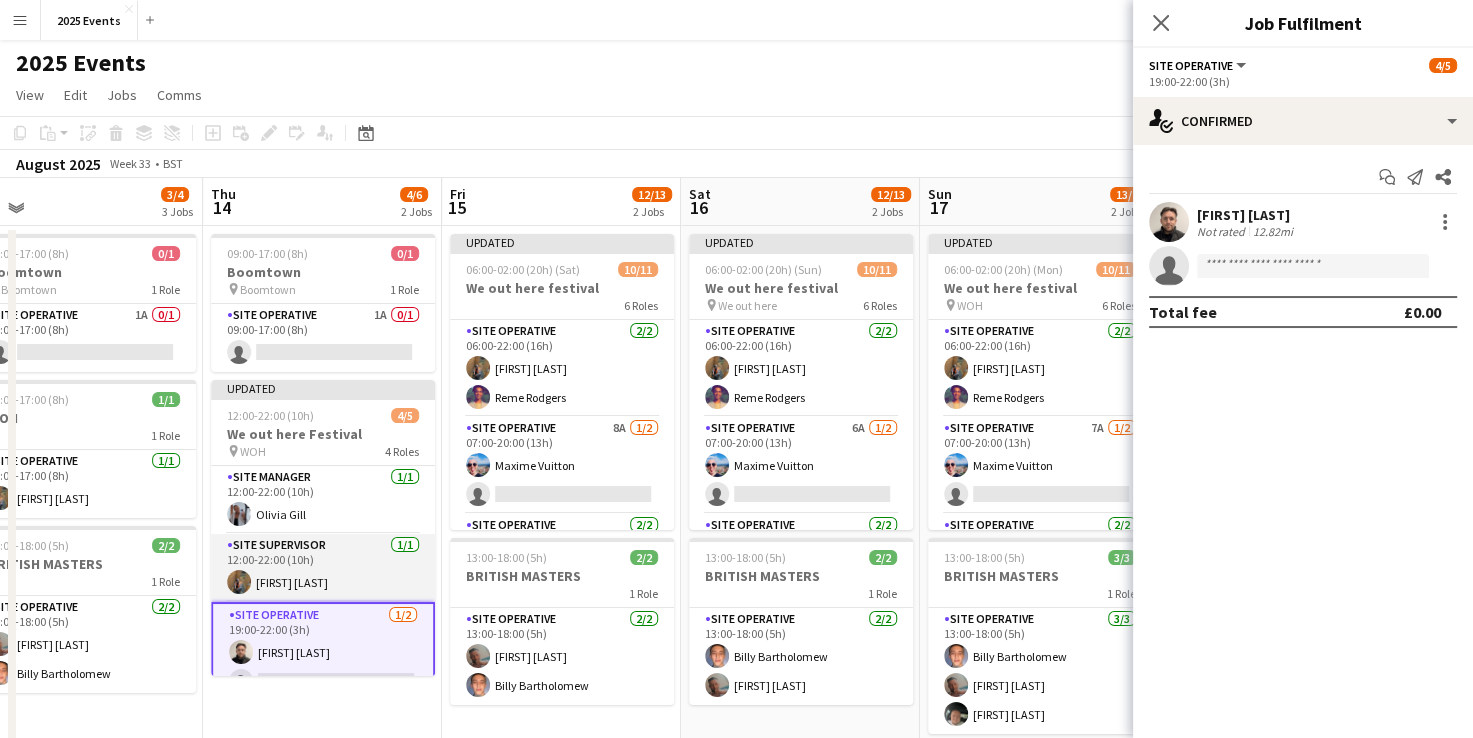 scroll, scrollTop: 93, scrollLeft: 0, axis: vertical 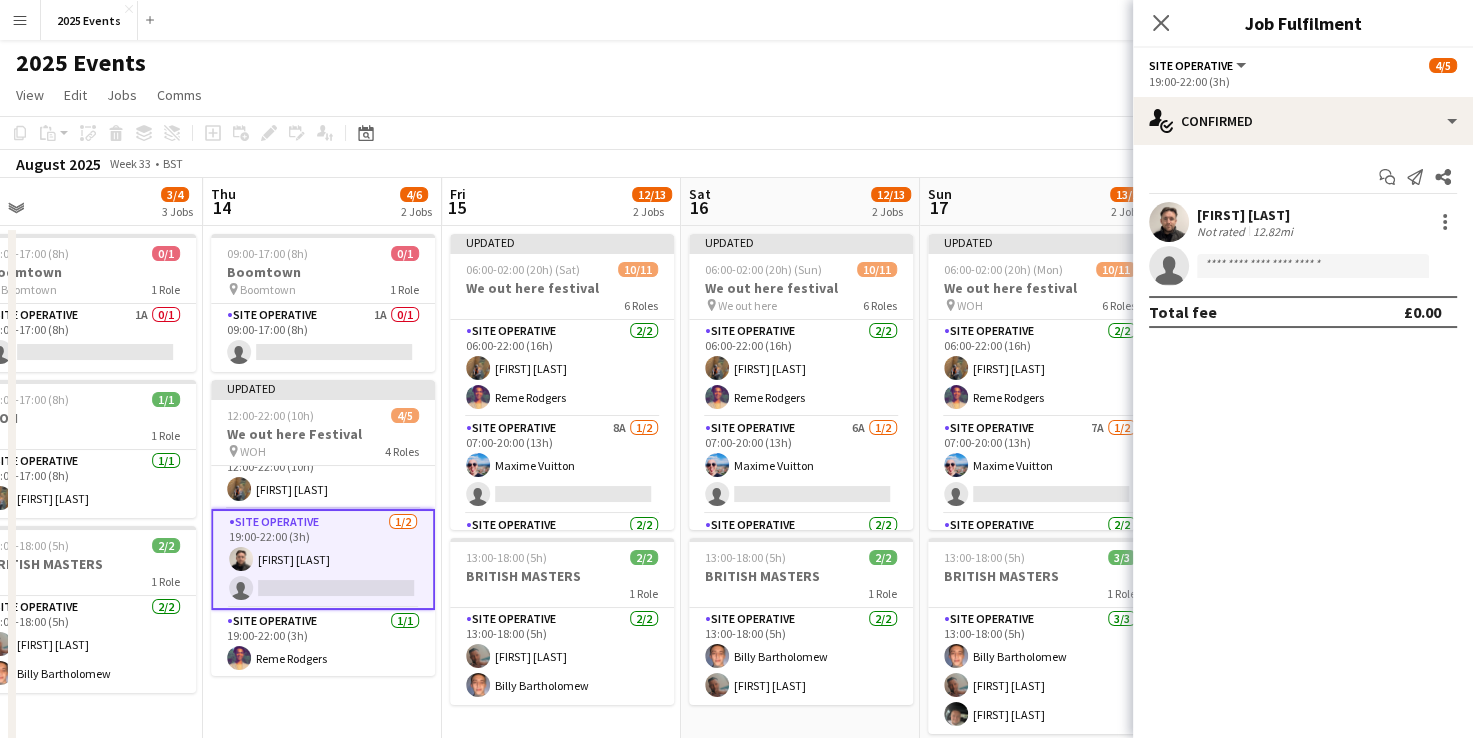 click on "09:00-17:00 (8h)    0/1   Boomtown
pin
Boomtown   1 Role   Site Operative   1A   0/1   09:00-17:00 (8h)
single-neutral-actions
Updated   12:00-22:00 (10h)    4/5   We out here Festival
pin
WOH    4 Roles   Site Manager   1/1   12:00-22:00 (10h)
[FIRST] [LAST]  Site Supervisor   1/1   12:00-22:00 (10h)
[FIRST] [LAST]  Site Operative   1/2   19:00-22:00 (3h)
[FIRST] [LAST]
single-neutral-actions
Site Operative   1/1   19:00-22:00 (3h)
[FIRST] [LAST]" at bounding box center [322, 520] 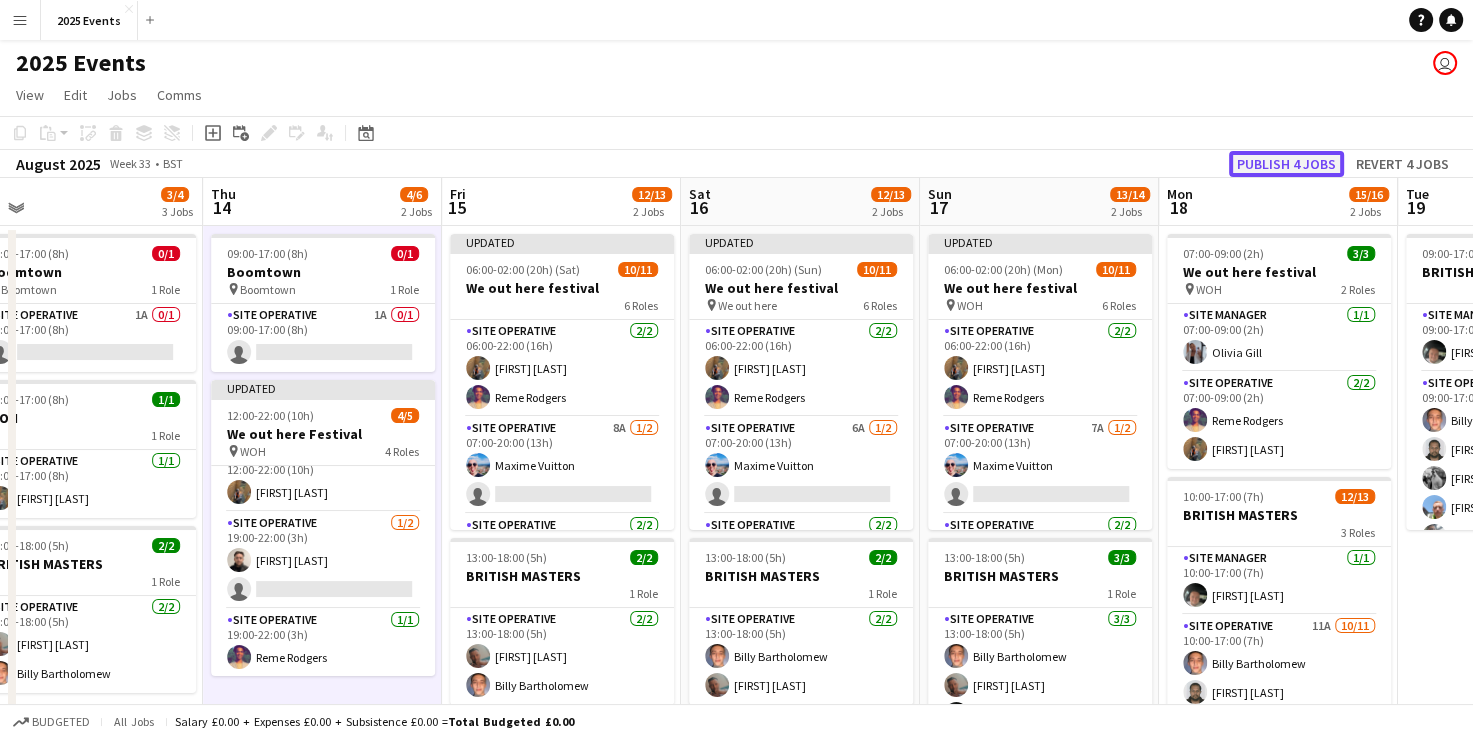 click on "Publish 4 jobs" 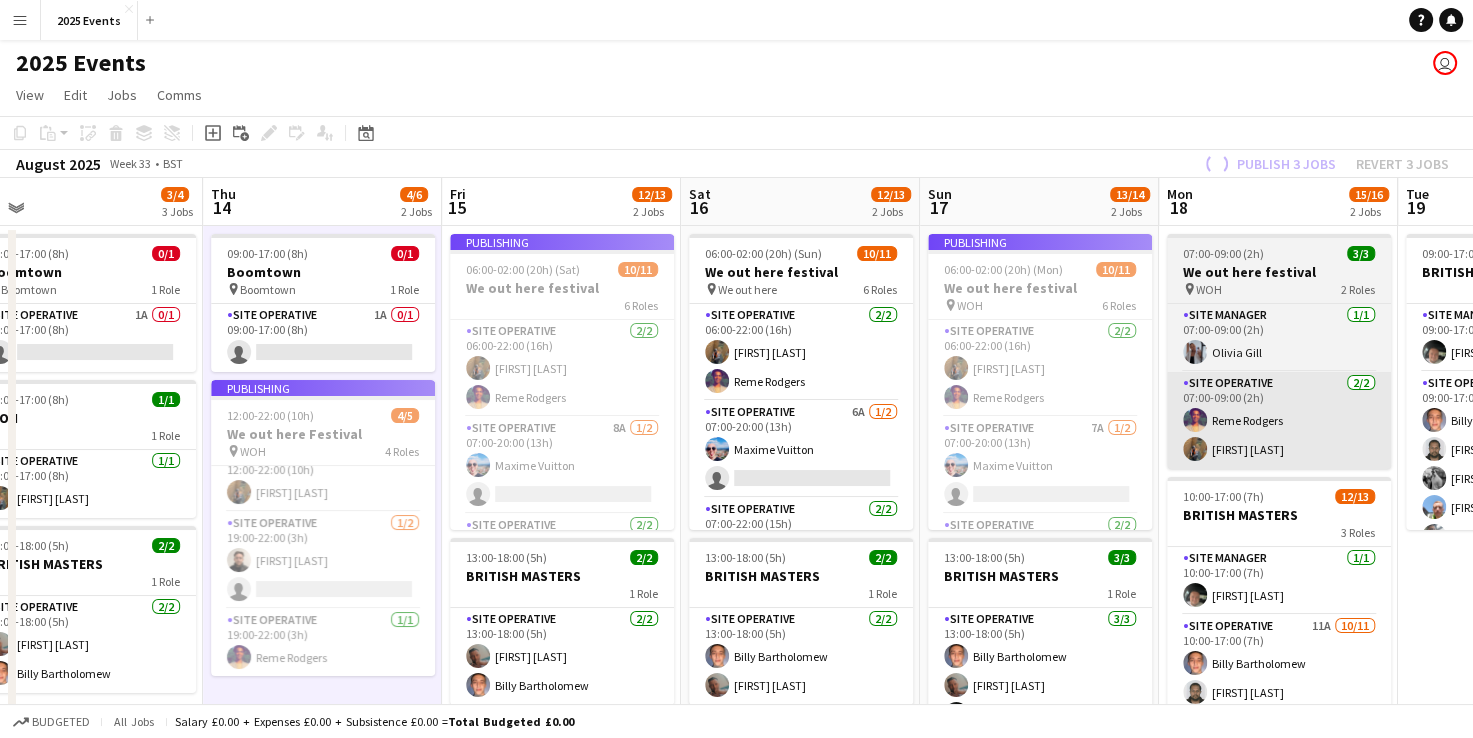 scroll, scrollTop: 74, scrollLeft: 0, axis: vertical 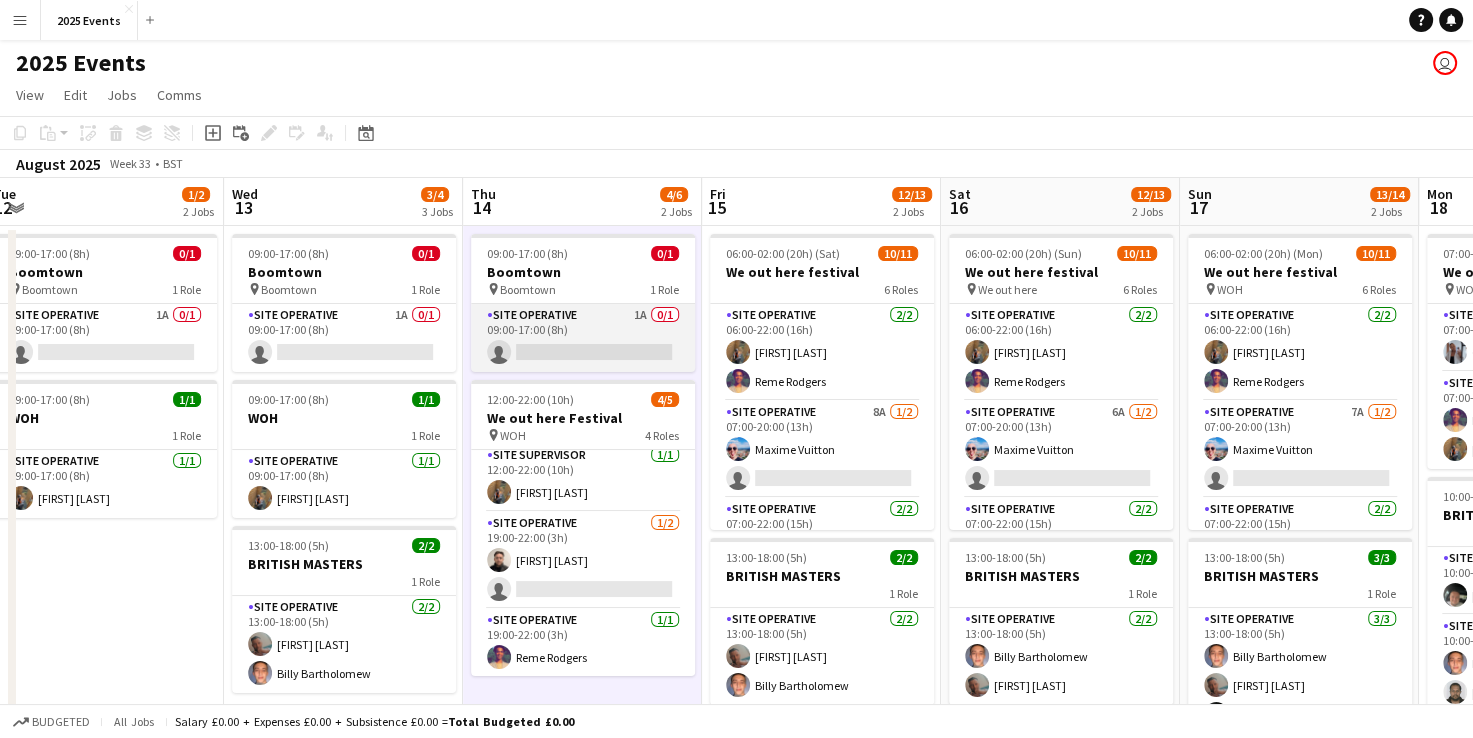 click on "Site Operative   1A   0/1   09:00-17:00 (8h)
single-neutral-actions" at bounding box center [583, 338] 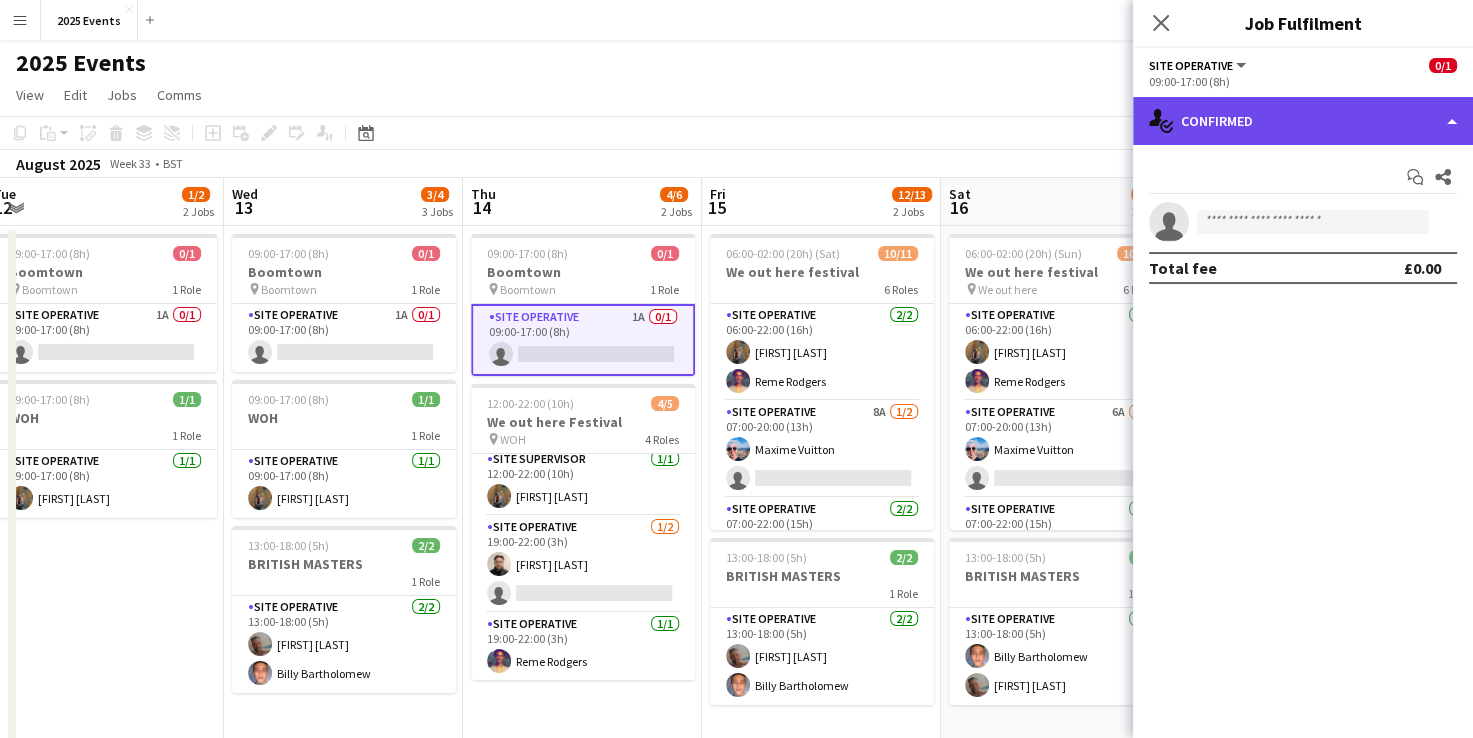 click on "single-neutral-actions-check-2
Confirmed" 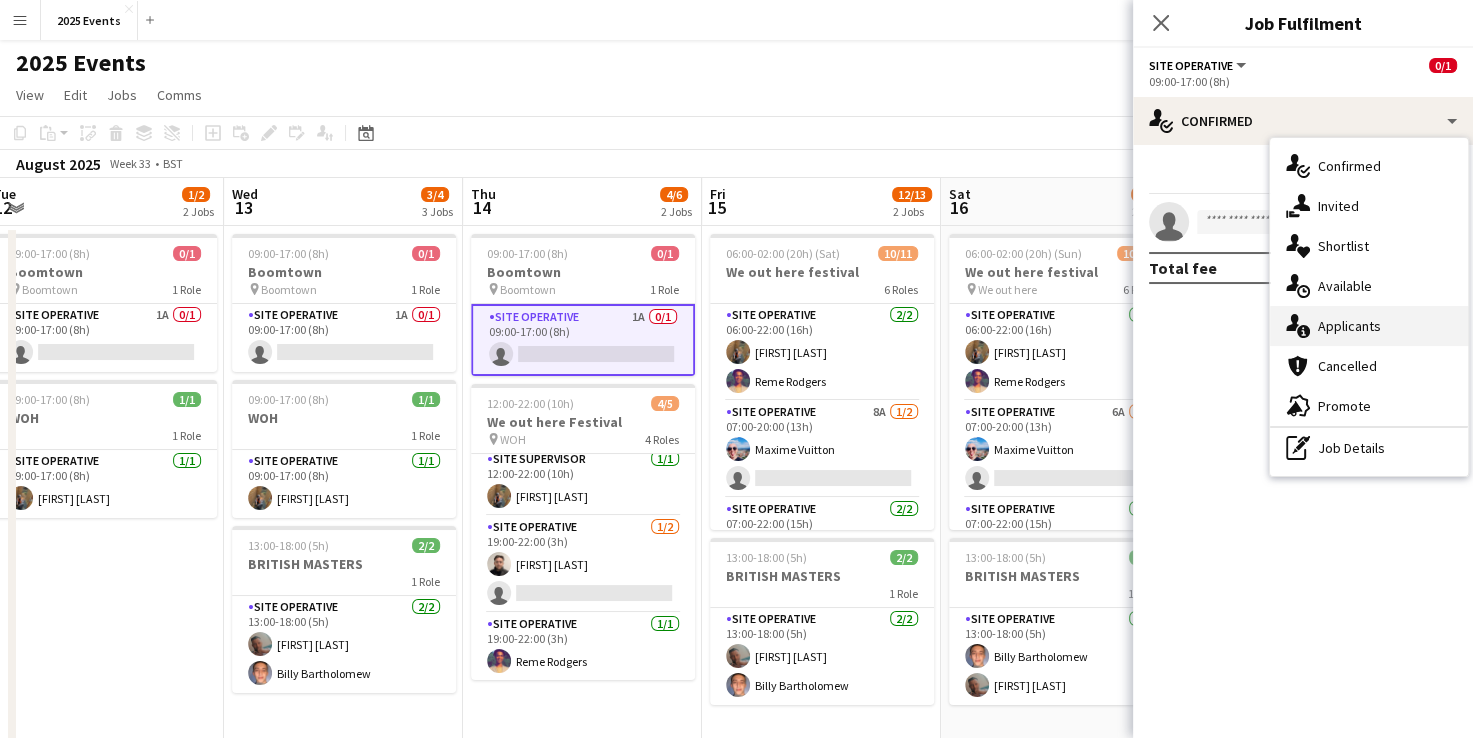 click on "single-neutral-actions-information
Applicants" at bounding box center [1369, 326] 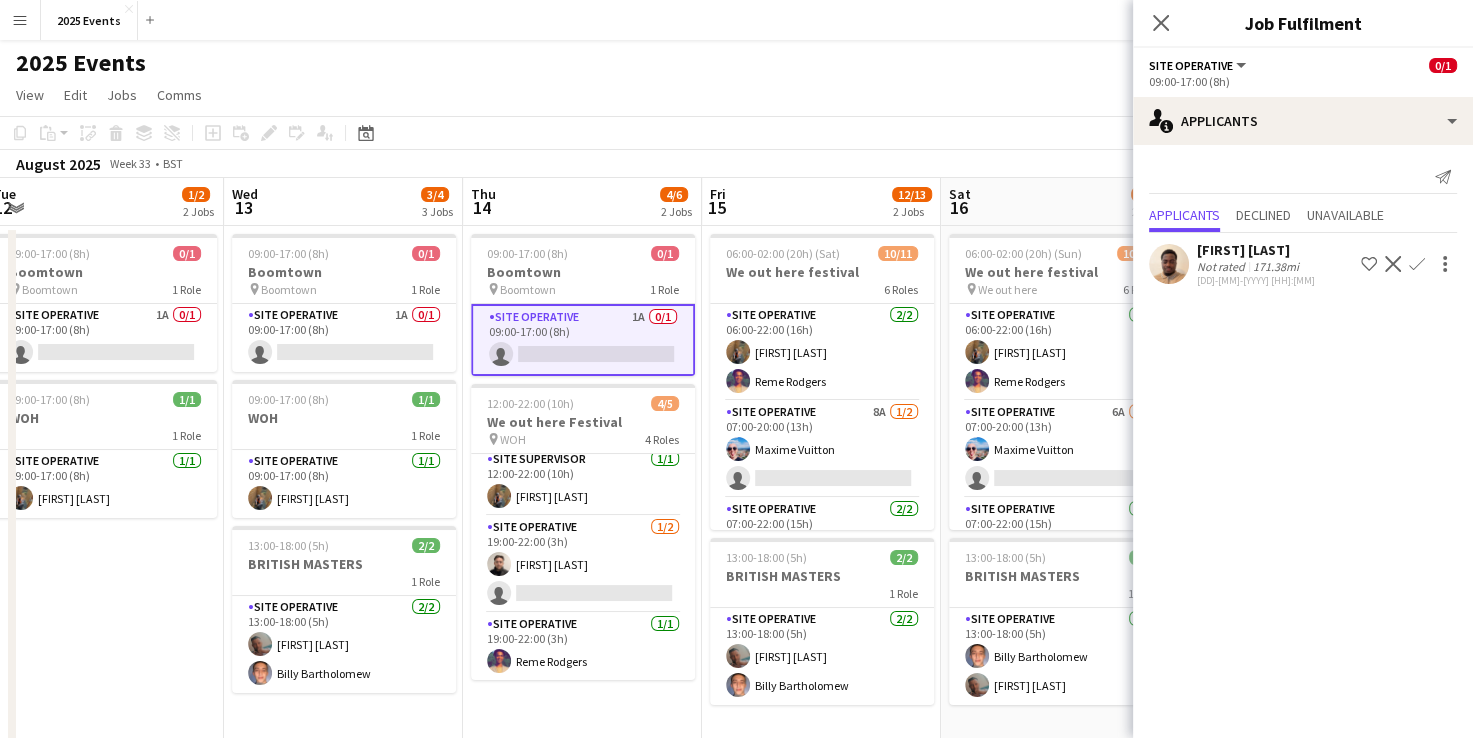 click on "View  Day view expanded Day view collapsed Month view Date picker Jump to today Expand Linked Jobs Collapse Linked Jobs  Edit  Copy Ctrl+C  Paste  Without Crew Ctrl+V With Crew Ctrl+Shift+V Paste as linked job  Group  Group Ungroup  Jobs  New Job Edit Job Delete Job New Linked Job Edit Linked Jobs Job fulfilment Promote Role Copy Role URL  Comms  Notify confirmed crew Create chat" 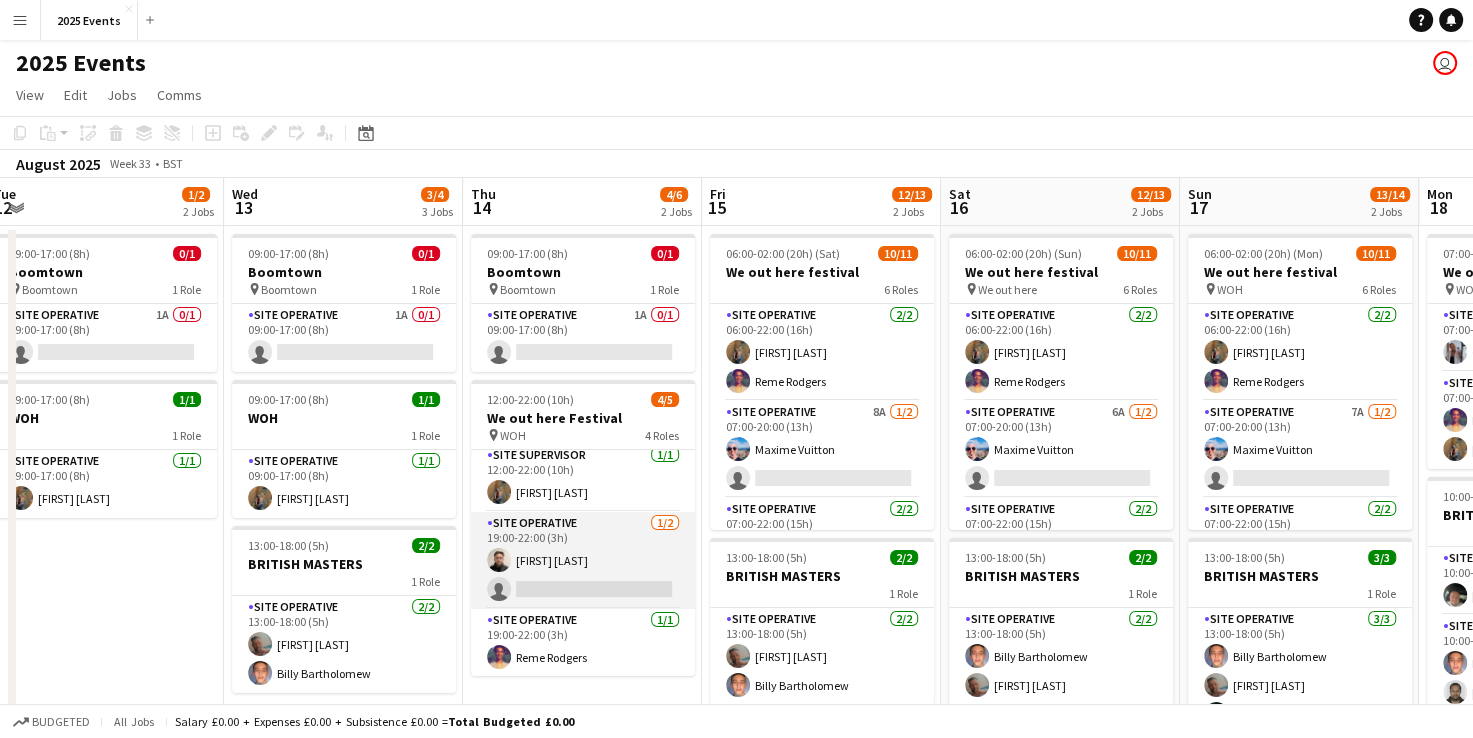 click on "Site Operative   1/2   19:00-22:00 (3h)
[FIRST] [LAST]
single-neutral-actions" at bounding box center [583, 560] 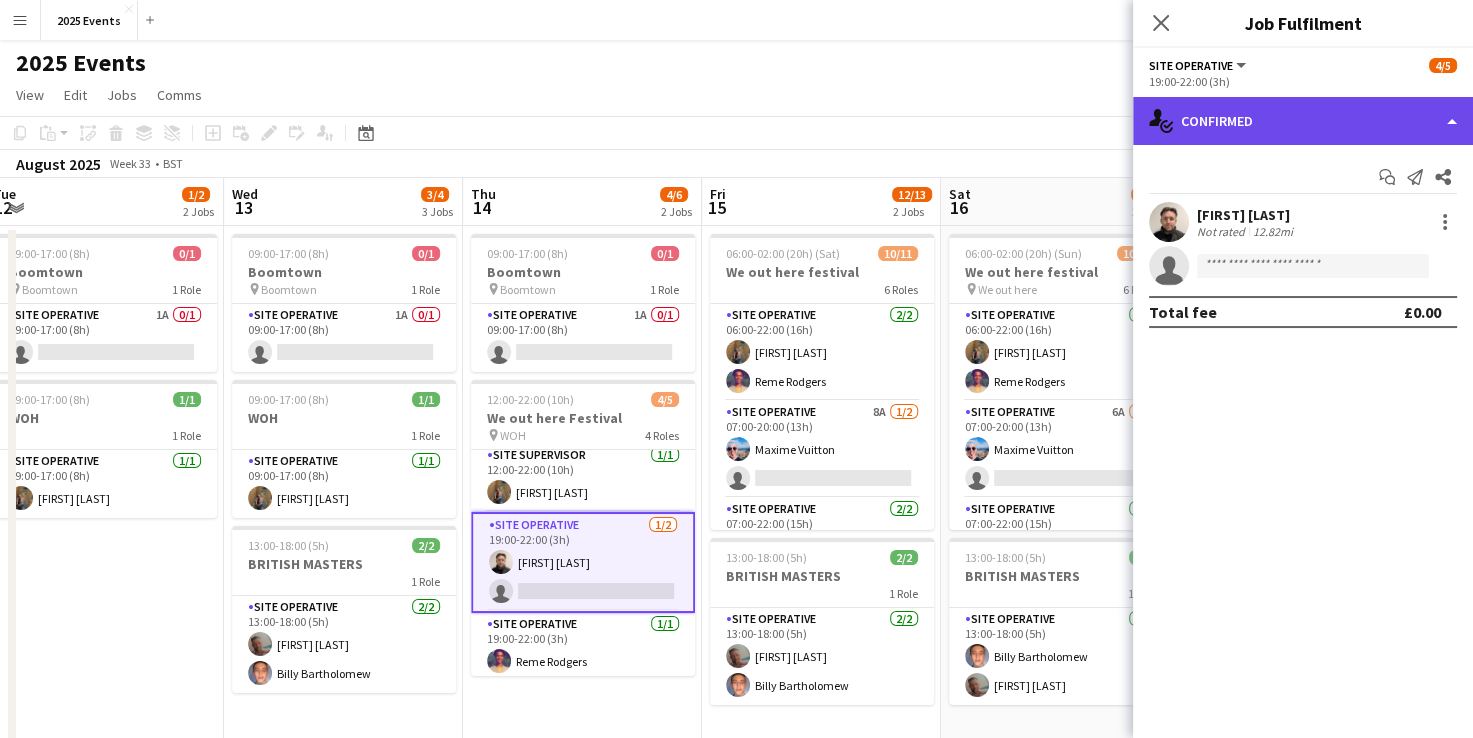 click on "single-neutral-actions-check-2
Confirmed" 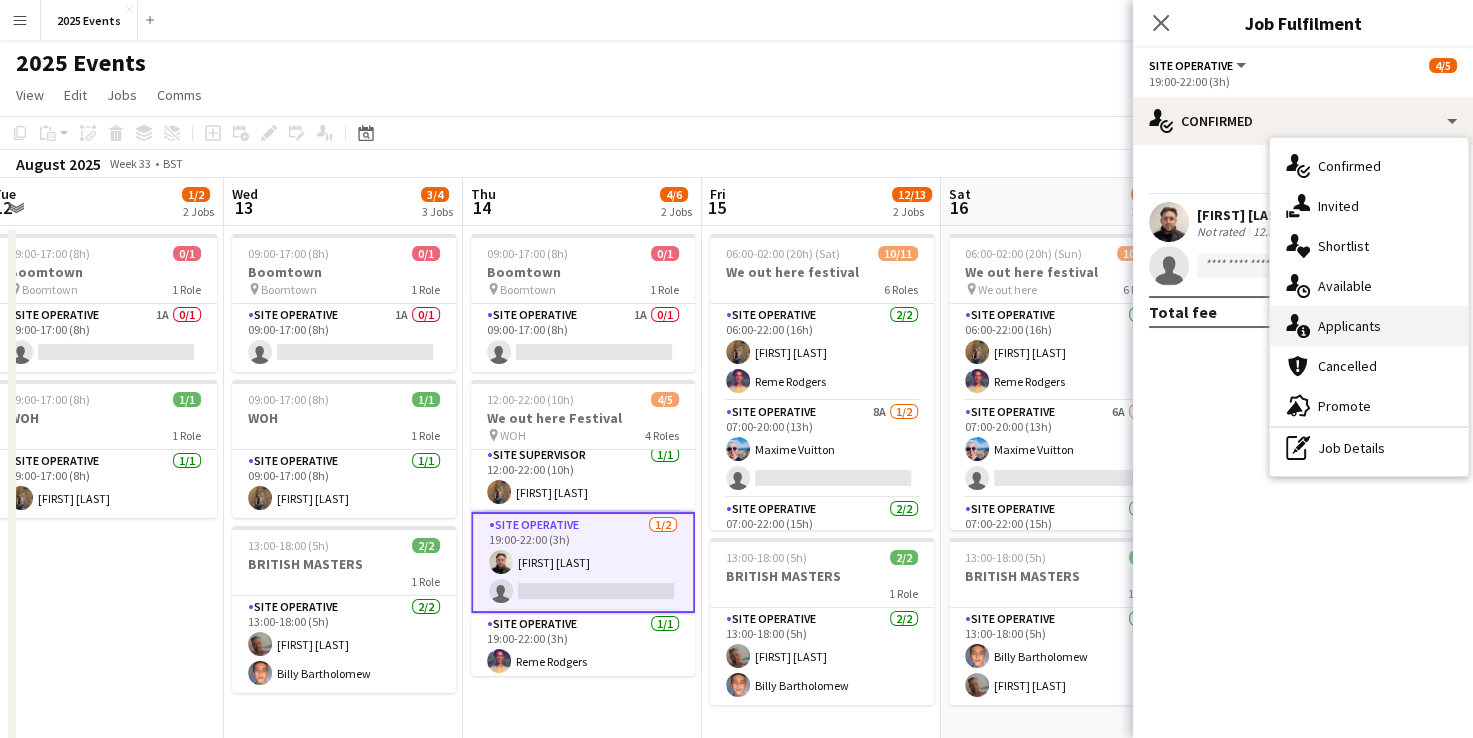 click on "single-neutral-actions-information
Applicants" at bounding box center (1369, 326) 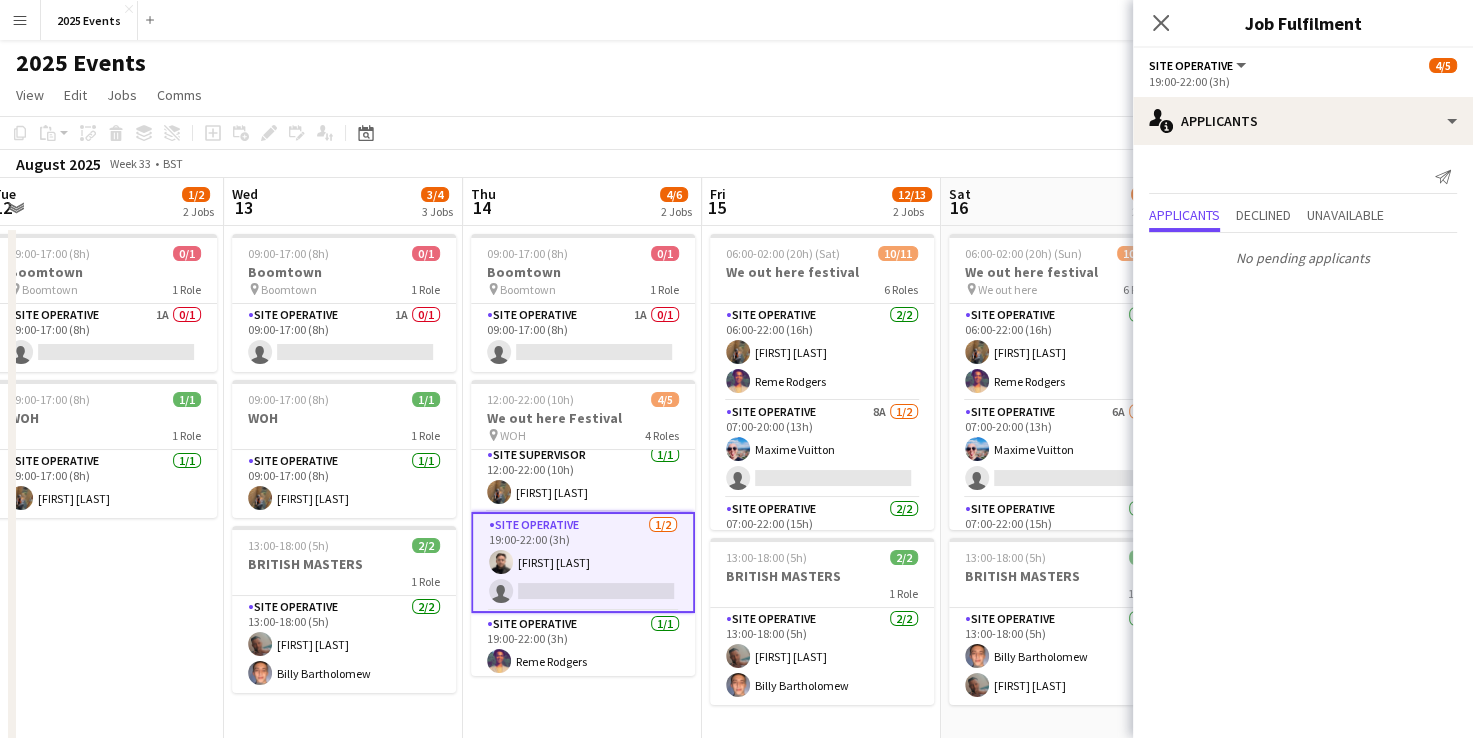 click on "Copy
Paste
Paste   Ctrl+V Paste with crew  Ctrl+Shift+V
Paste linked Job
Delete
Group
Ungroup
Add job
Add linked Job
Edit
Edit linked Job
Applicants
Date picker
AUG 2025 AUG 2025 Monday M Tuesday T Wednesday W Thursday T Friday F Saturday S Sunday S  AUG   1   2   3   4   5   6   7   8   9   10   11   12   13   14   15   16   17   18   19   20   21   22   23   24   25   26   27   28   29   30   31
Comparison range
Comparison range
Today" 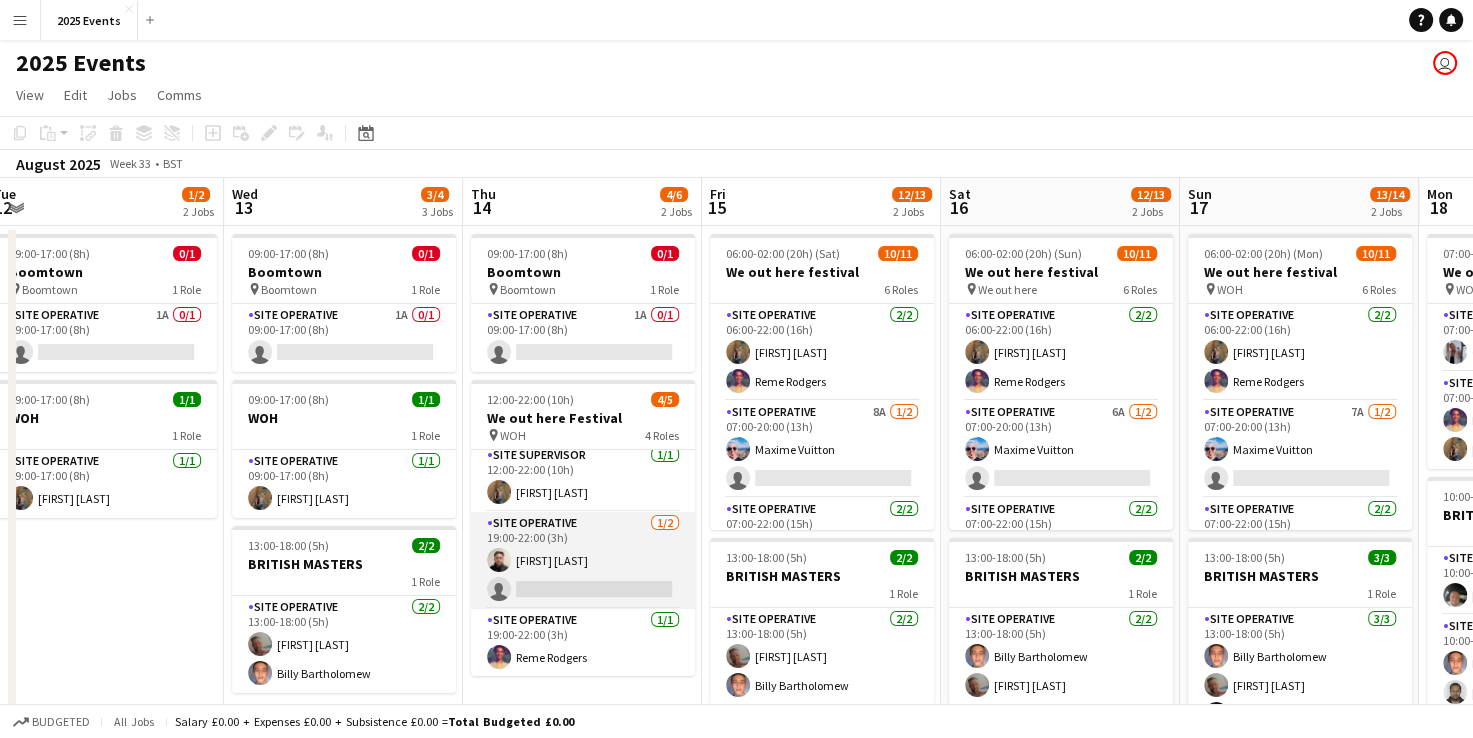 scroll, scrollTop: 0, scrollLeft: 0, axis: both 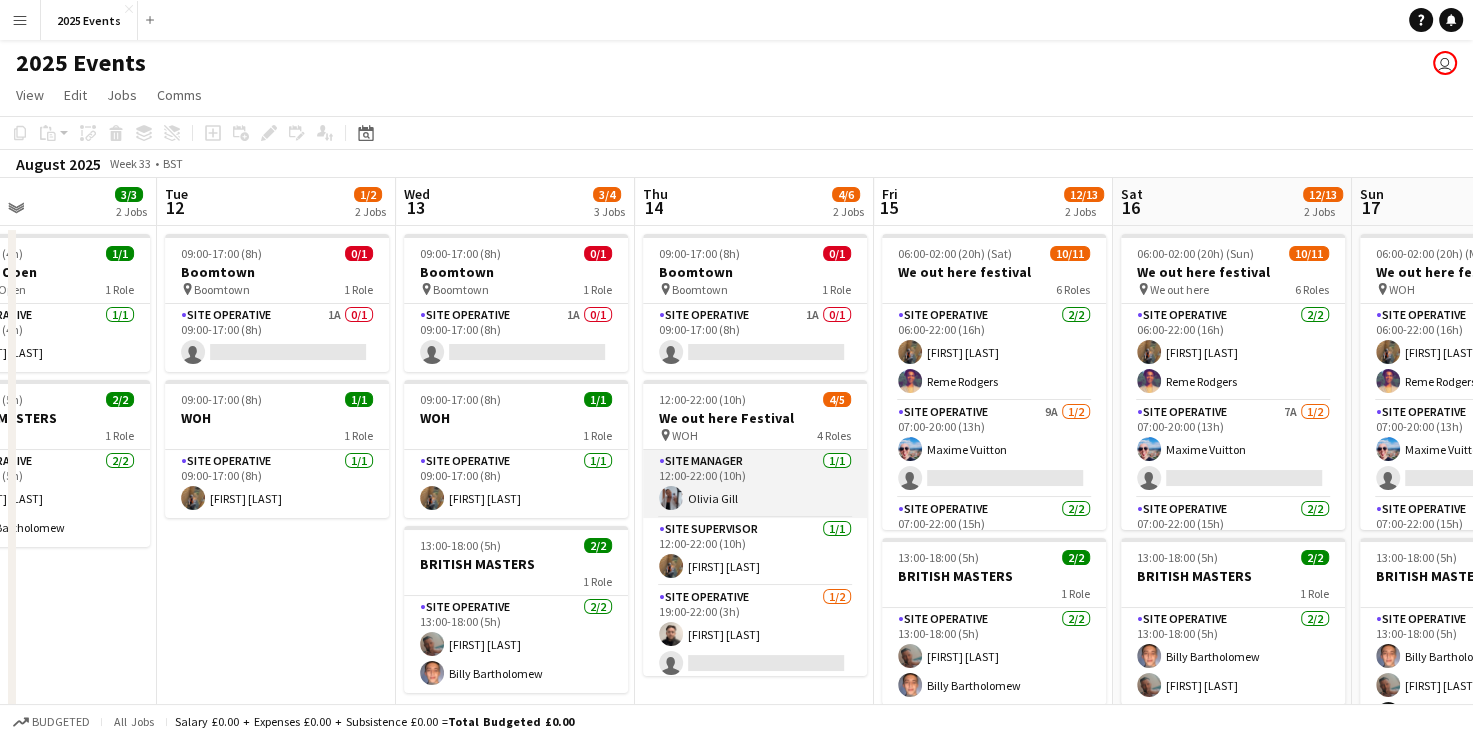 click on "Site Manager   1/1   12:00-22:00 (10h)
[FIRST] [LAST]" at bounding box center (755, 484) 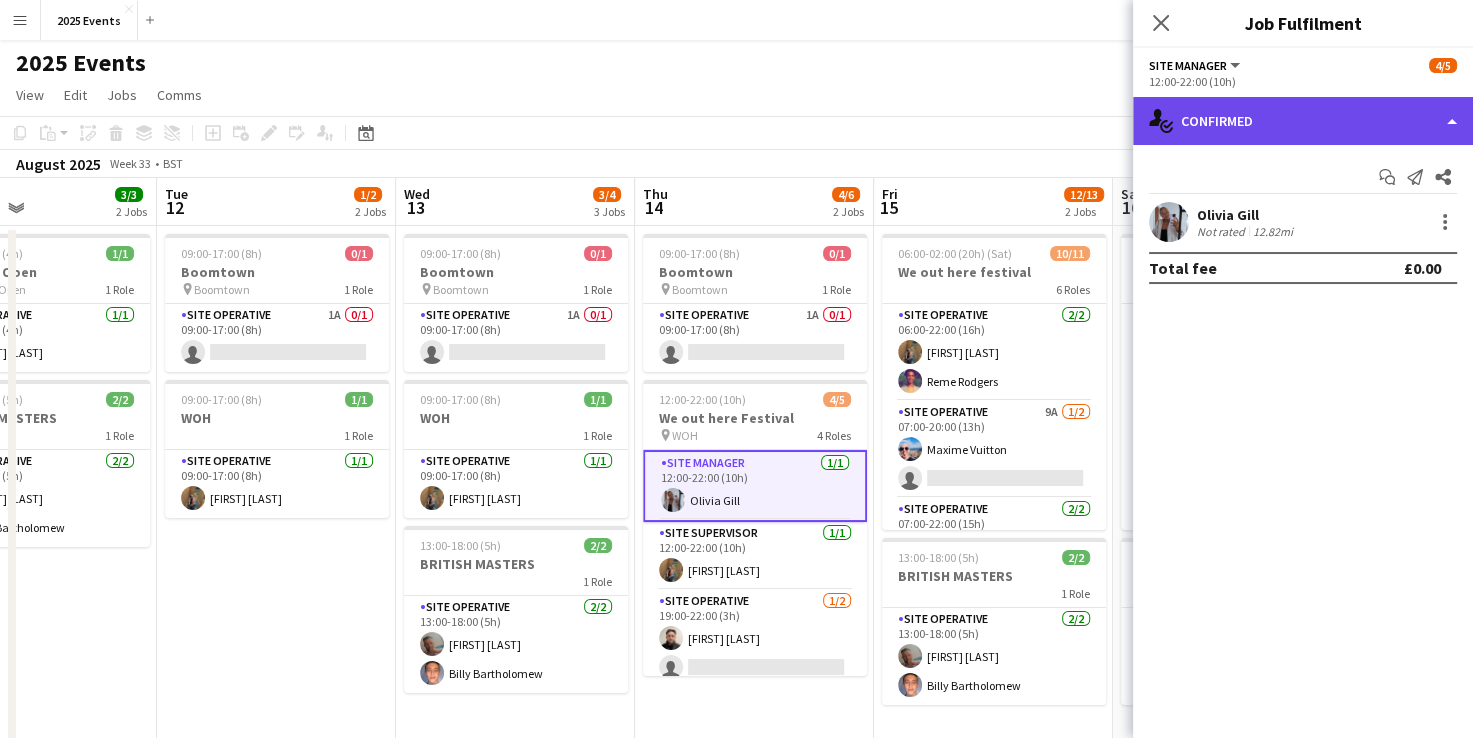 click on "single-neutral-actions-check-2
Confirmed" 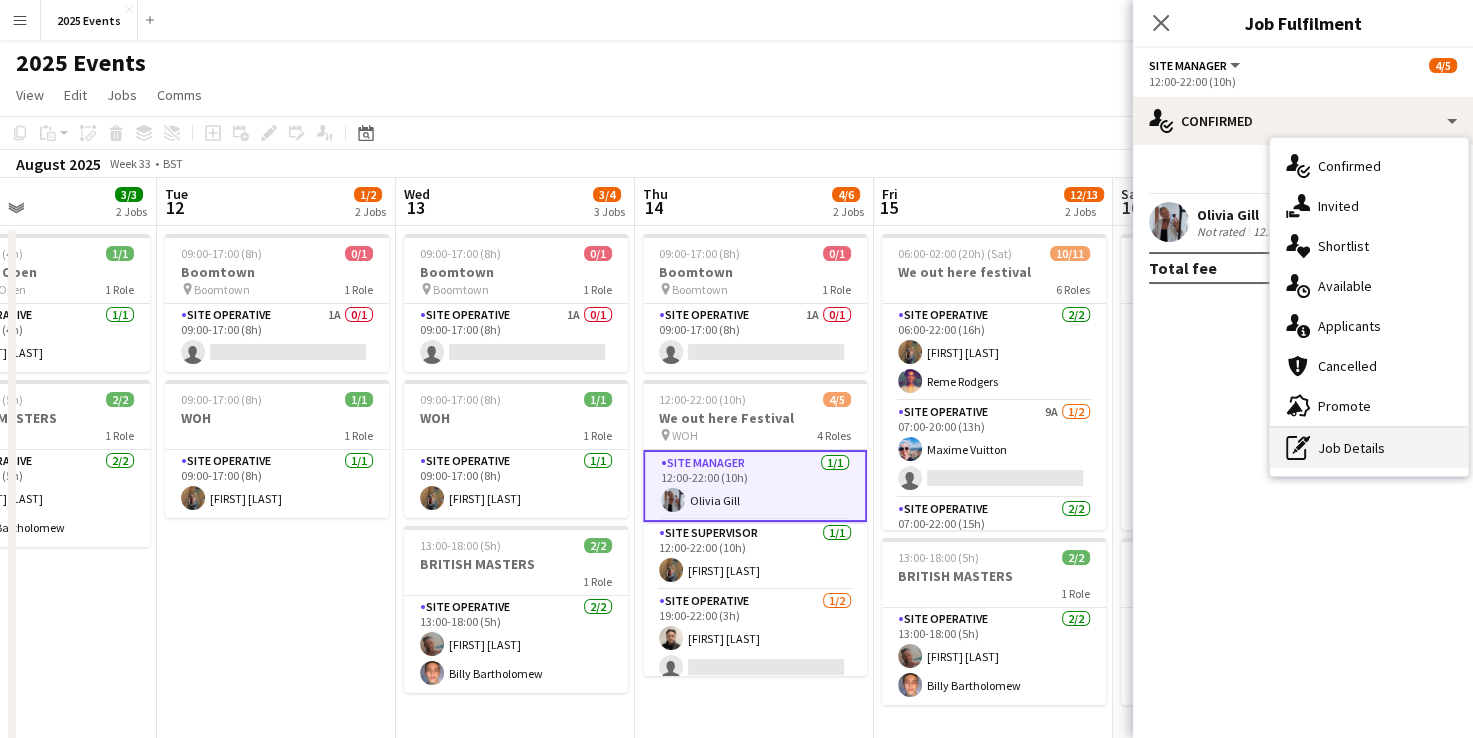 click on "pen-write
Job Details" at bounding box center [1369, 448] 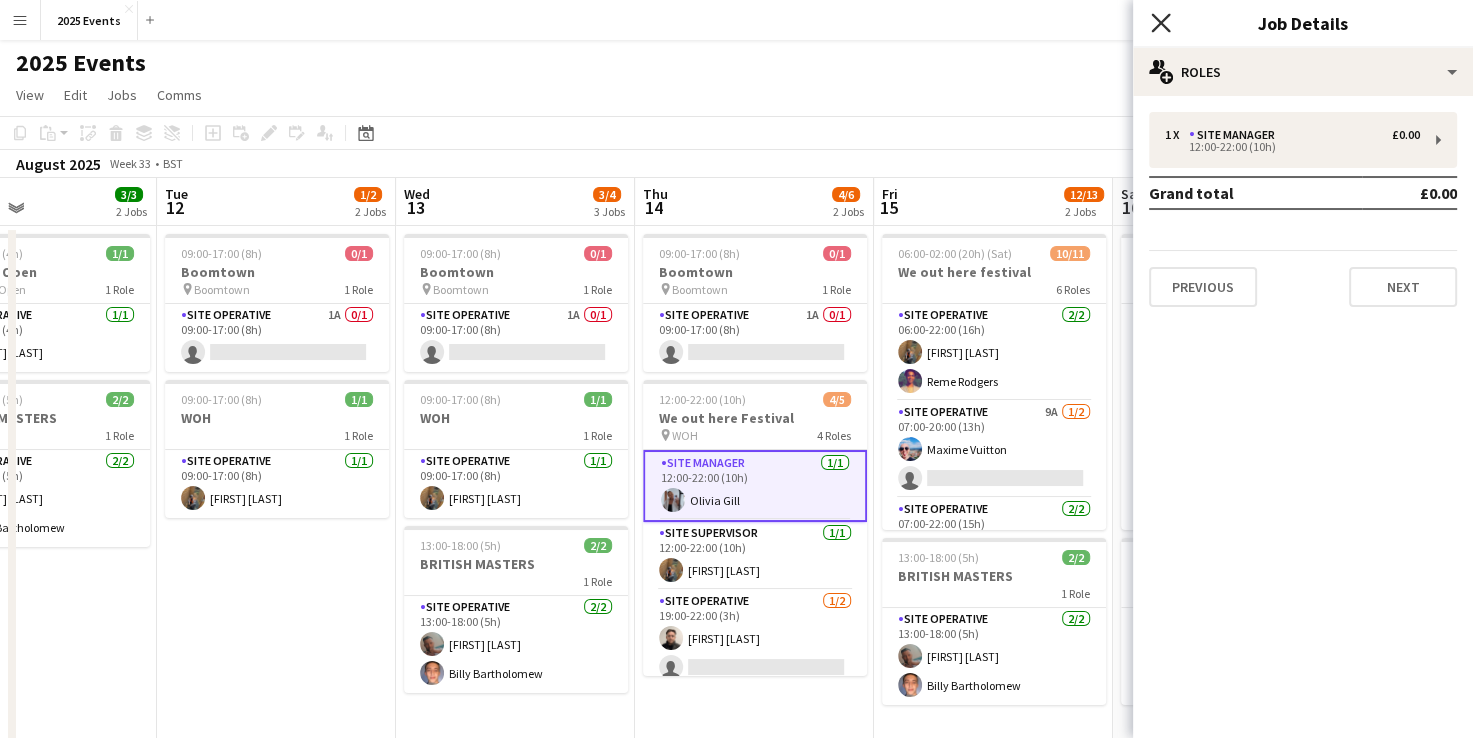 click on "Close pop-in" 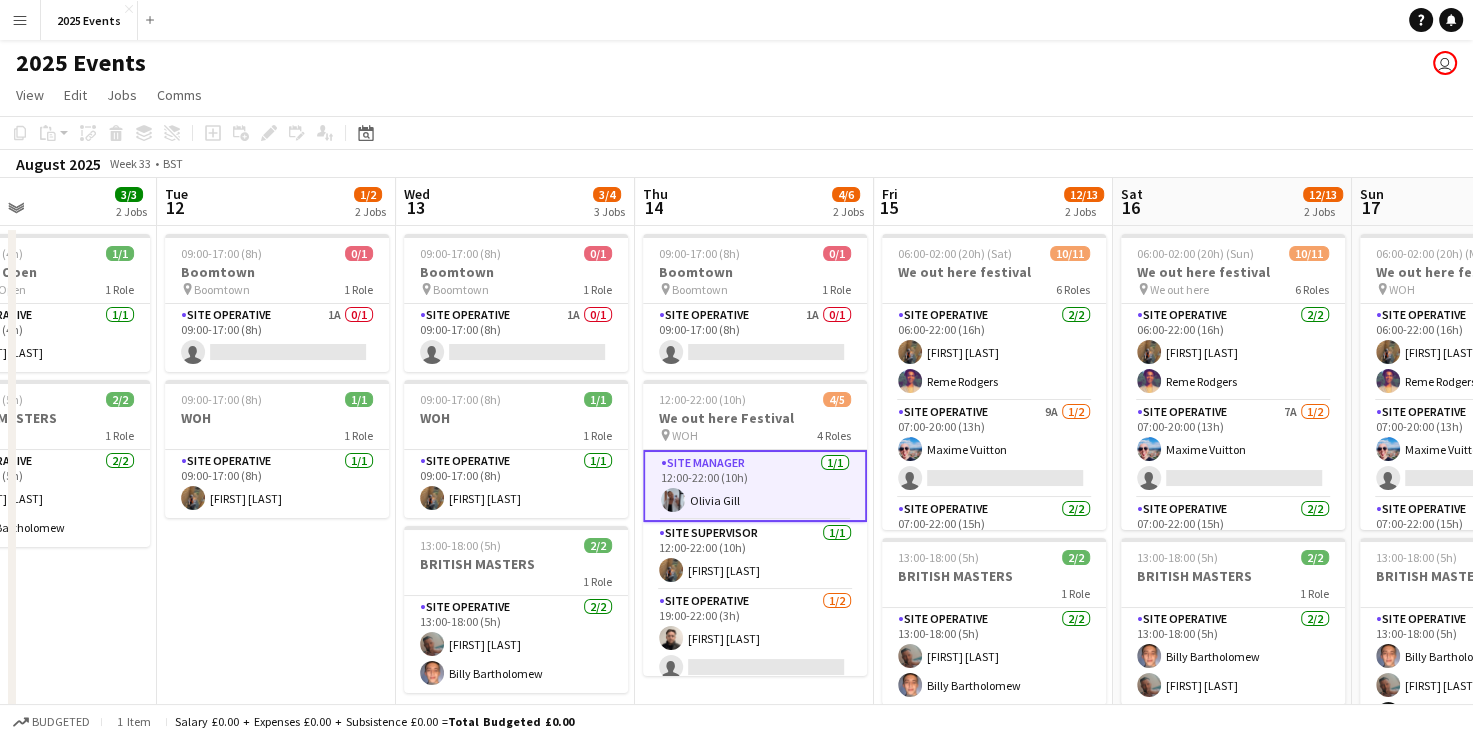 click on "Site Manager   1/1   12:00-22:00 (10h)
[FIRST] [LAST]" at bounding box center [755, 486] 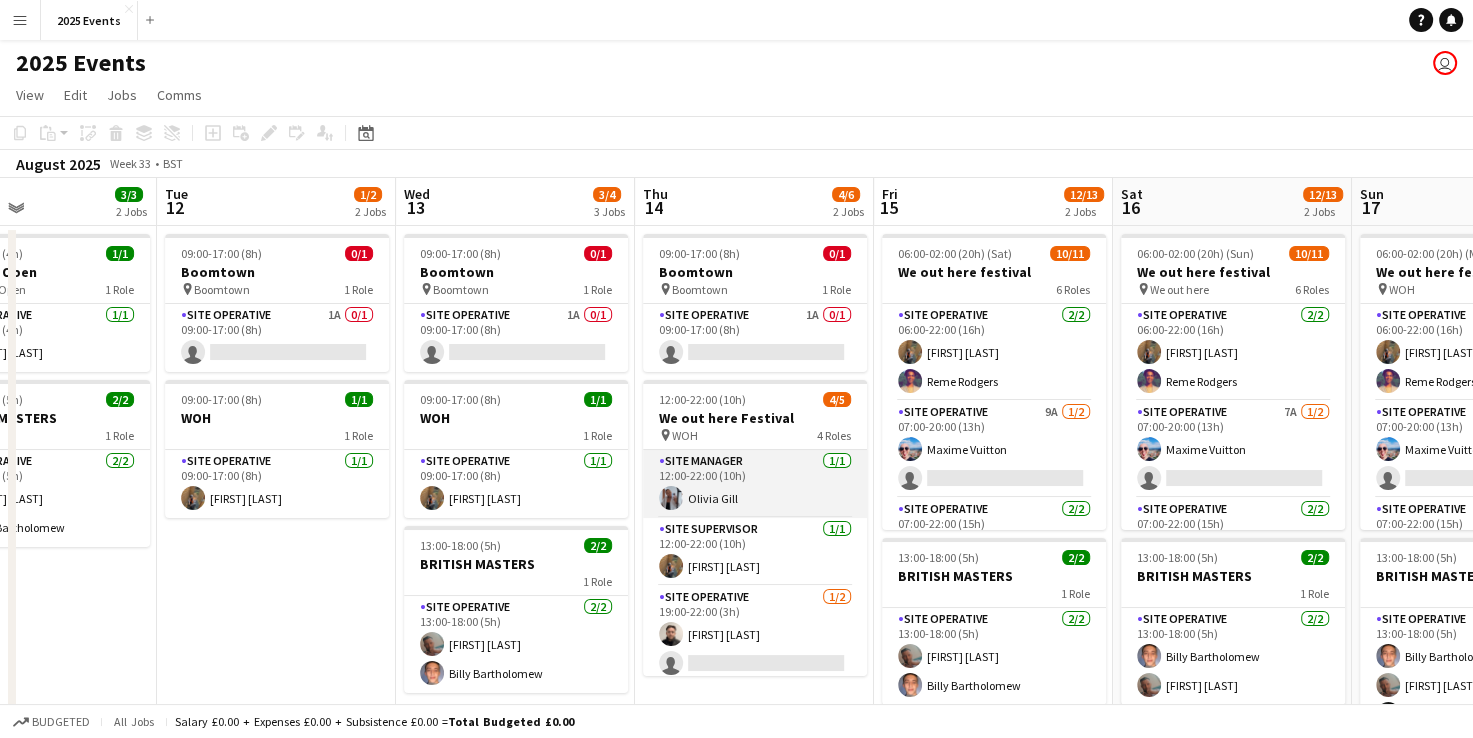 click on "Site Manager   1/1   12:00-22:00 (10h)
[FIRST] [LAST]" at bounding box center [755, 484] 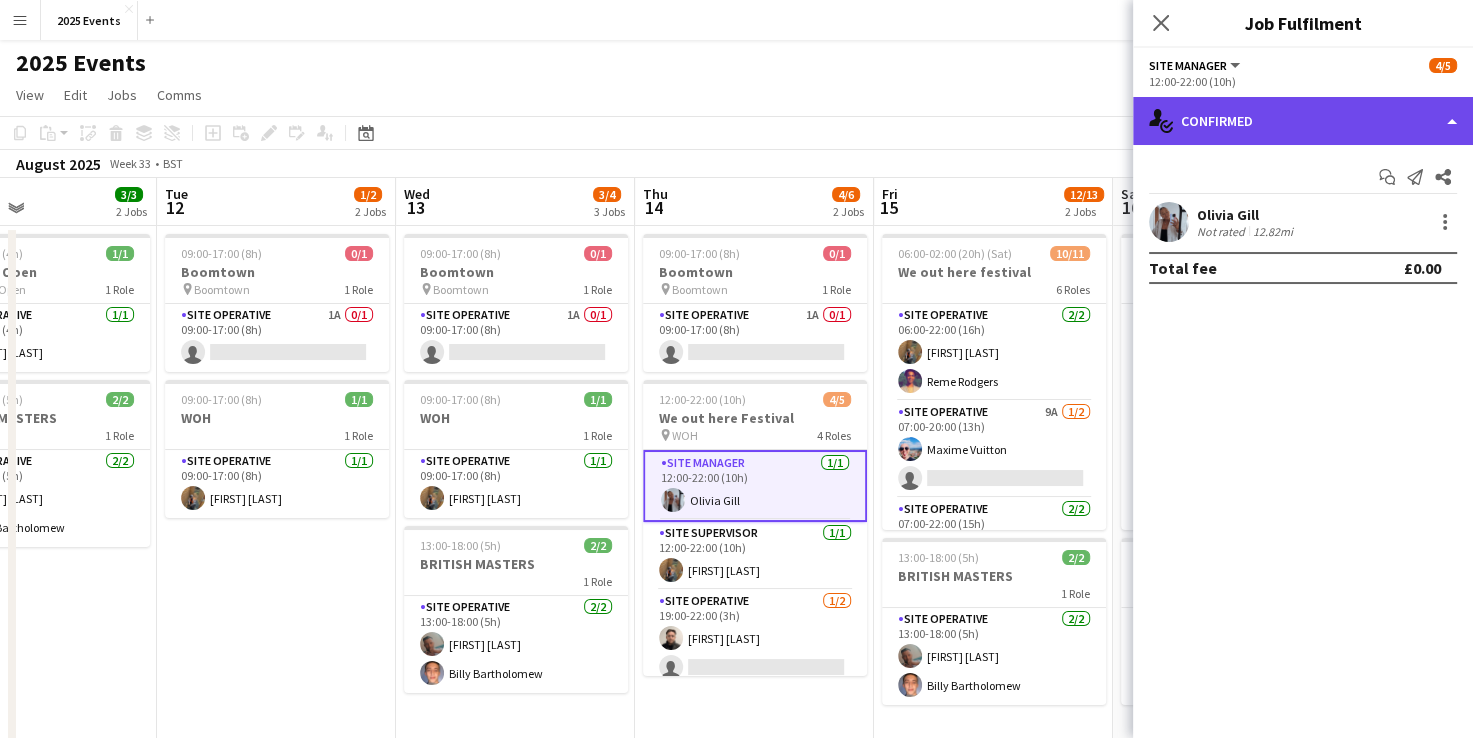 click on "single-neutral-actions-check-2
Confirmed" 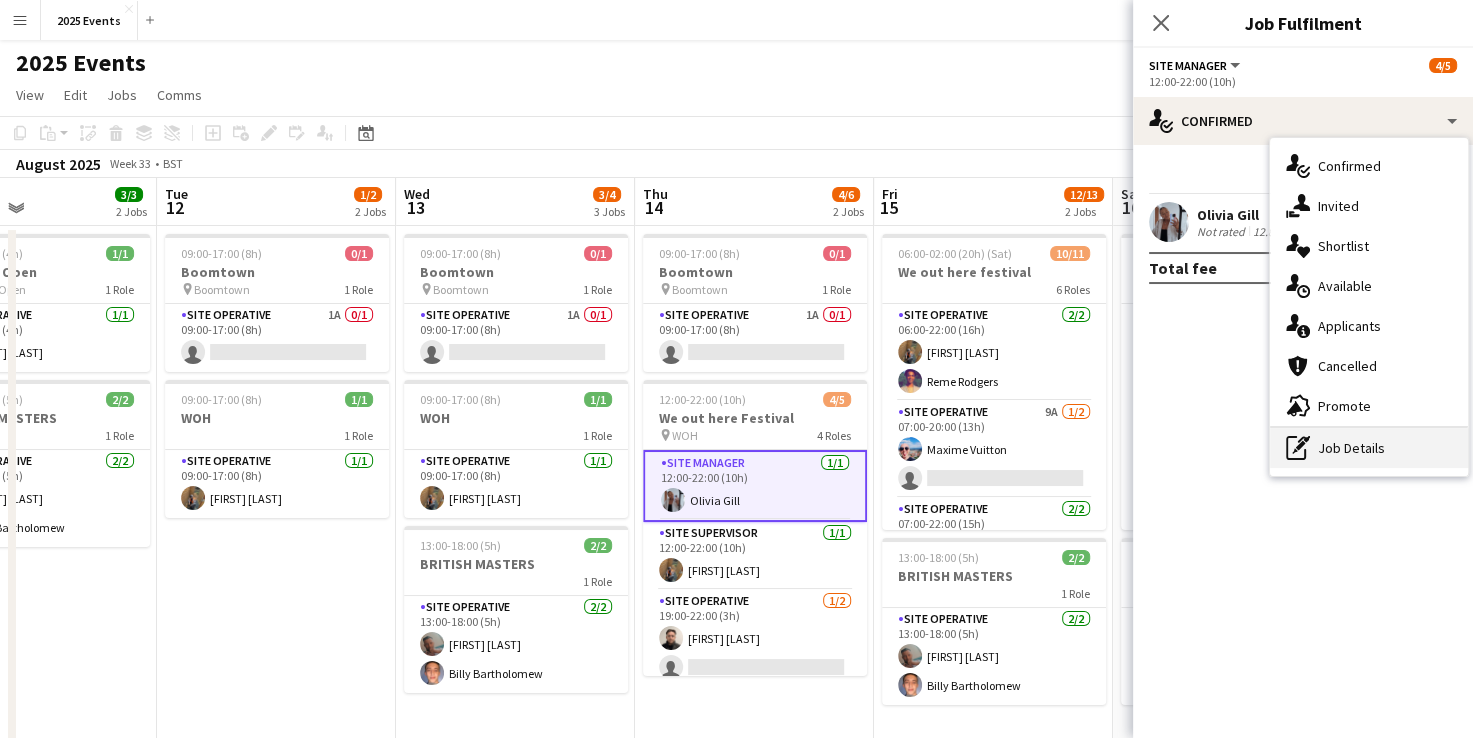 click on "pen-write
Job Details" at bounding box center (1369, 448) 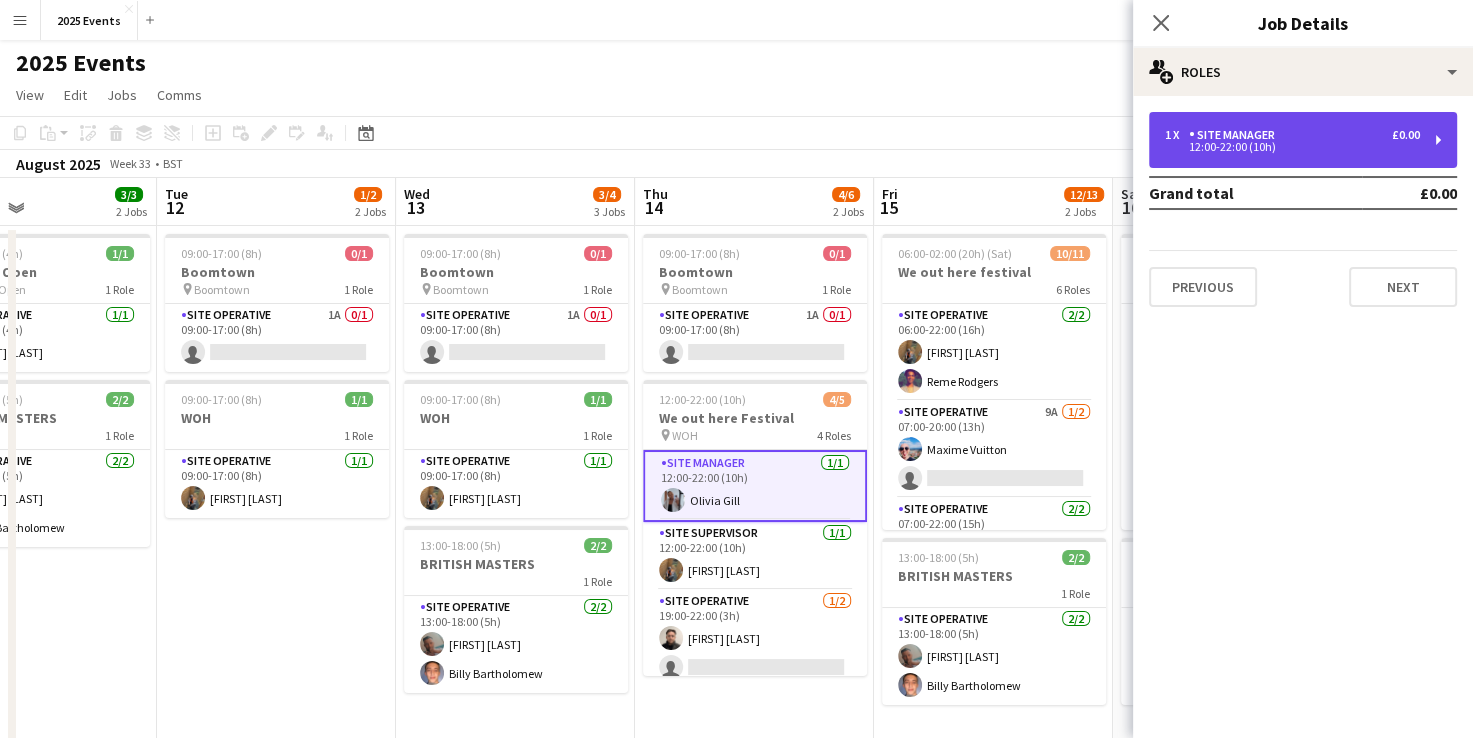click on "1 x   Site Manager   £0.00" at bounding box center (1292, 135) 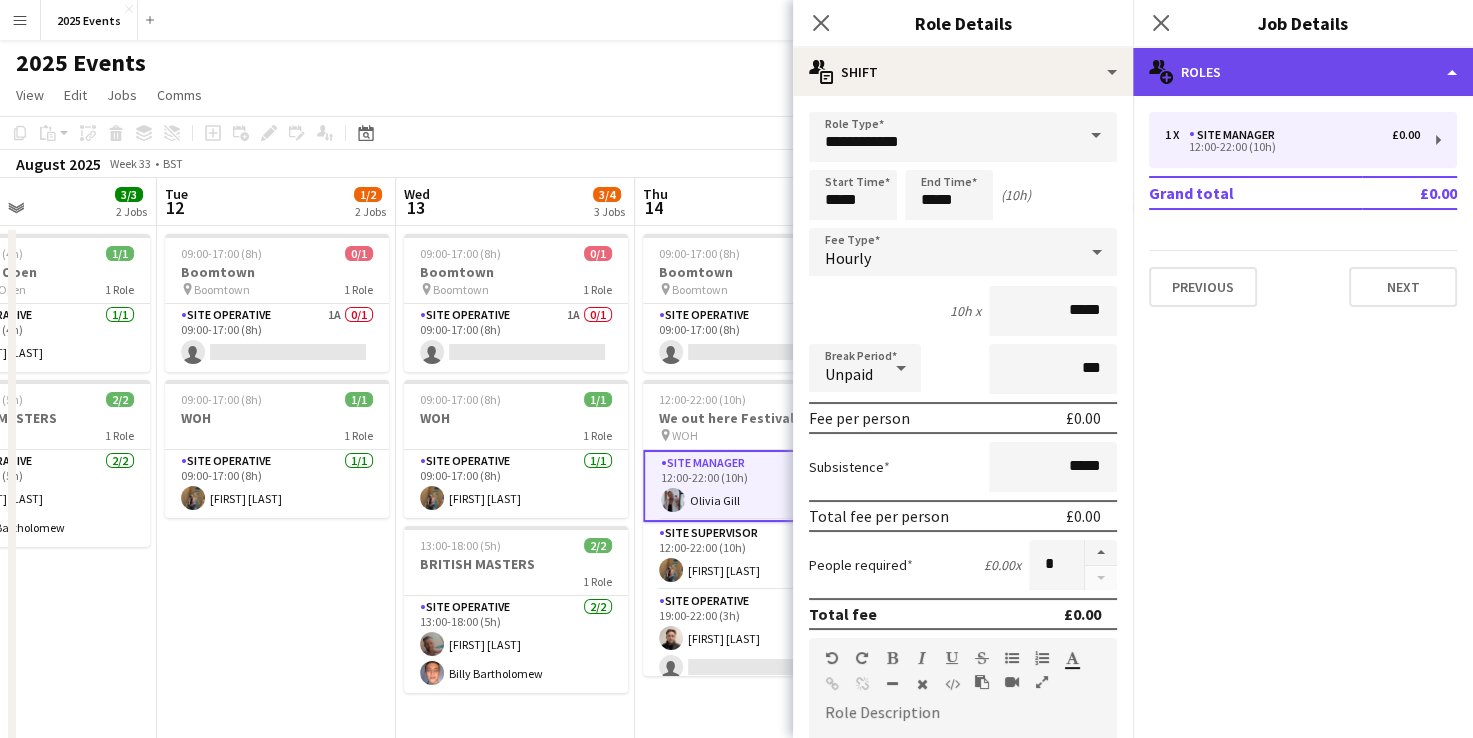 click on "multiple-users-add
Roles" 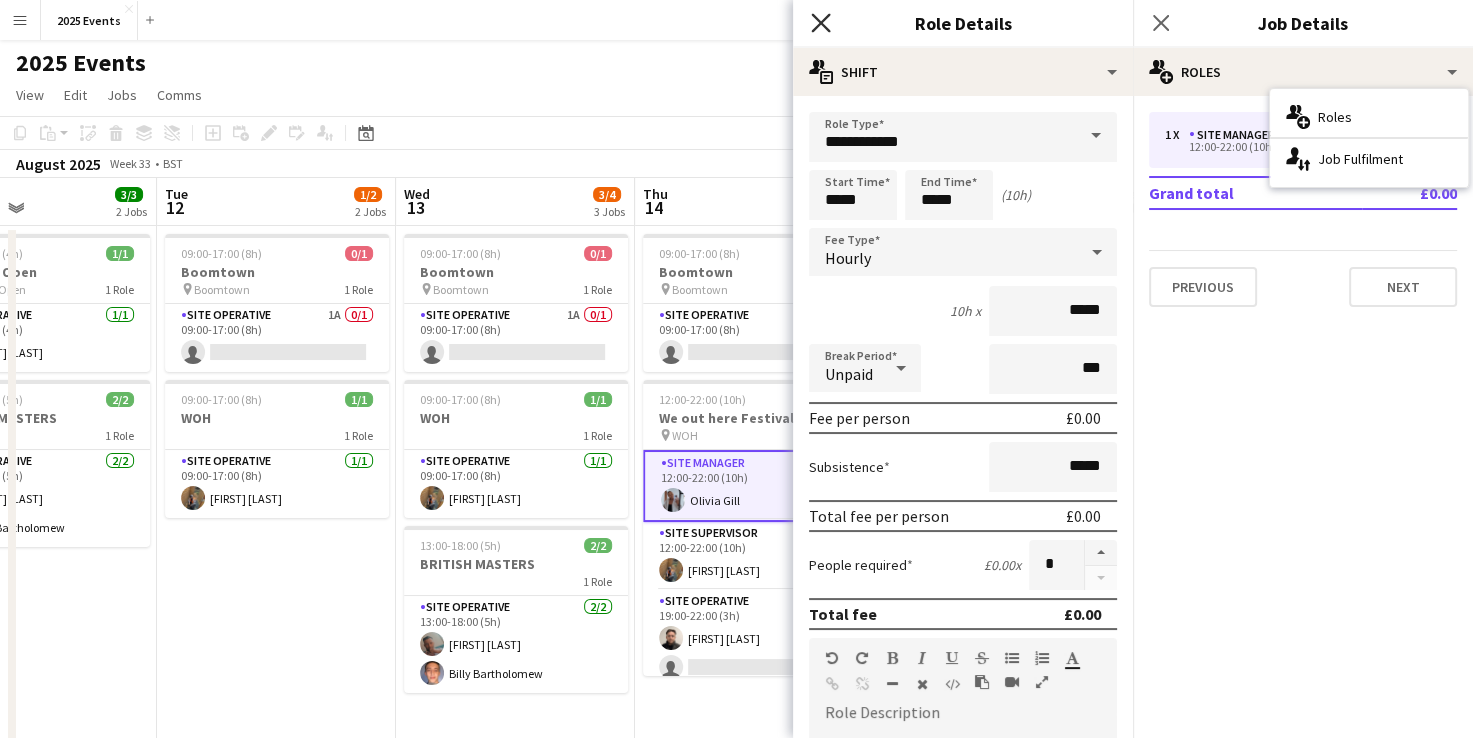 click 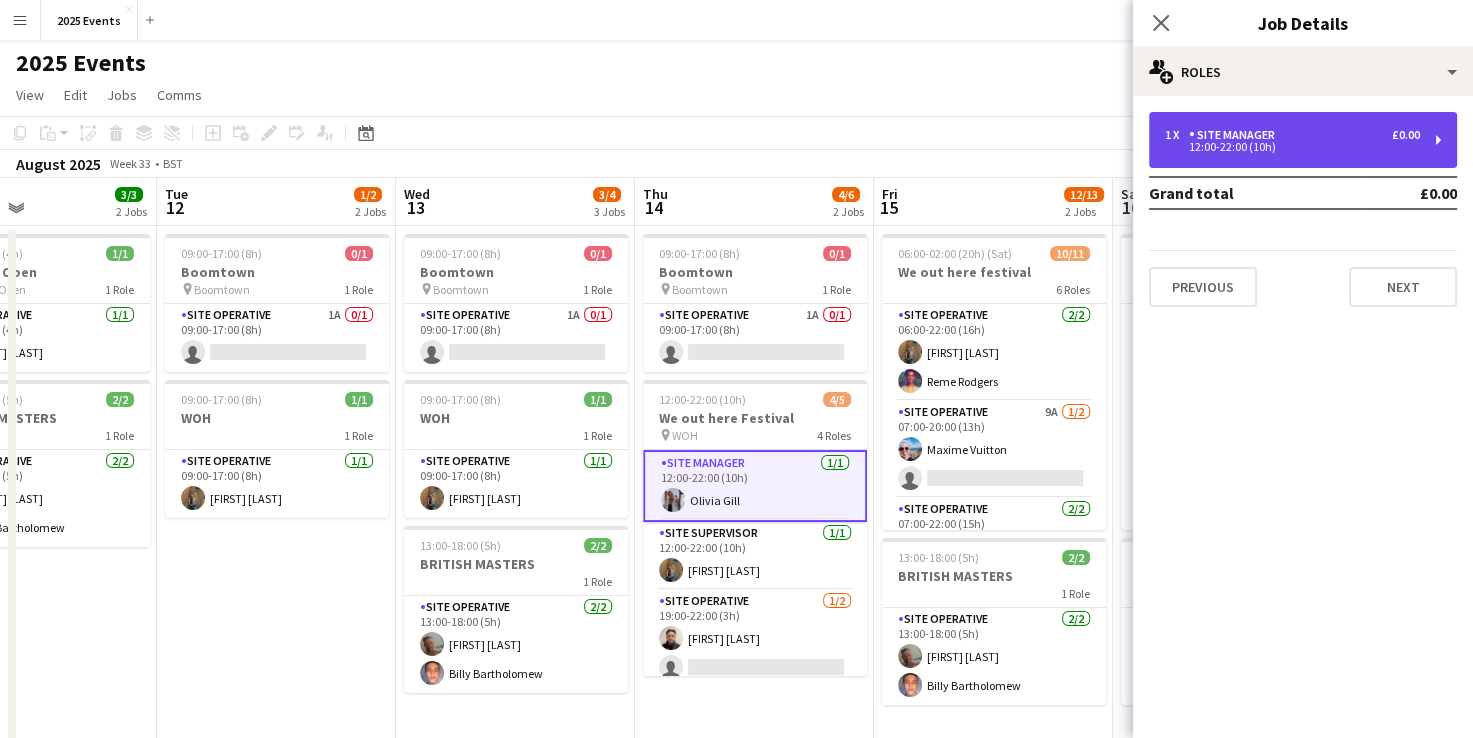 click on "1 x   Site Manager   £0.00   12:00-22:00 (10h)" at bounding box center [1303, 140] 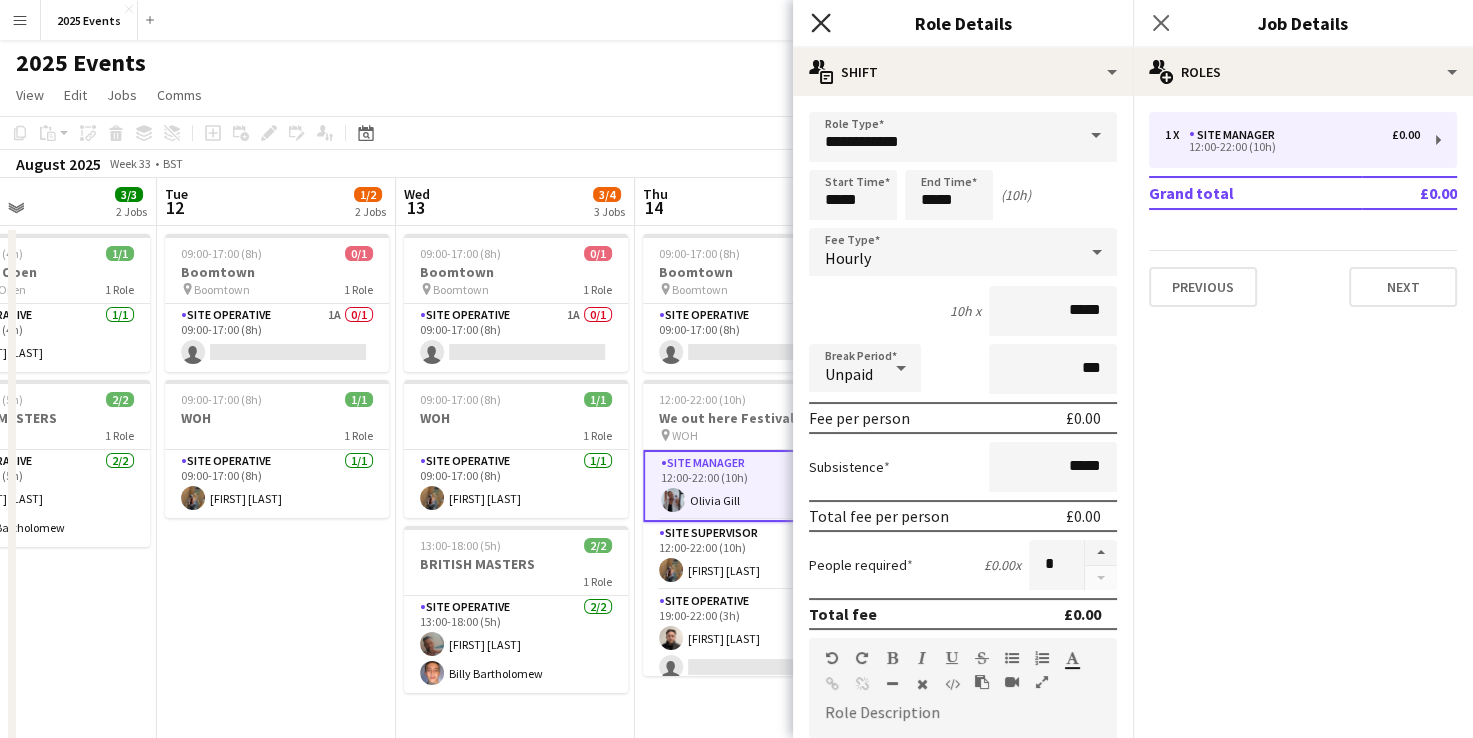 click on "Close pop-in" 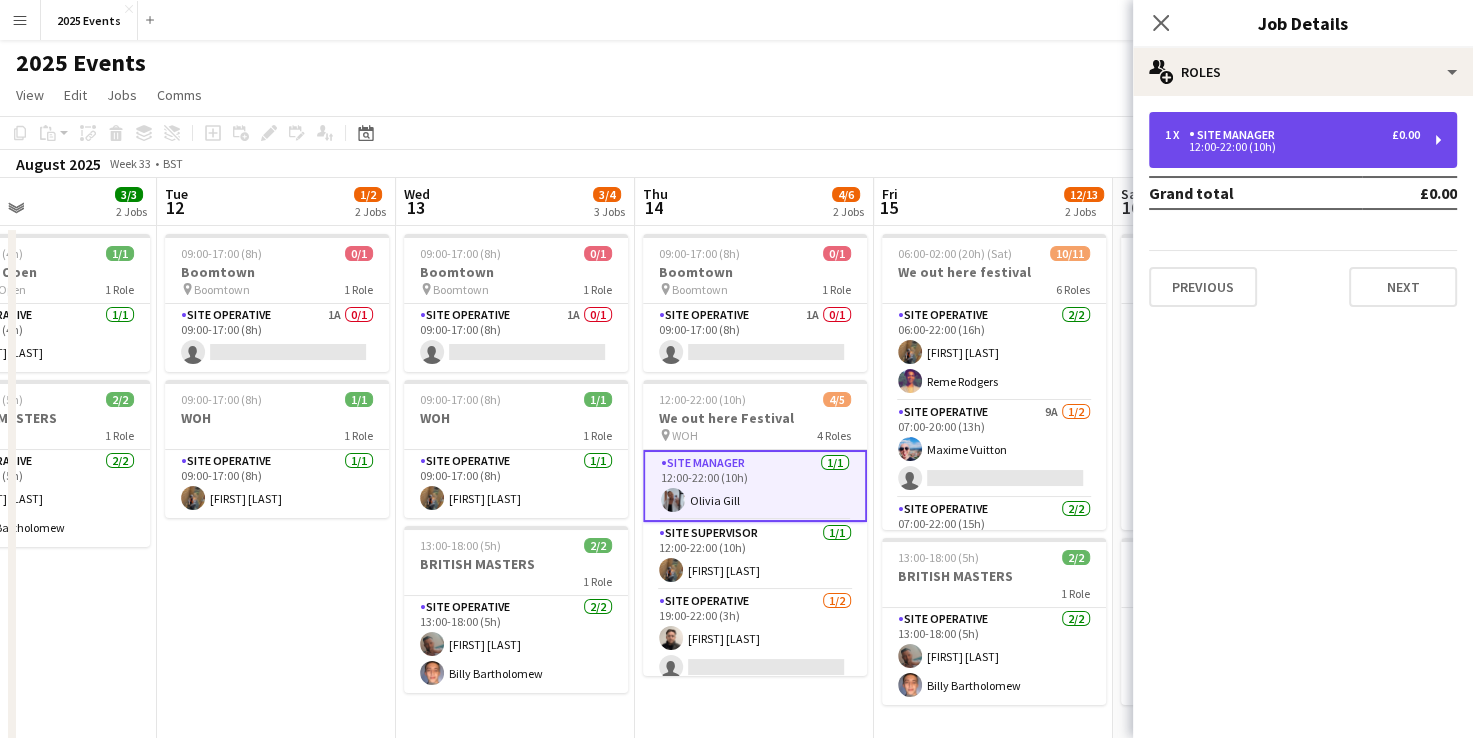 click on "1 x   Site Manager   £0.00   12:00-22:00 (10h)" at bounding box center (1303, 140) 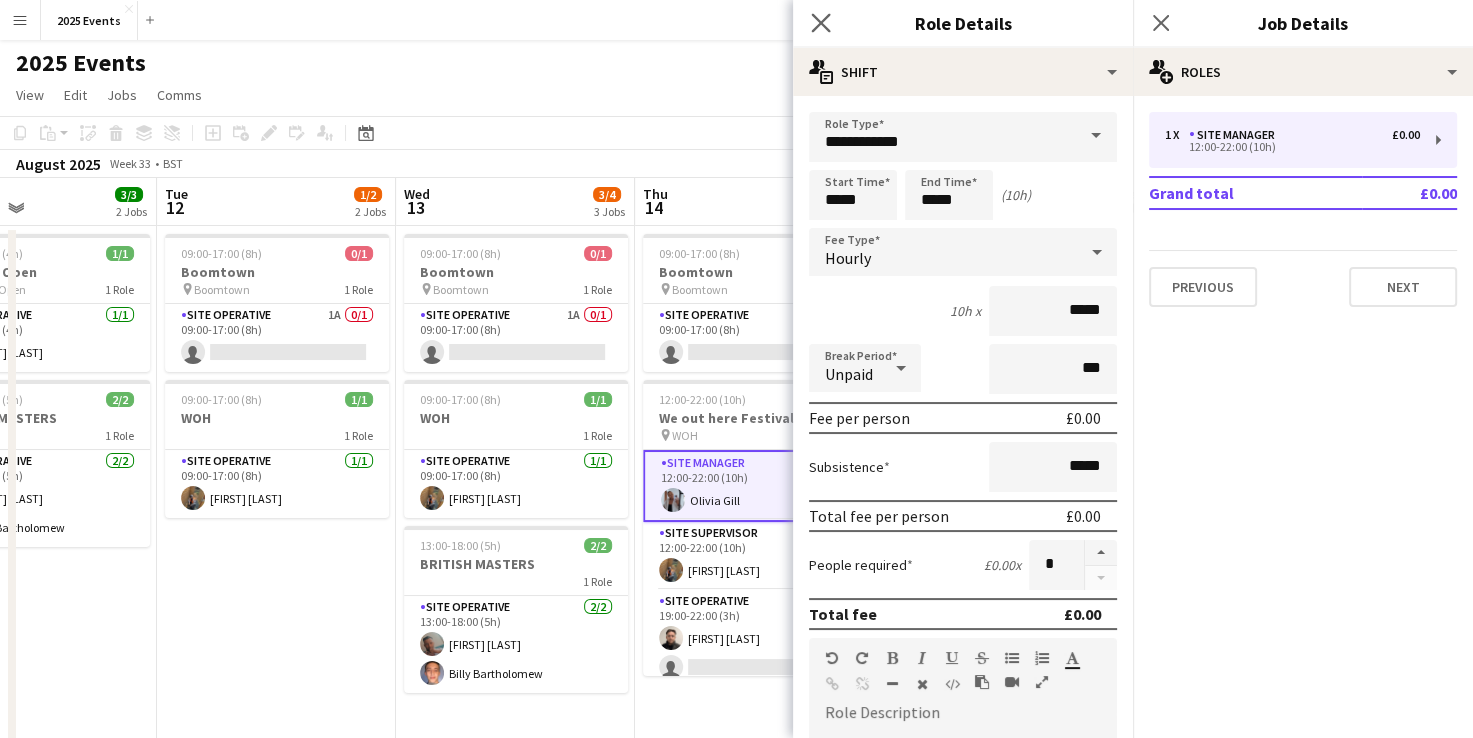 click on "Close pop-in" 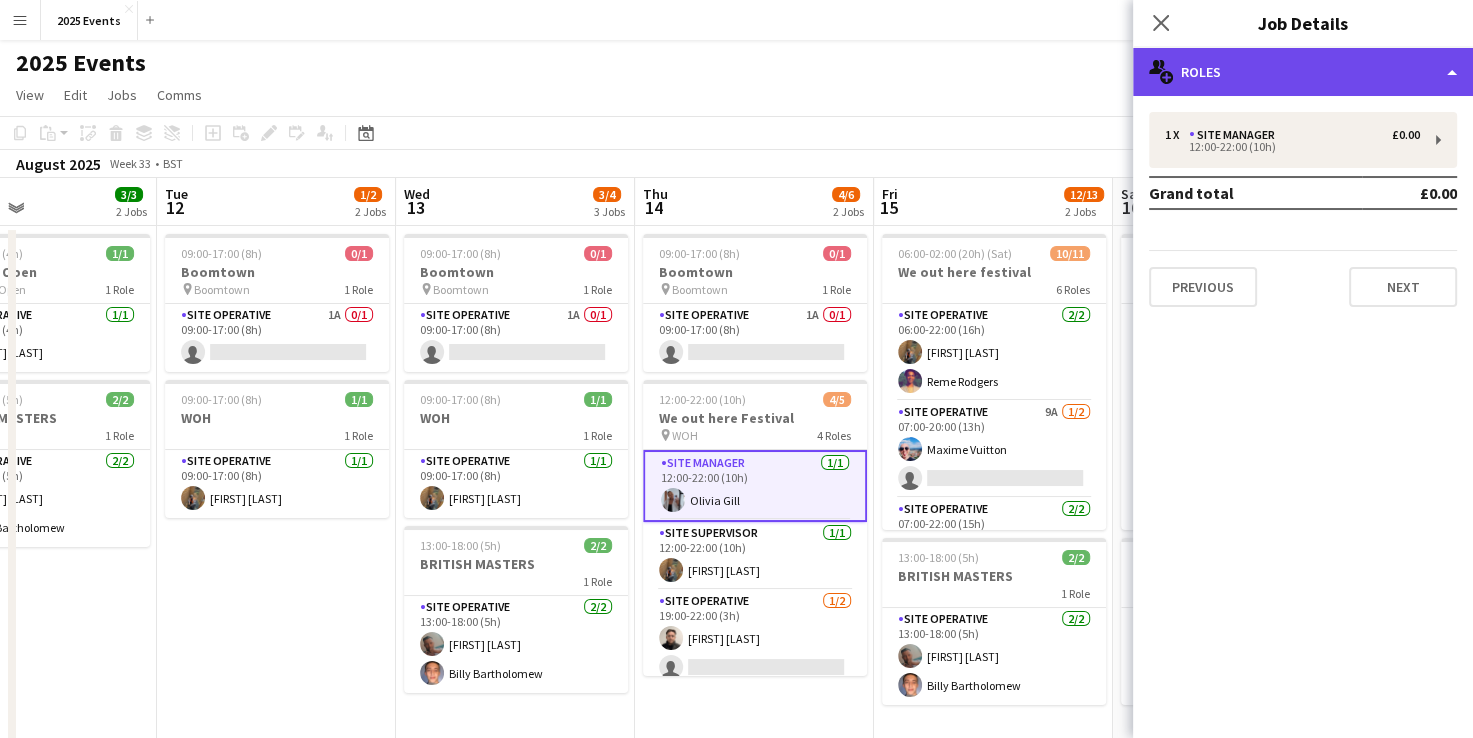 click on "multiple-users-add
Roles" 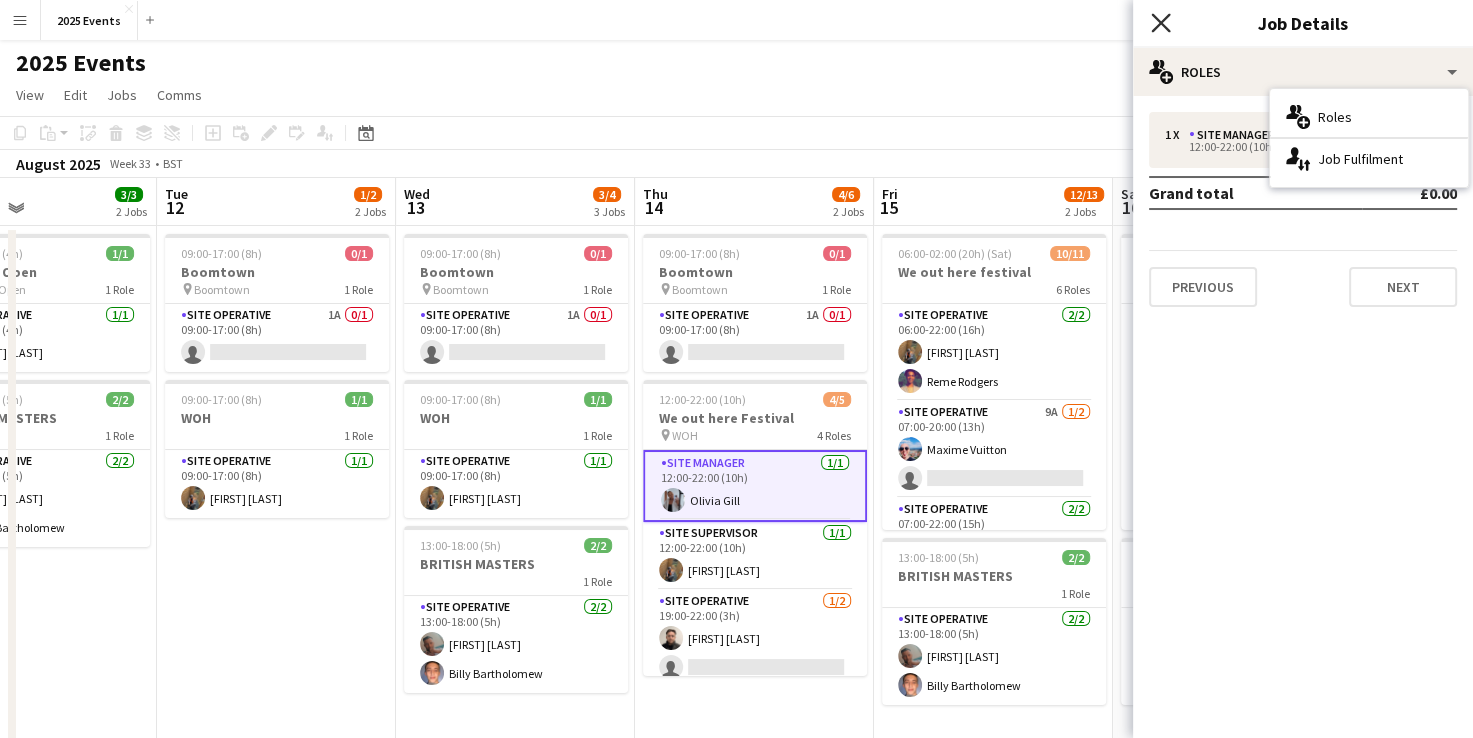 click on "Close pop-in" 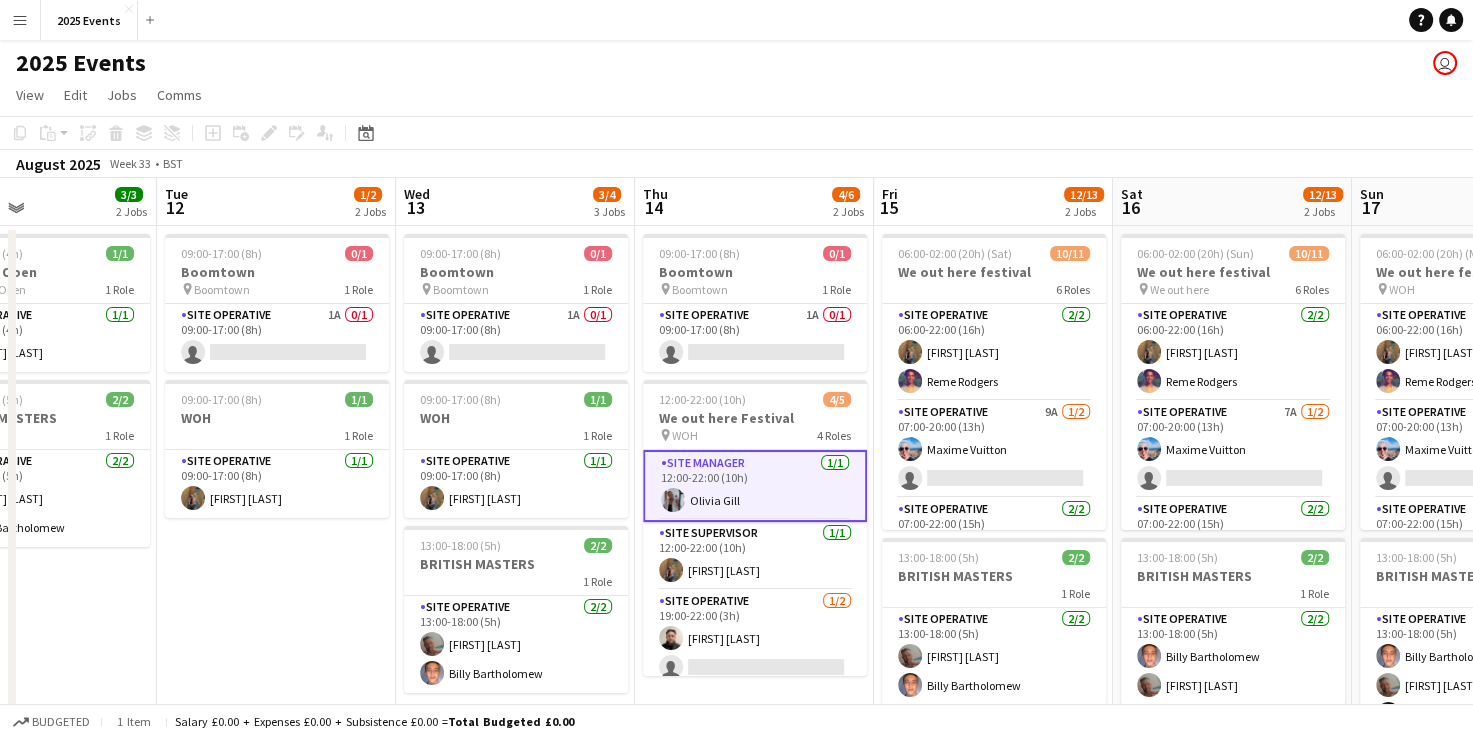 click on "Site Manager   1/1   12:00-22:00 (10h)
[FIRST] [LAST]" at bounding box center [755, 486] 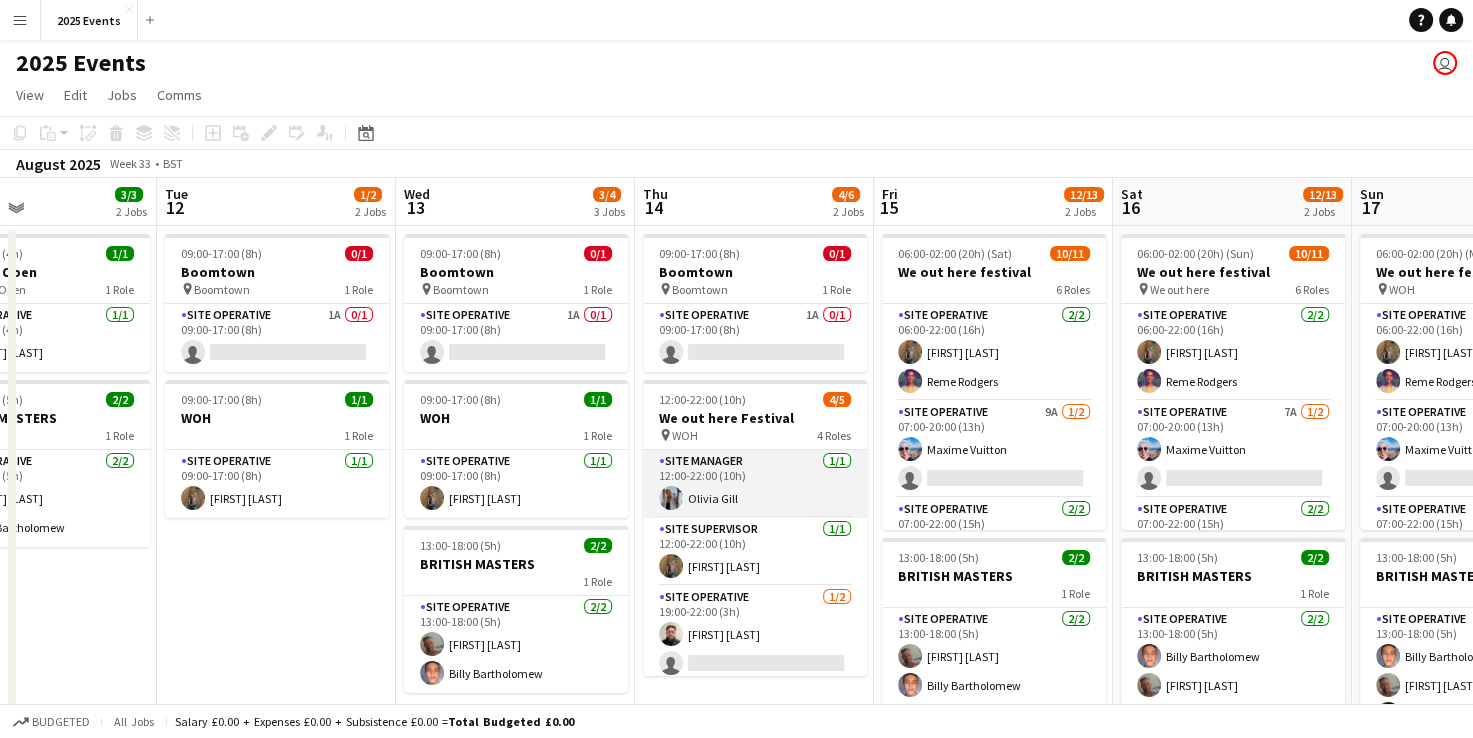 click on "Site Manager   1/1   12:00-22:00 (10h)
[FIRST] [LAST]" at bounding box center [755, 484] 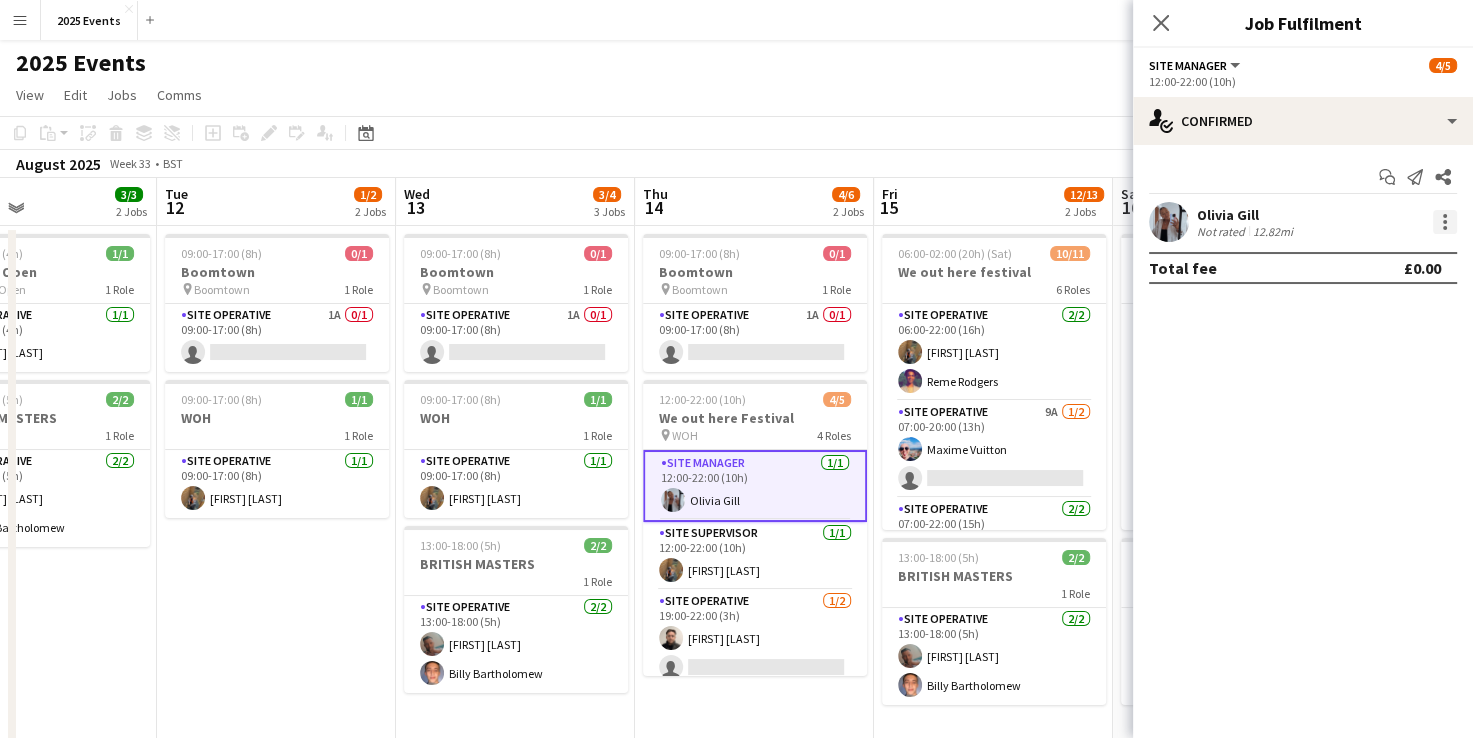 click at bounding box center [1445, 222] 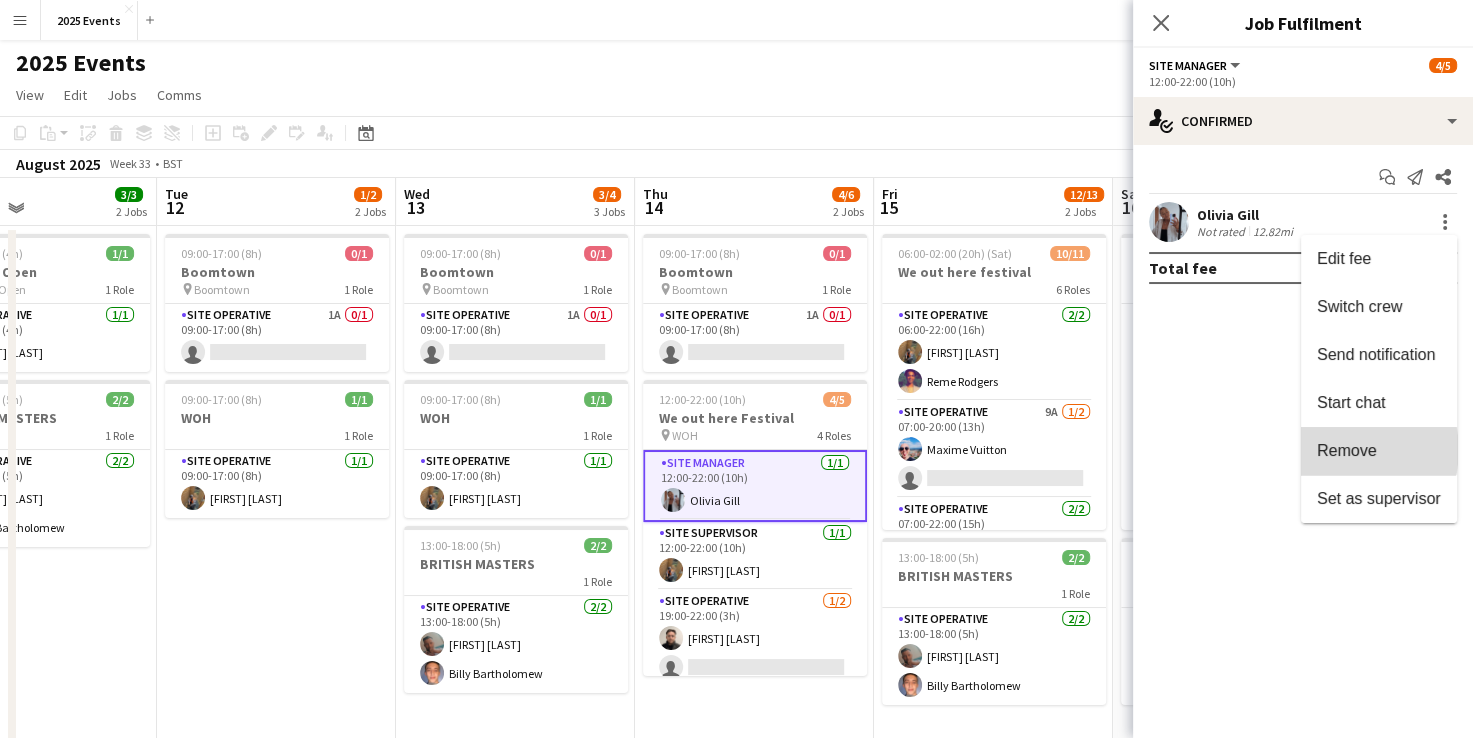 click on "Remove" at bounding box center [1347, 450] 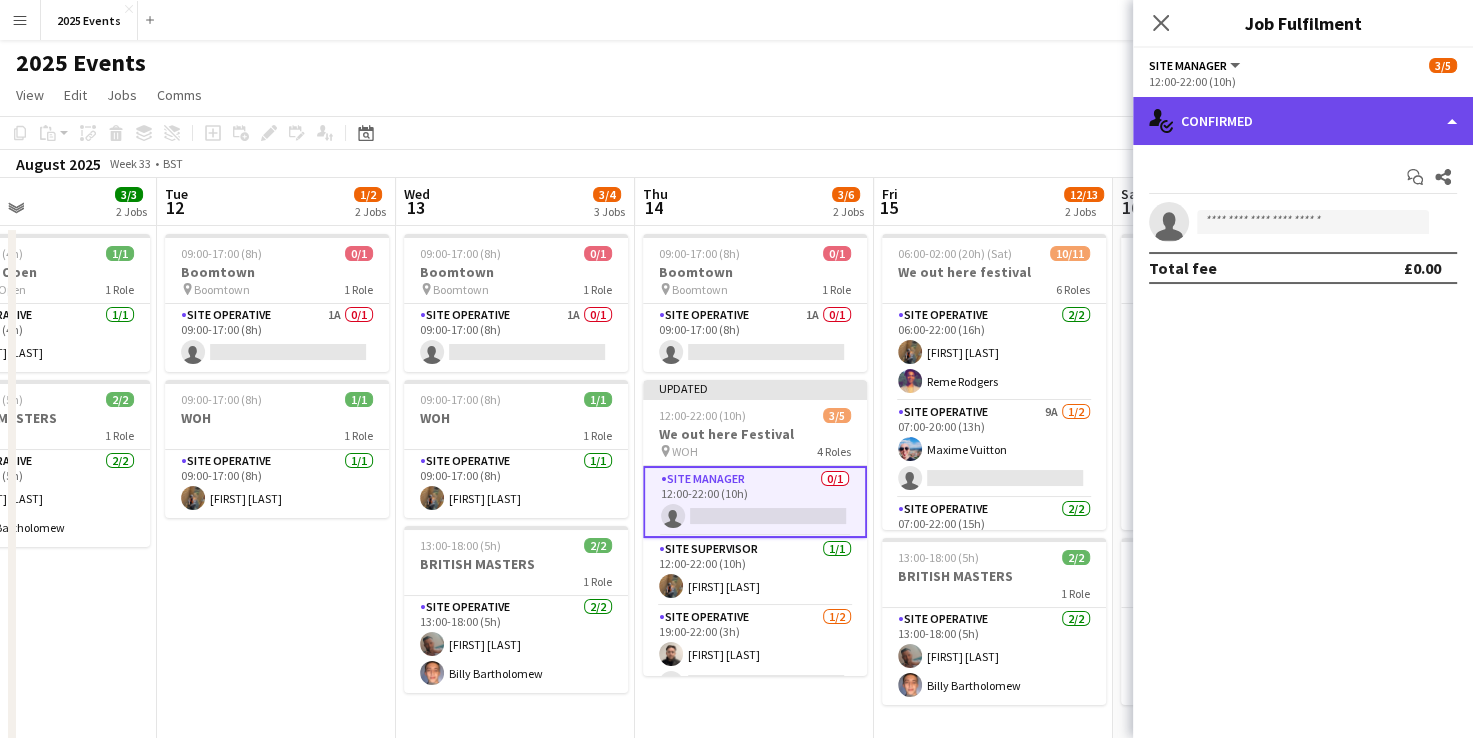 click on "single-neutral-actions-check-2
Confirmed" 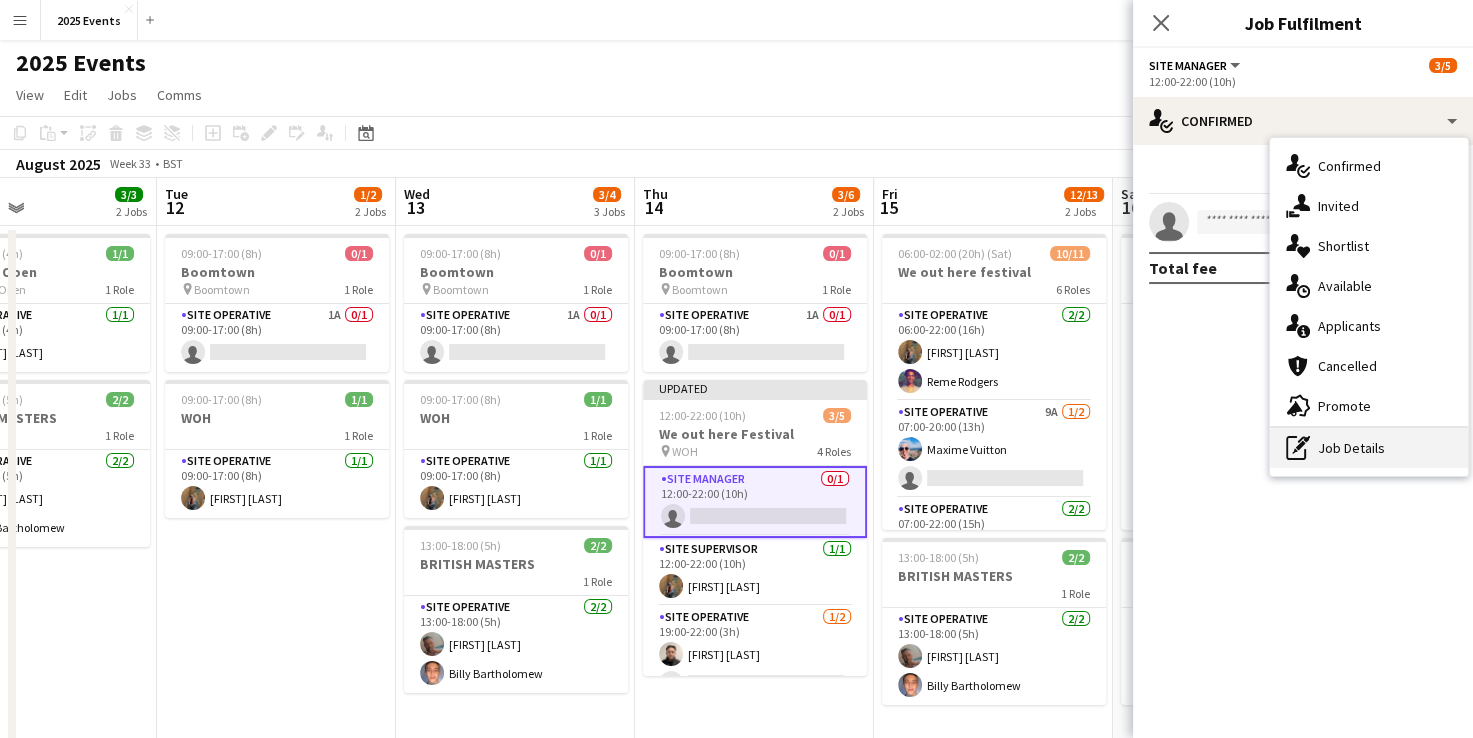 click on "pen-write
Job Details" at bounding box center [1369, 448] 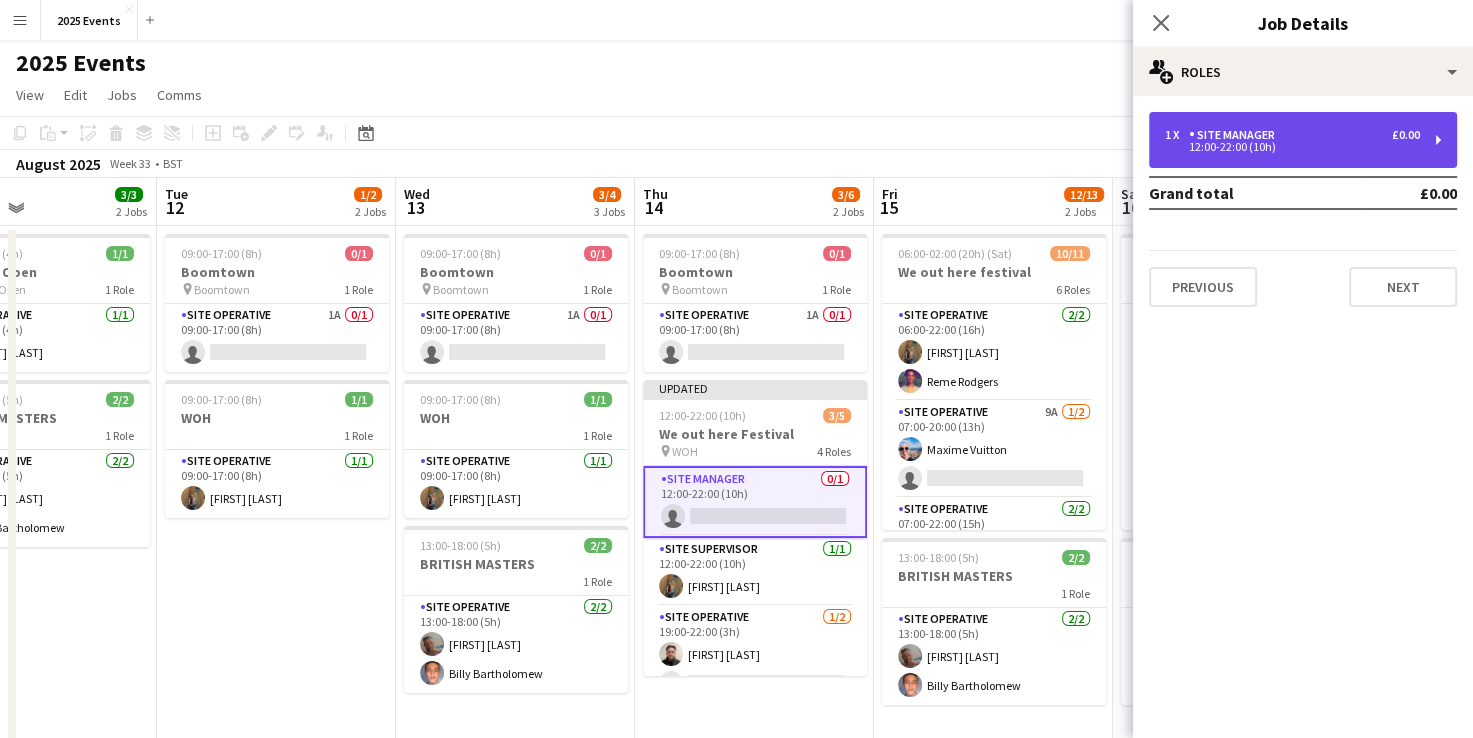 click on "1 x   Site Manager   £0.00   12:00-22:00 (10h)" at bounding box center (1303, 140) 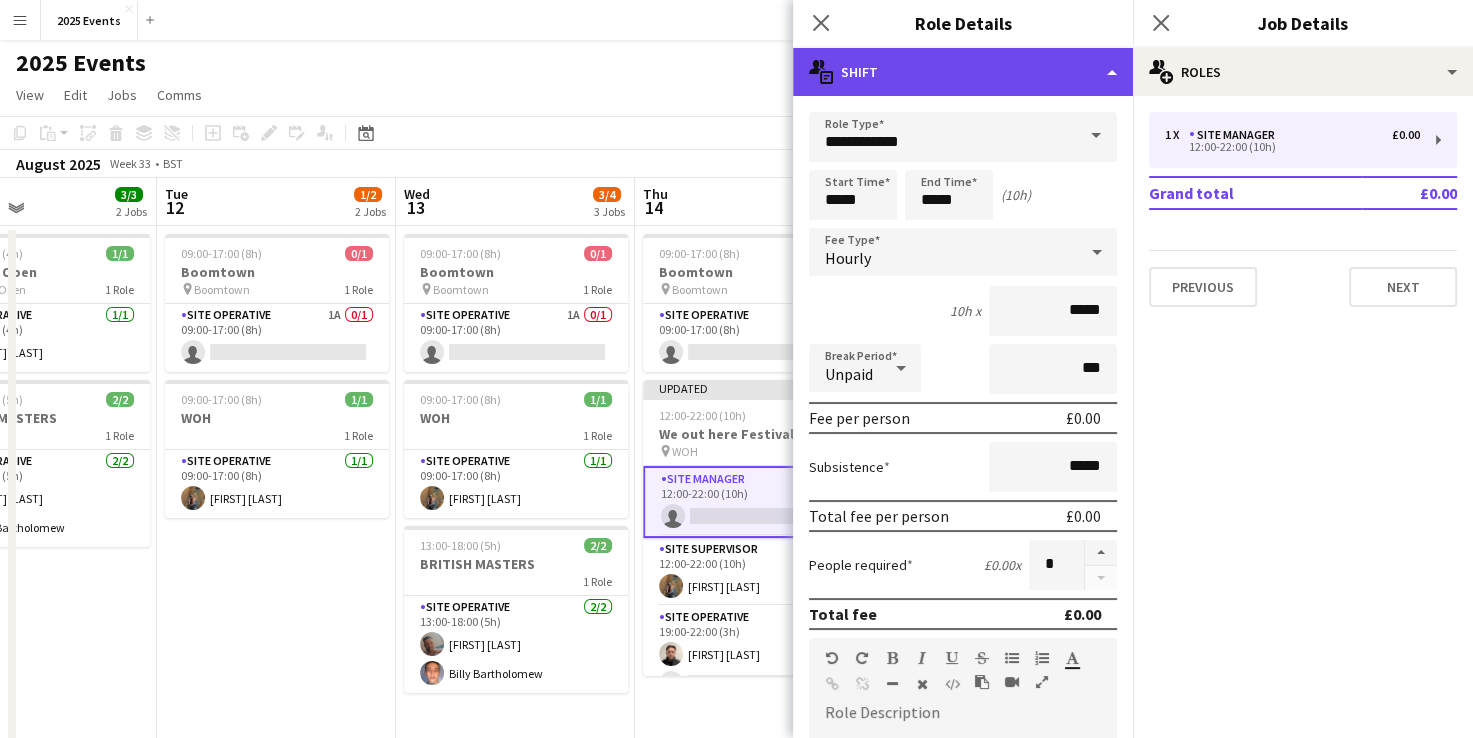 click on "multiple-actions-text
Shift" 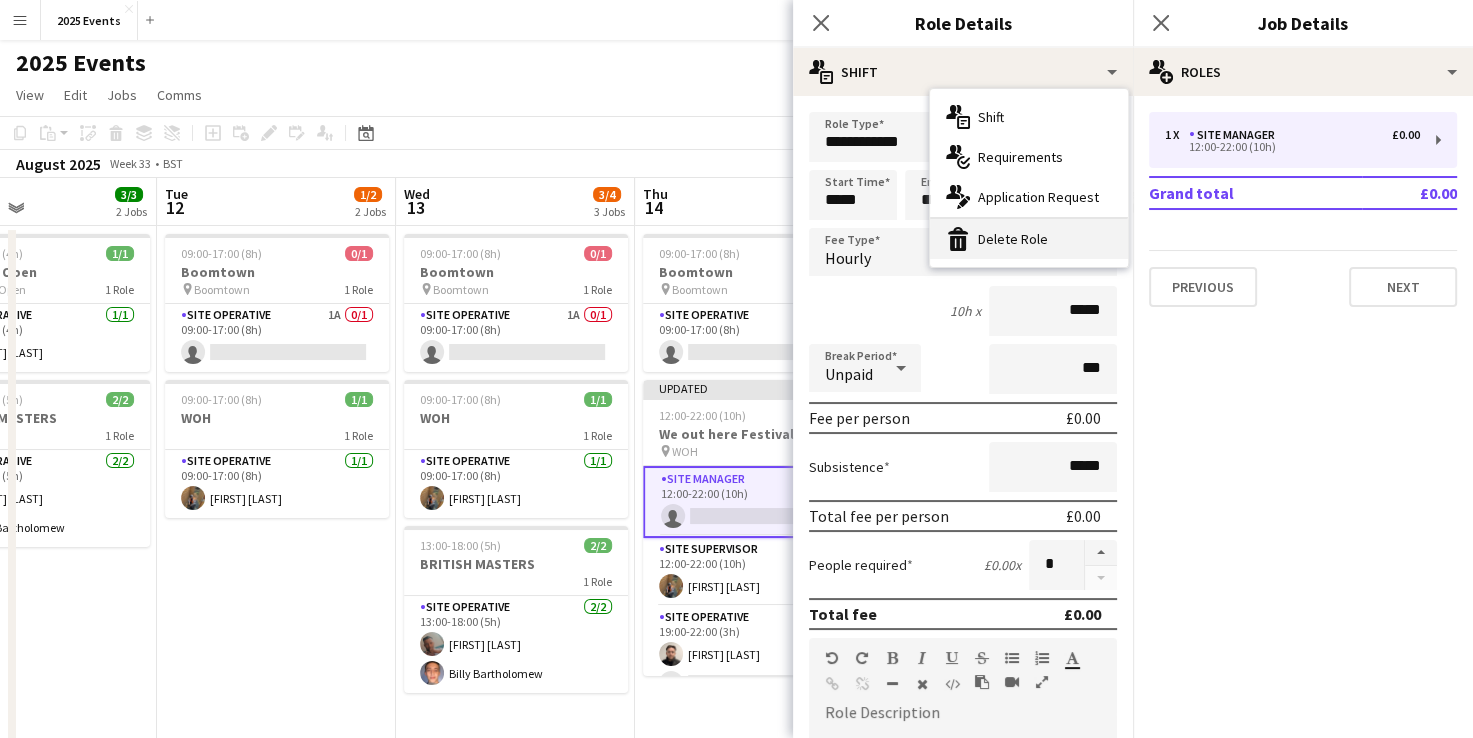 click on "bin-2
Delete Role" at bounding box center [1029, 239] 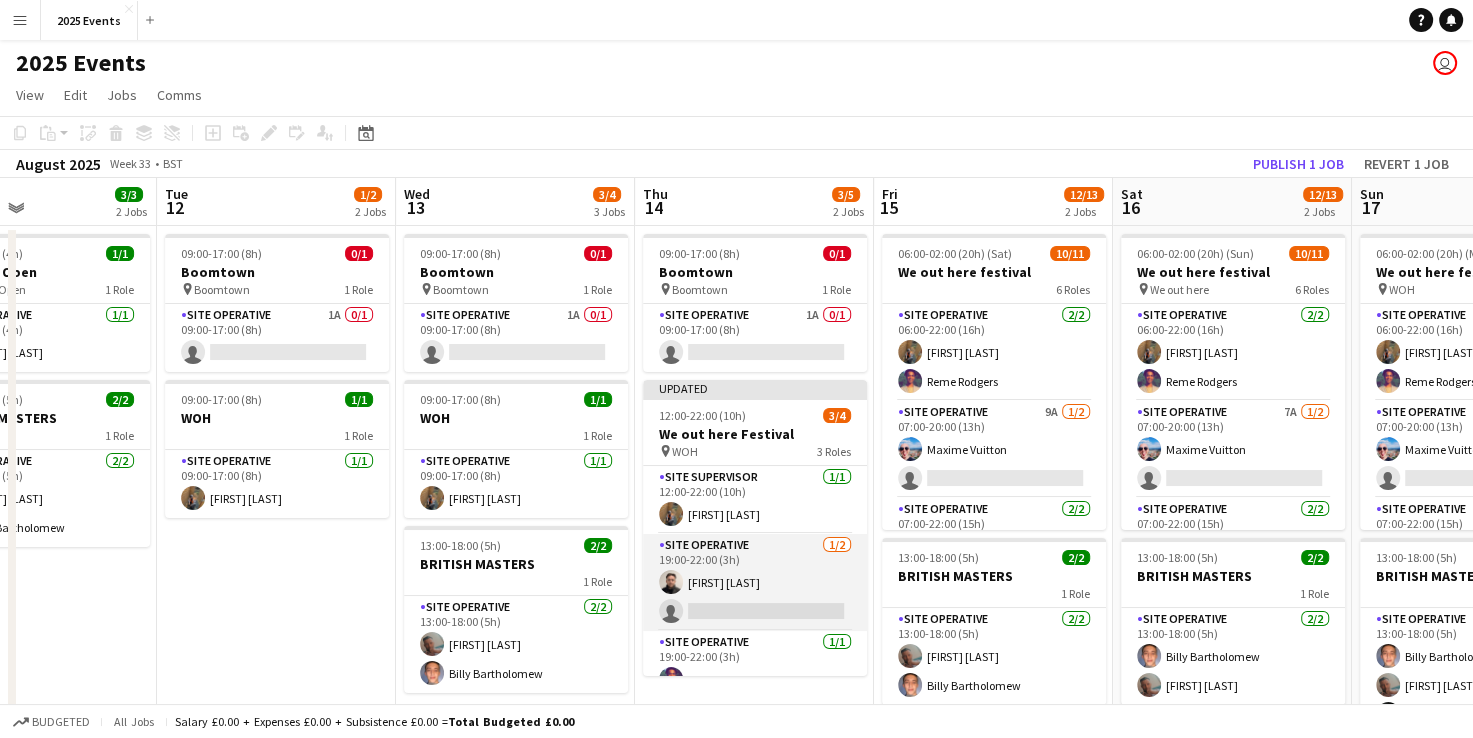 click on "Site Operative   1/2   19:00-22:00 (3h)
[FIRST] [LAST]
single-neutral-actions" at bounding box center [755, 582] 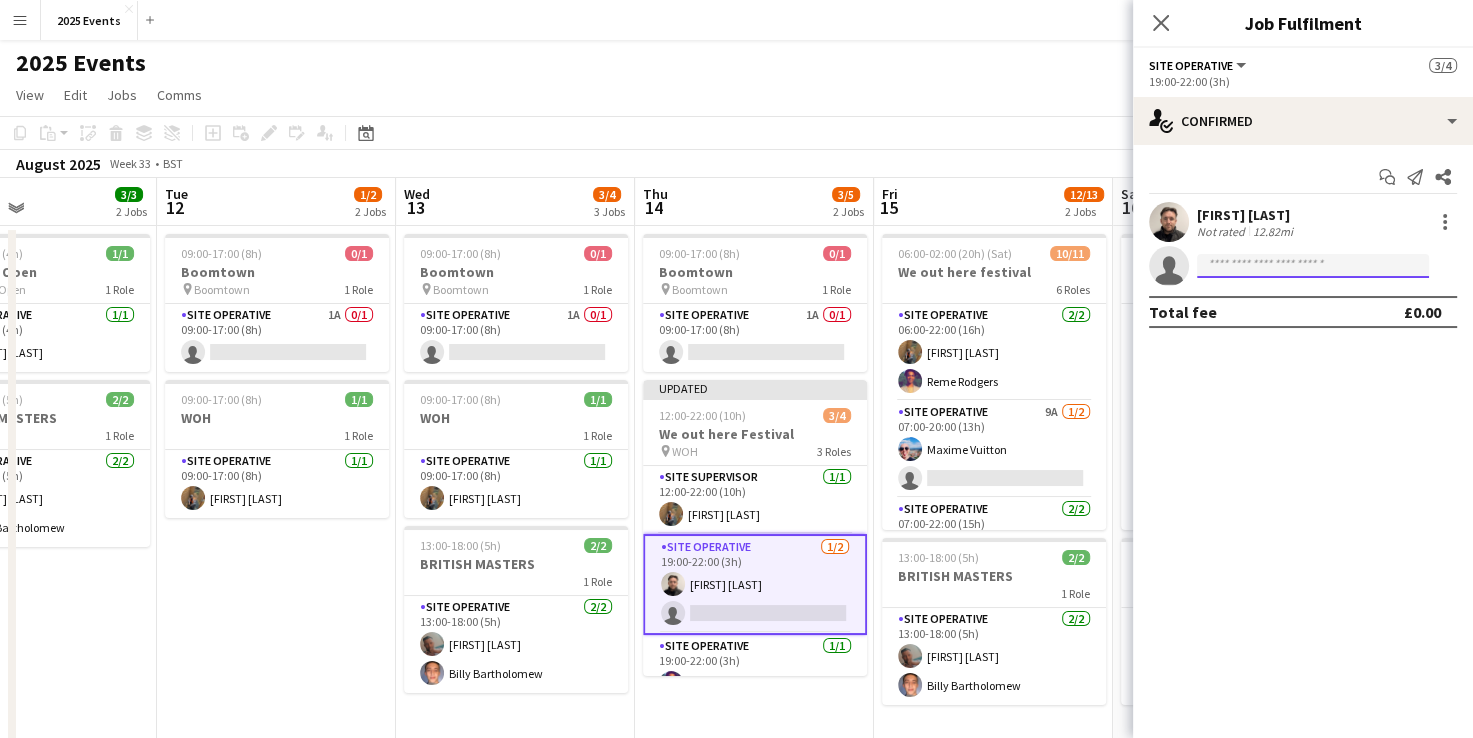 click 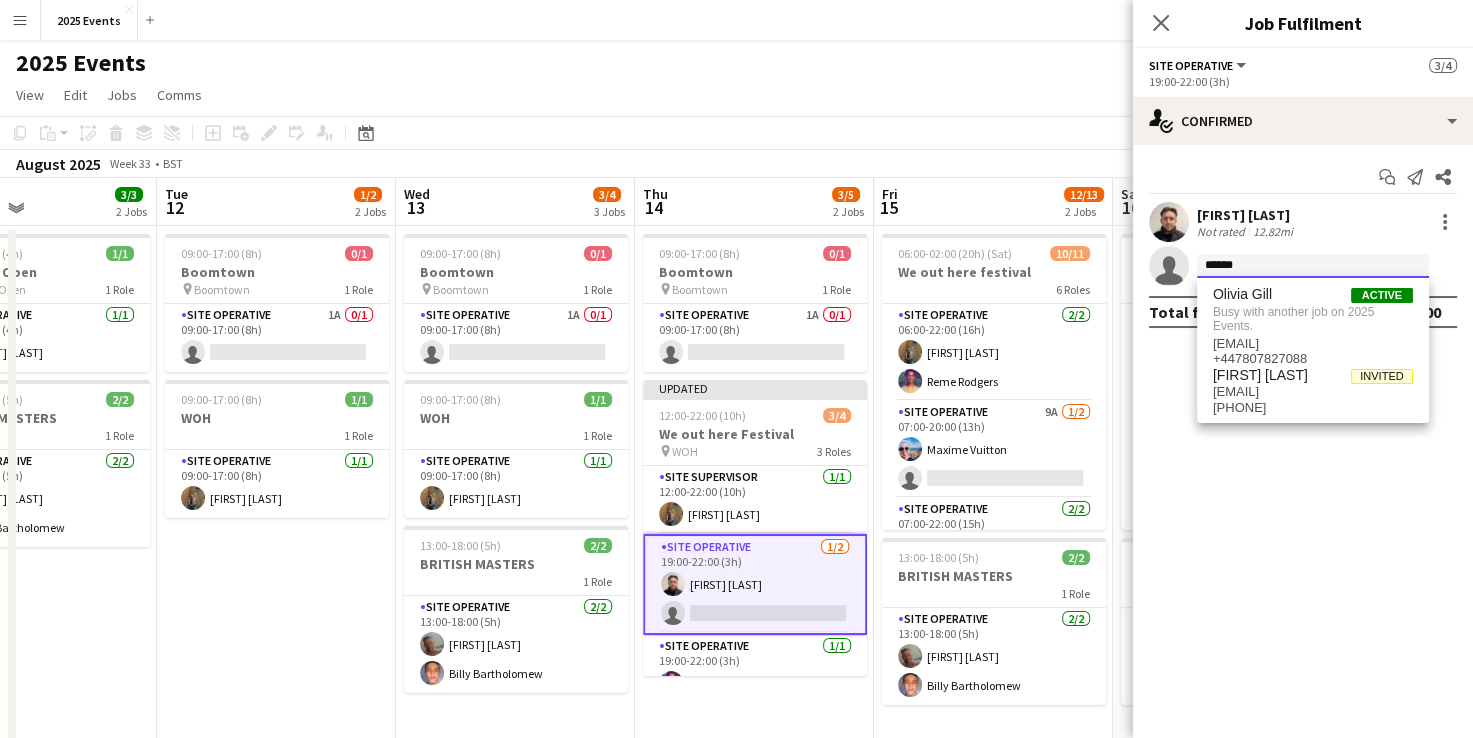 type on "******" 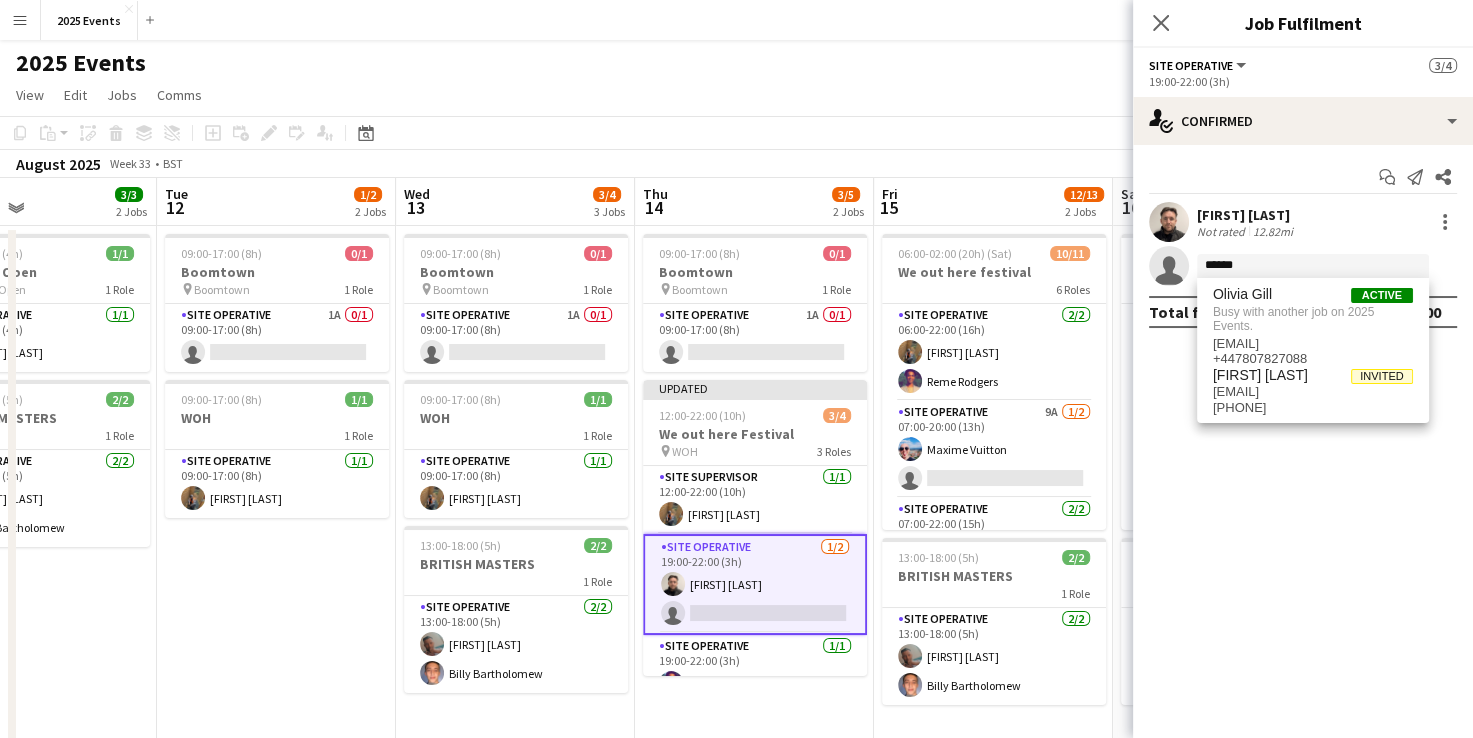 click on "View  Day view expanded Day view collapsed Month view Date picker Jump to today Expand Linked Jobs Collapse Linked Jobs  Edit  Copy Ctrl+C  Paste  Without Crew Ctrl+V With Crew Ctrl+Shift+V Paste as linked job  Group  Group Ungroup  Jobs  New Job Edit Job Delete Job New Linked Job Edit Linked Jobs Job fulfilment Promote Role Copy Role URL  Comms  Notify confirmed crew Create chat" 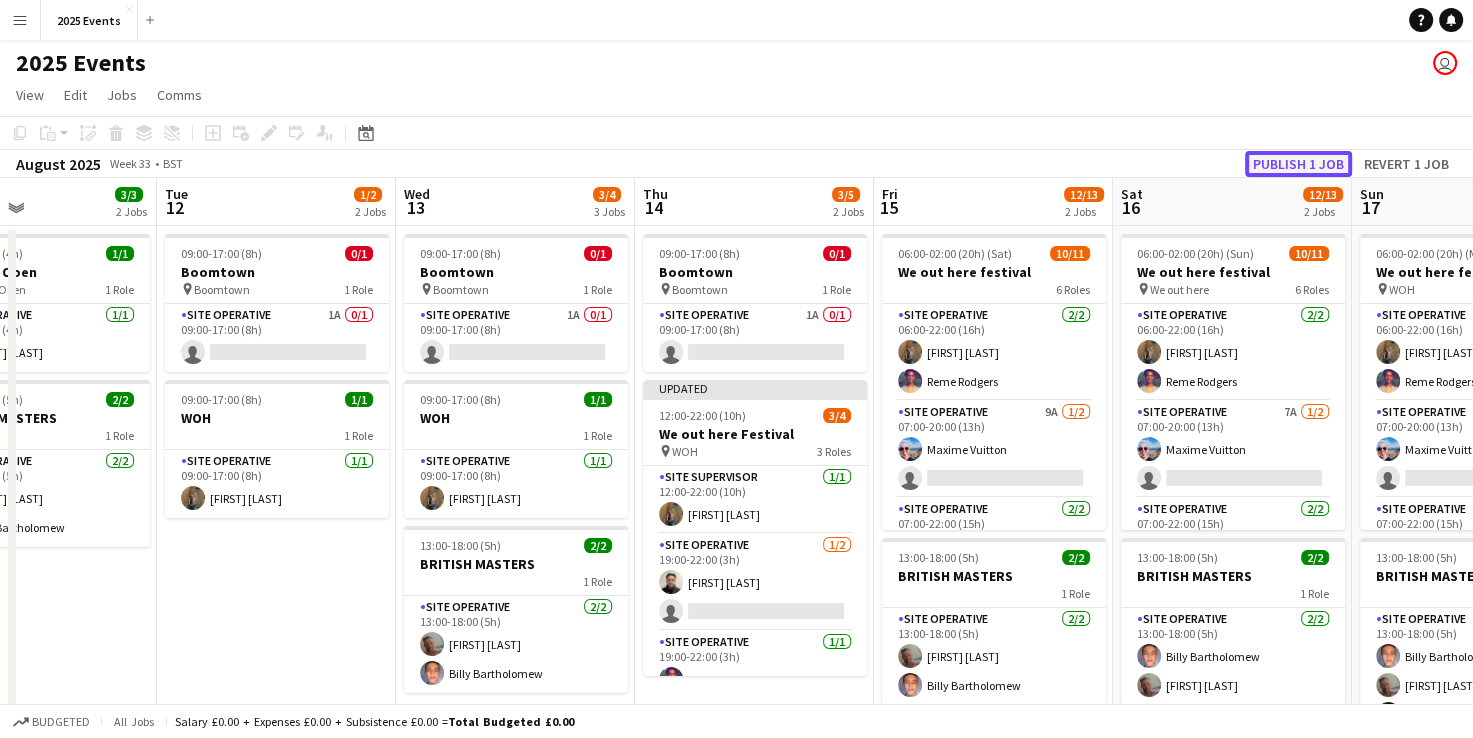 click on "Publish 1 job" 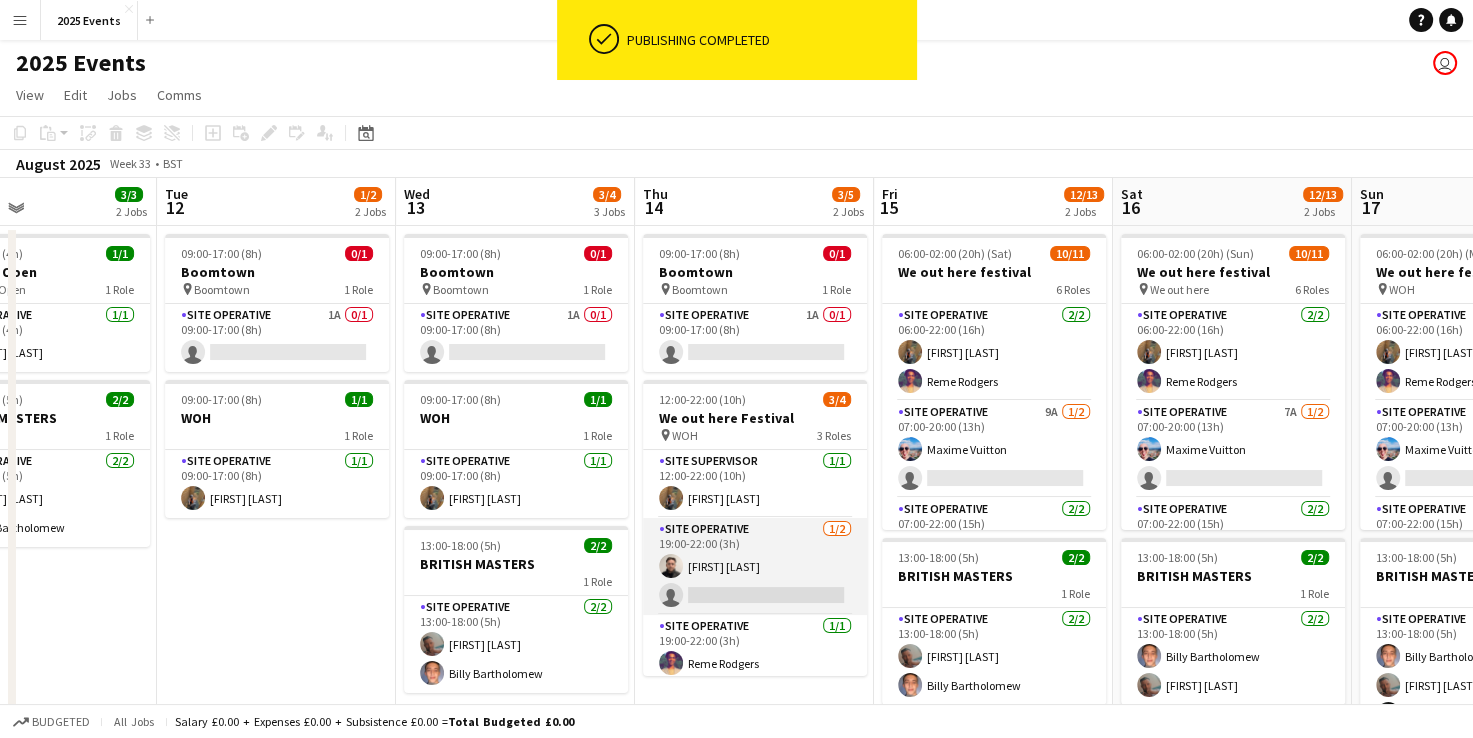 click on "Site Operative   1/2   19:00-22:00 (3h)
[FIRST] [LAST]
single-neutral-actions" at bounding box center (755, 566) 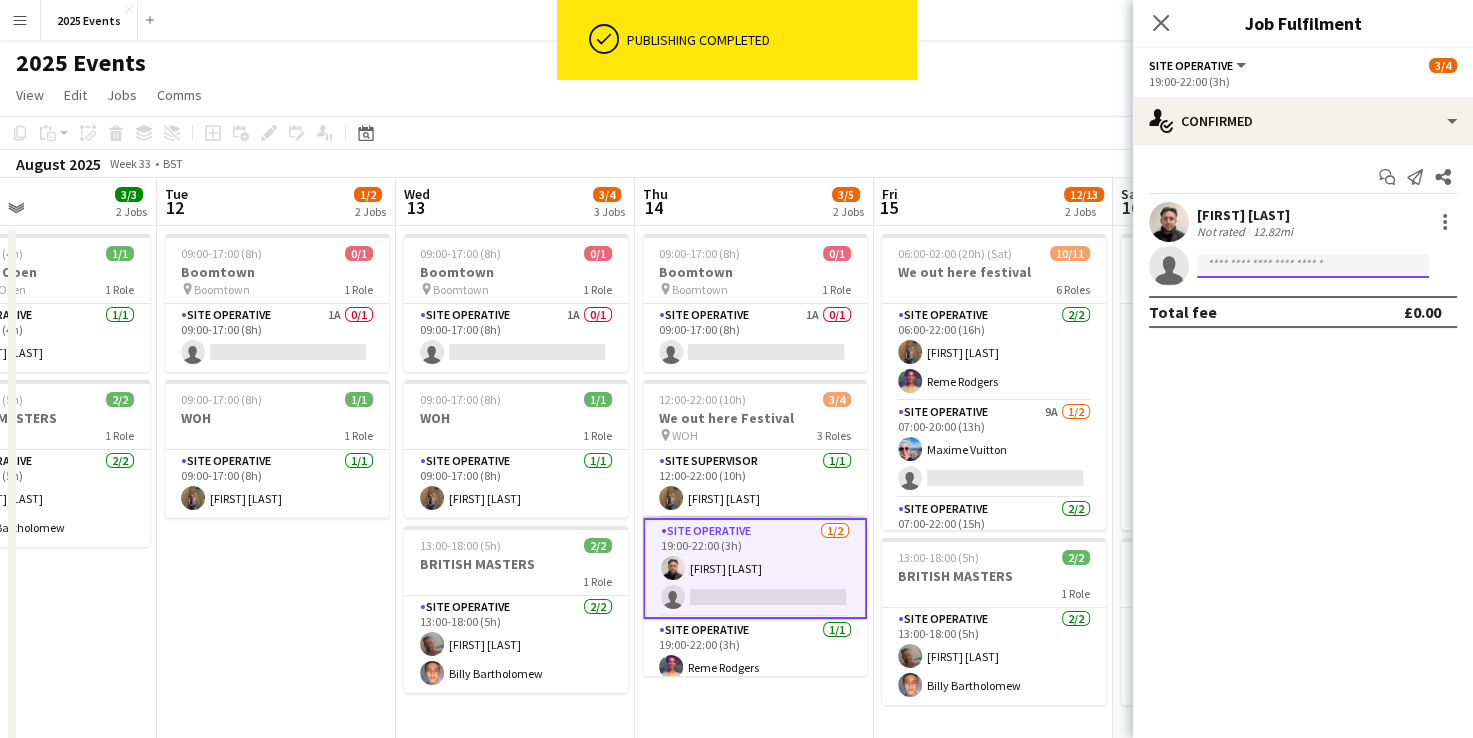 click 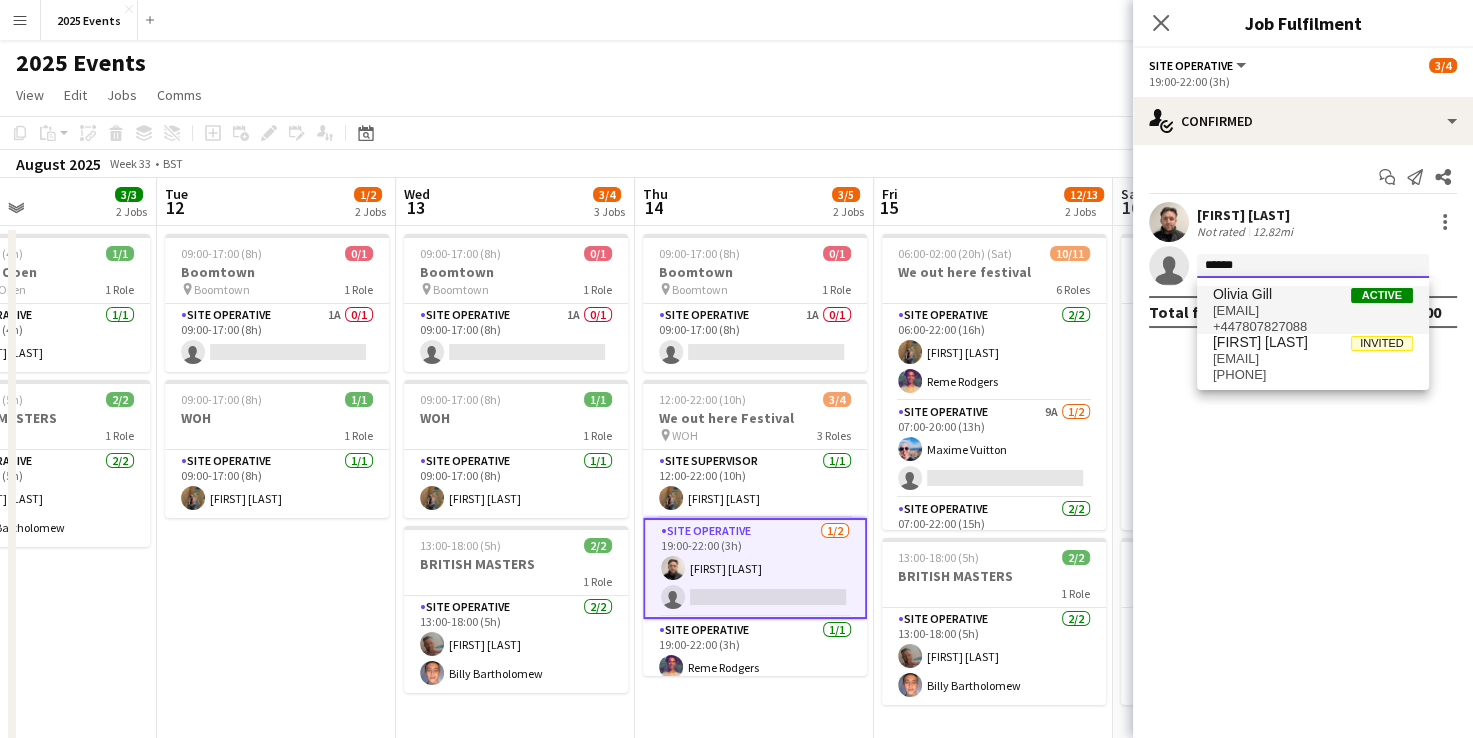 type on "******" 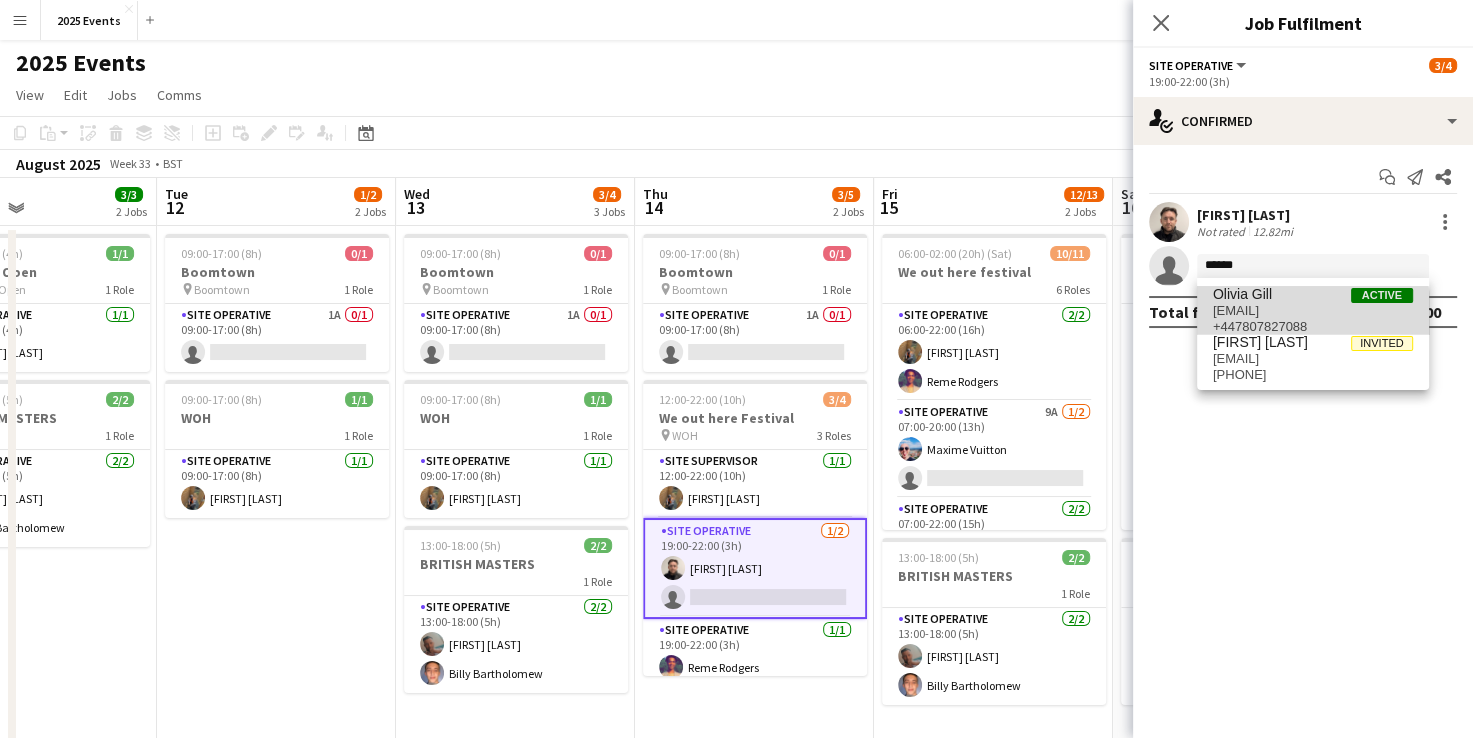 click on "+447807827088" at bounding box center (1313, 327) 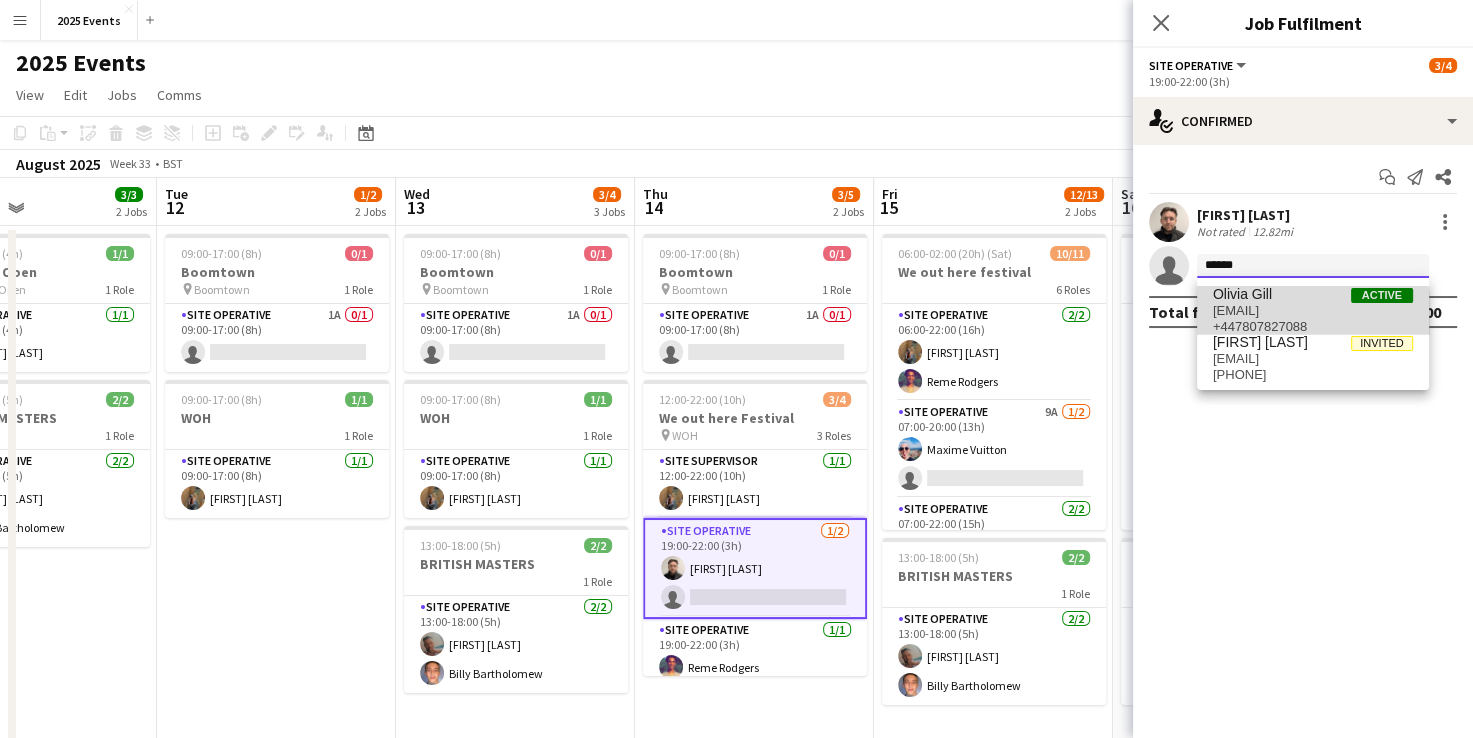 type 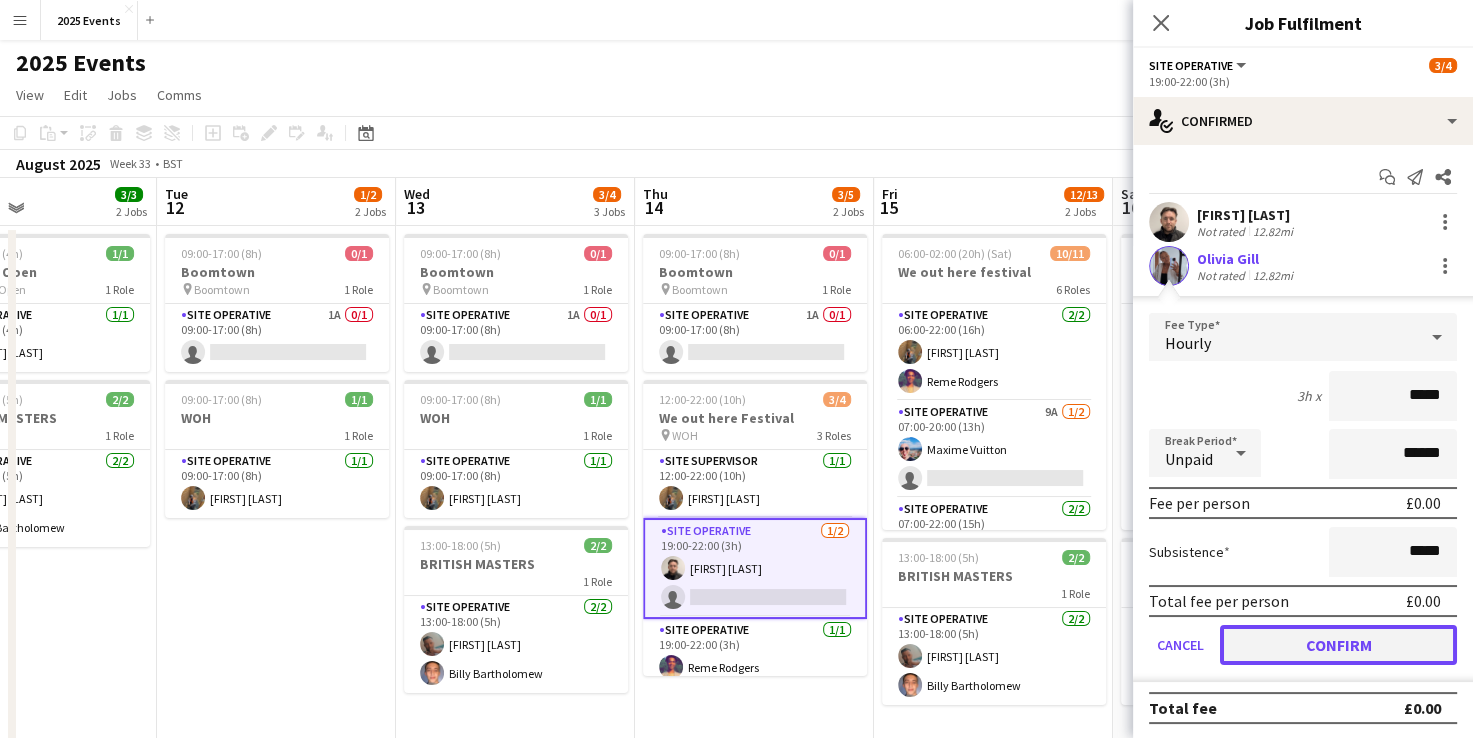 click on "Confirm" at bounding box center [1338, 645] 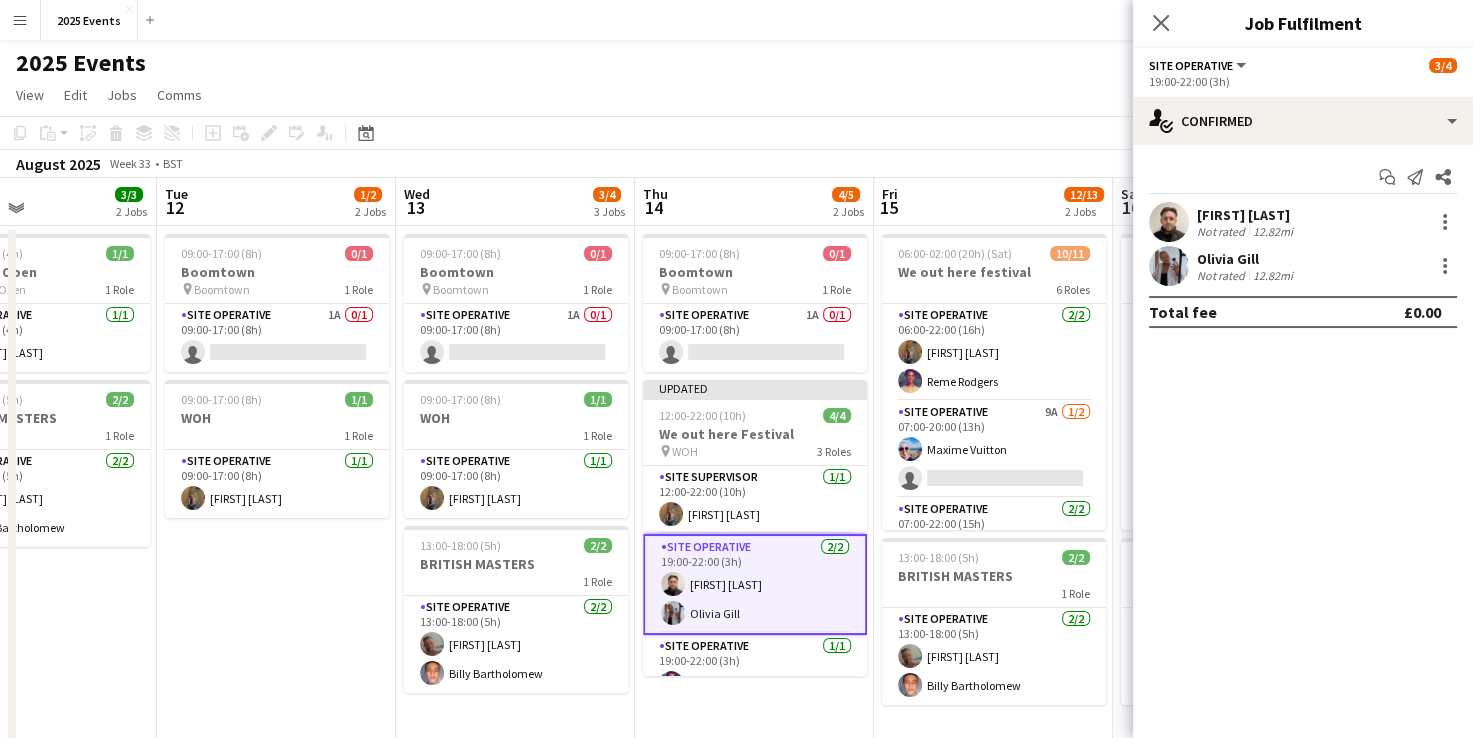 click on "2025 Events
user" 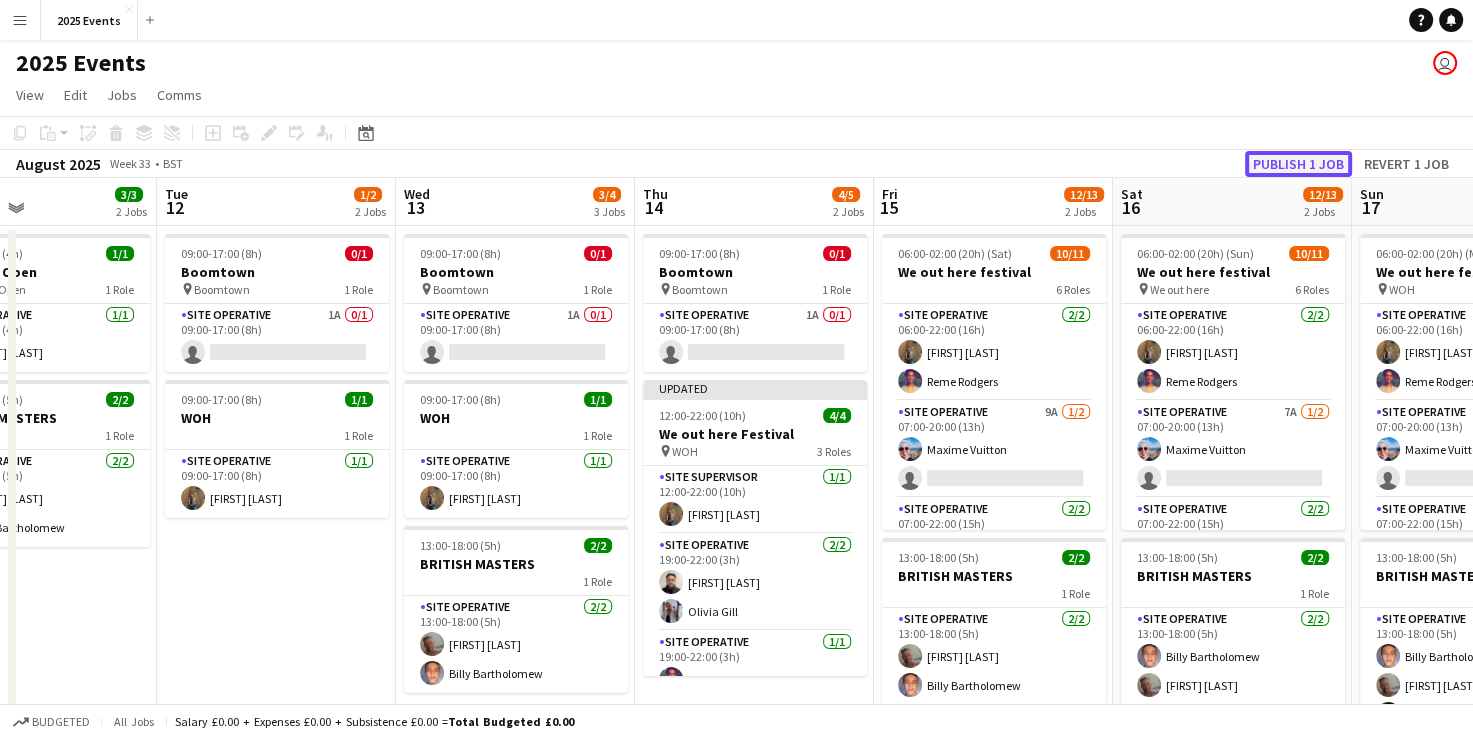 click on "Publish 1 job" 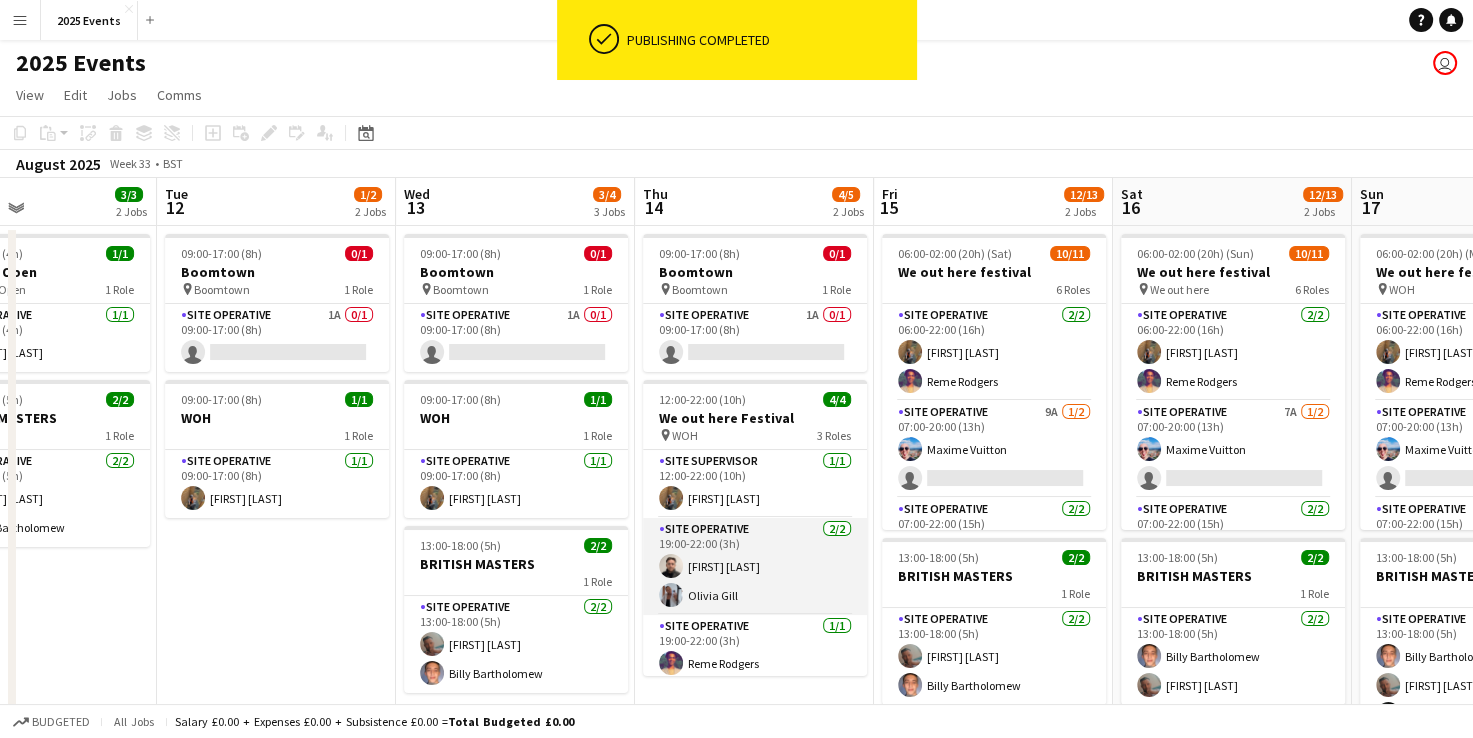 scroll, scrollTop: 6, scrollLeft: 0, axis: vertical 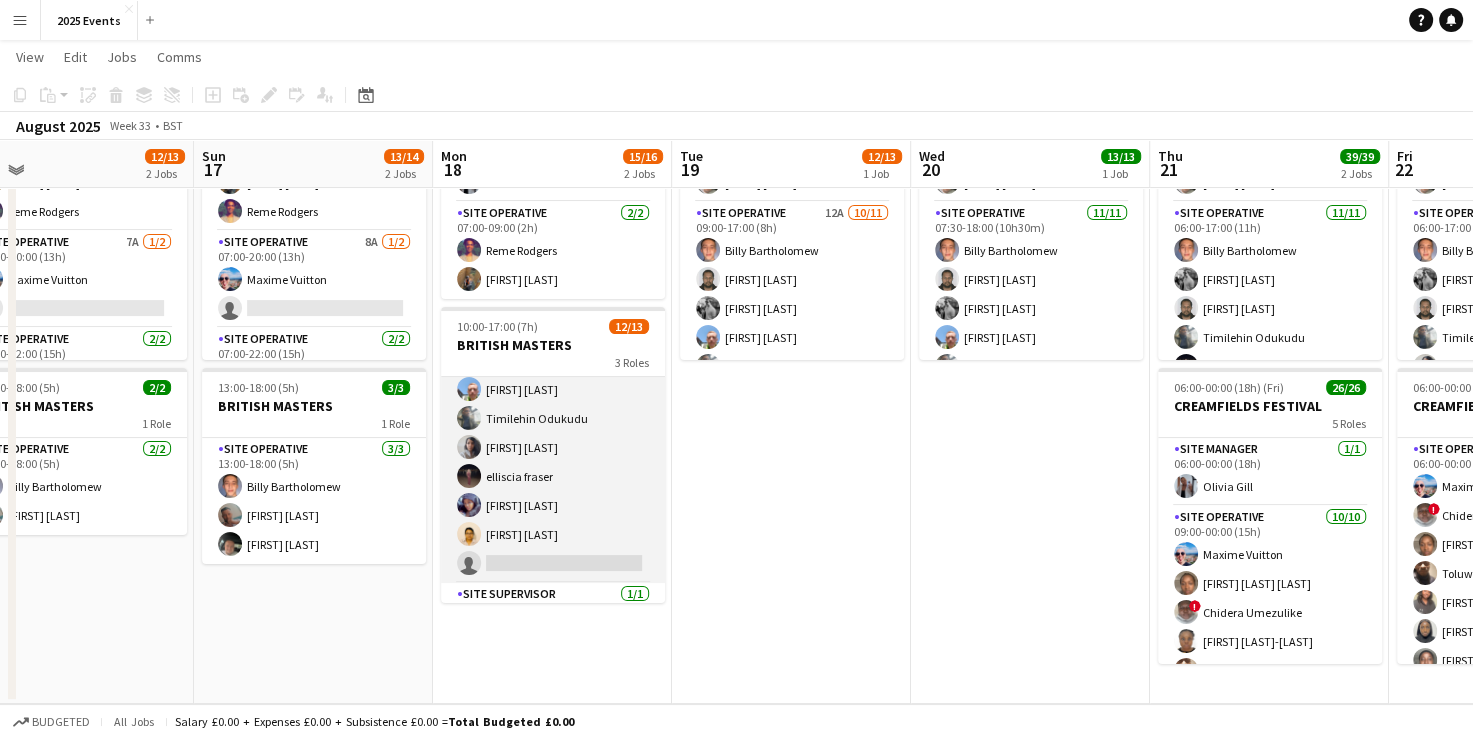 click on "Site Operative   11A   10/11   10:00-17:00 (7h)
[FIRST] [LAST] [FIRST] [LAST] [FIRST] [LAST] [FIRST] [LAST] [FIRST] [LAST] [FIRST] [LAST] [FIRST] [LAST] [FIRST] [LAST] [FIRST] [LAST] [FIRST] [LAST]" at bounding box center [553, 404] 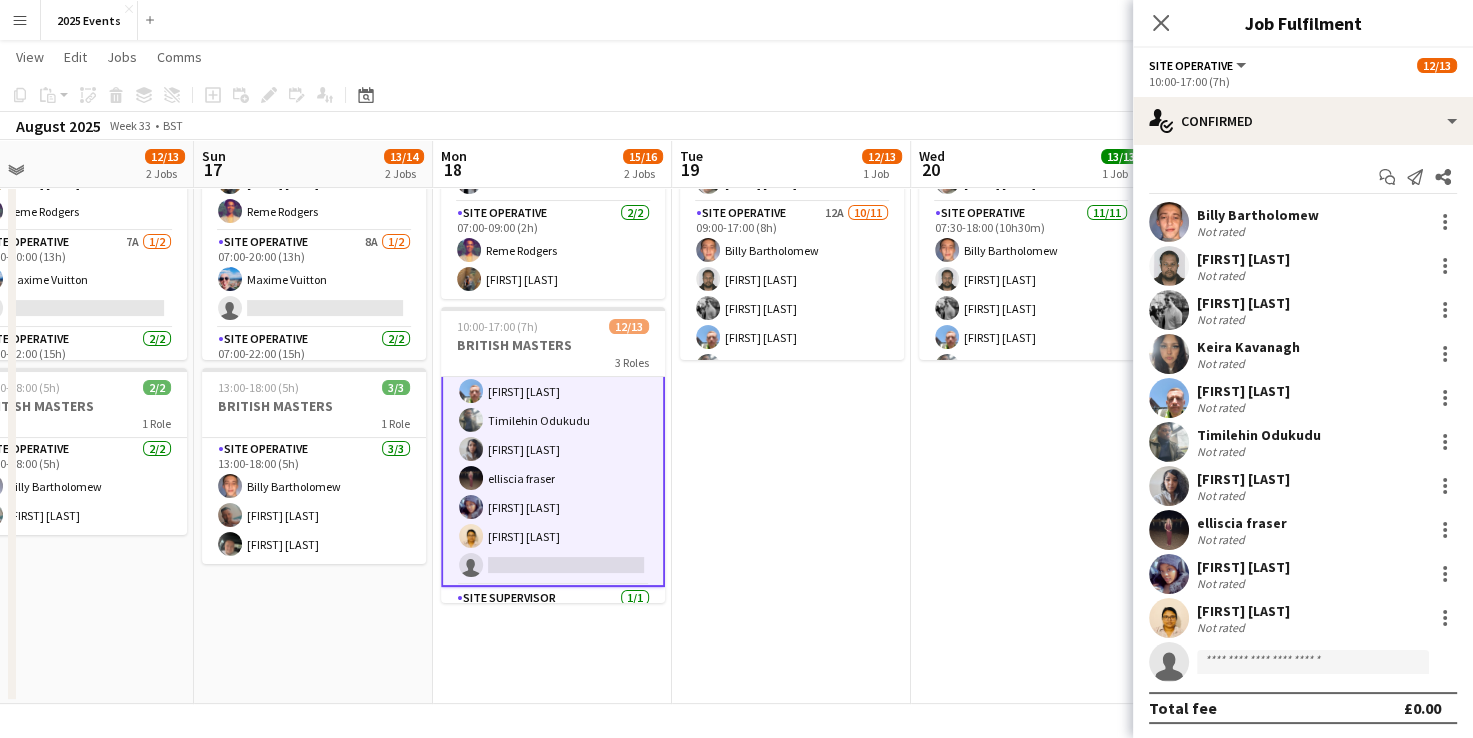 scroll, scrollTop: 221, scrollLeft: 0, axis: vertical 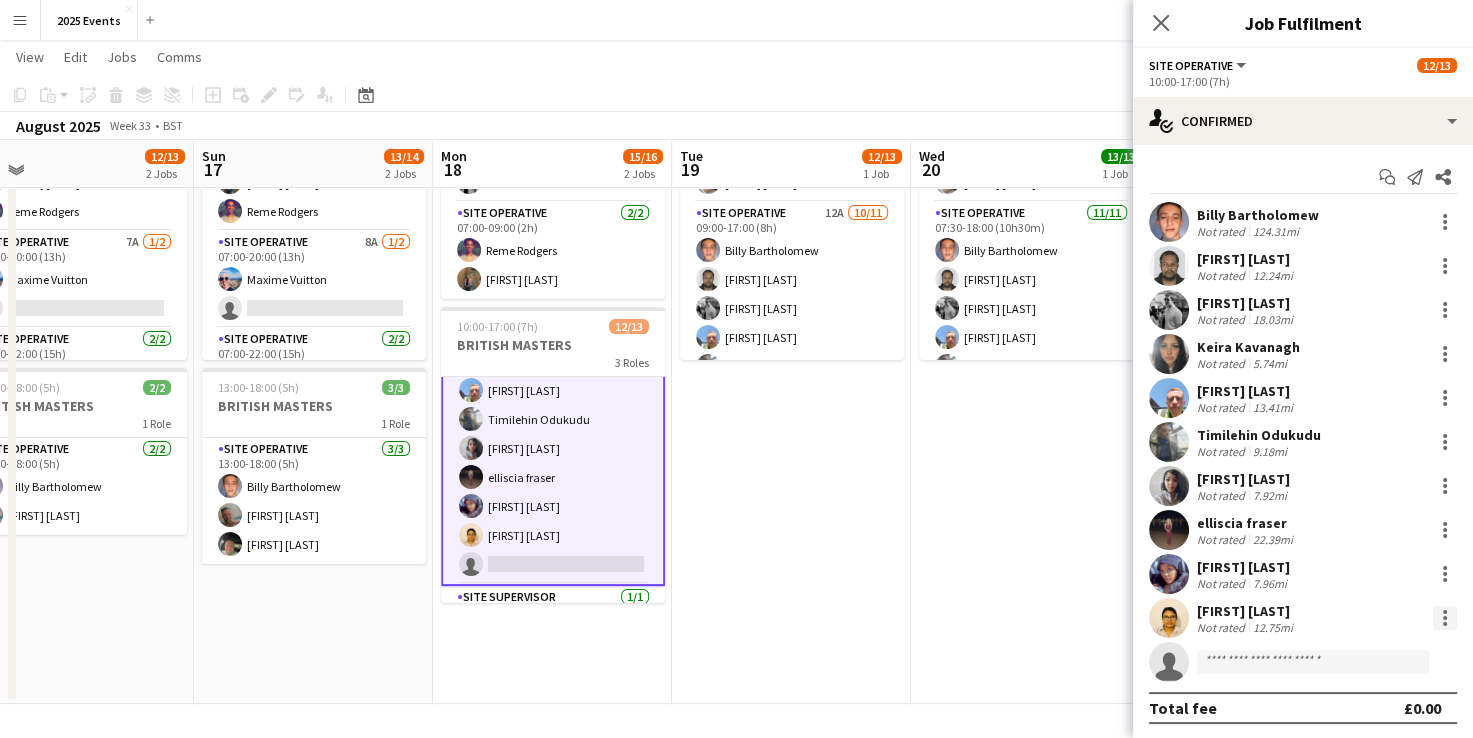 click at bounding box center [1445, 618] 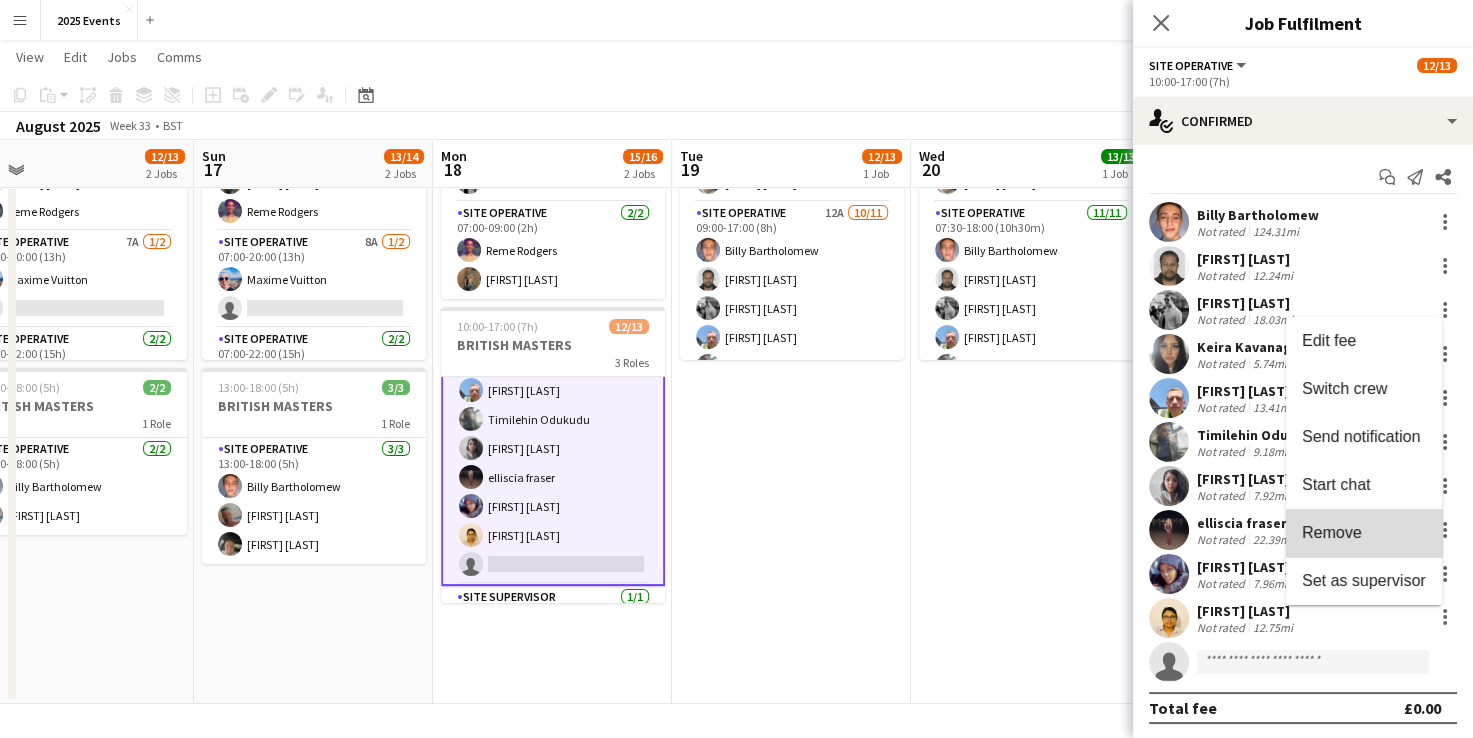 click on "Remove" at bounding box center (1364, 533) 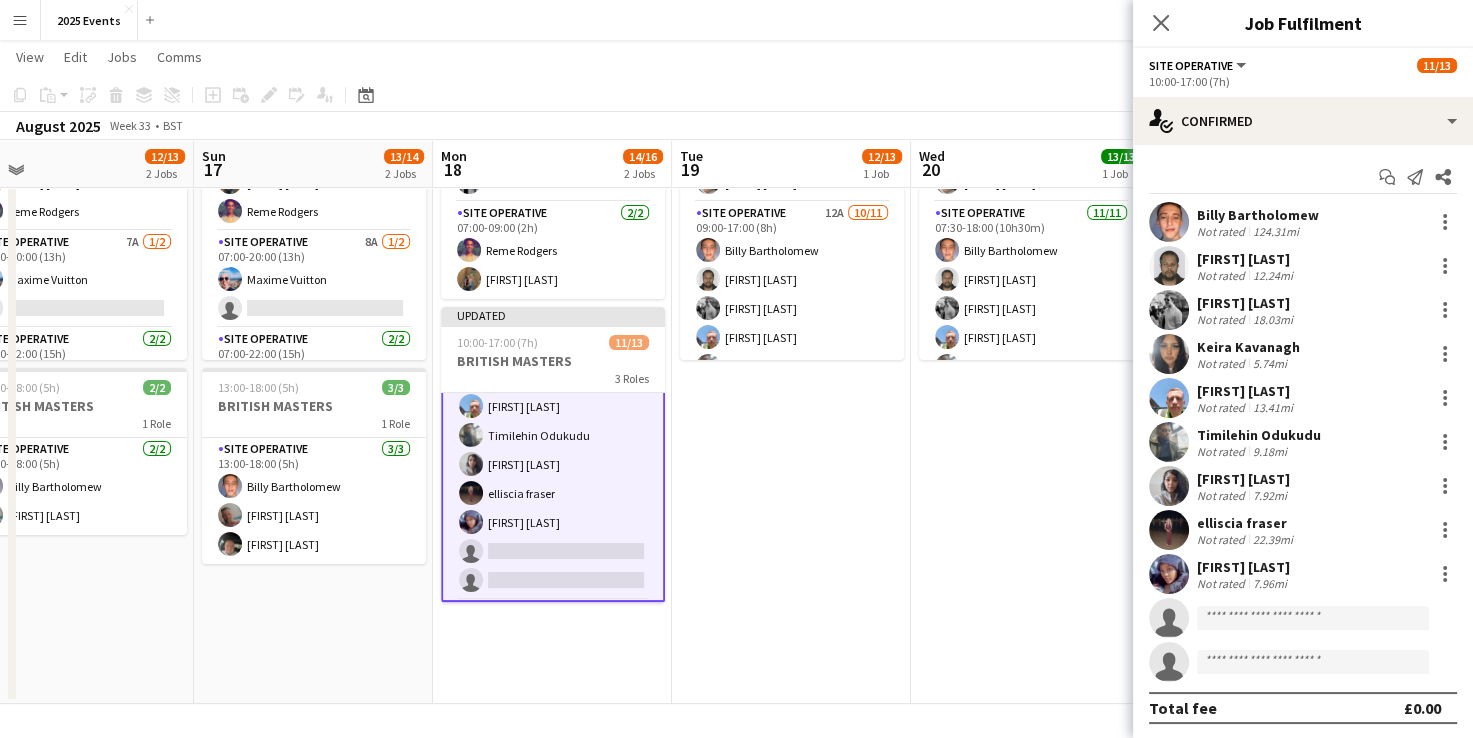 click on "09:00-17:00 (8h)    12/13   BRITISH MASTERS   3 Roles   Site Manager   1/1   09:00-17:00 (8h)
[FIRST] [LAST]  Site Operative   12A   10/11   09:00-17:00 (8h)
[FIRST] [LAST] [FIRST] [LAST] [FIRST] [LAST] [FIRST] [LAST] [FIRST] [LAST] [FIRST] [LAST] [FIRST] [LAST] [FIRST] [LAST] [FIRST] [LAST] [FIRST] [LAST]
single-neutral-actions
Site Supervisor   1/1   09:00-17:00 (8h)
[FIRST] [LAST]" at bounding box center [791, 380] 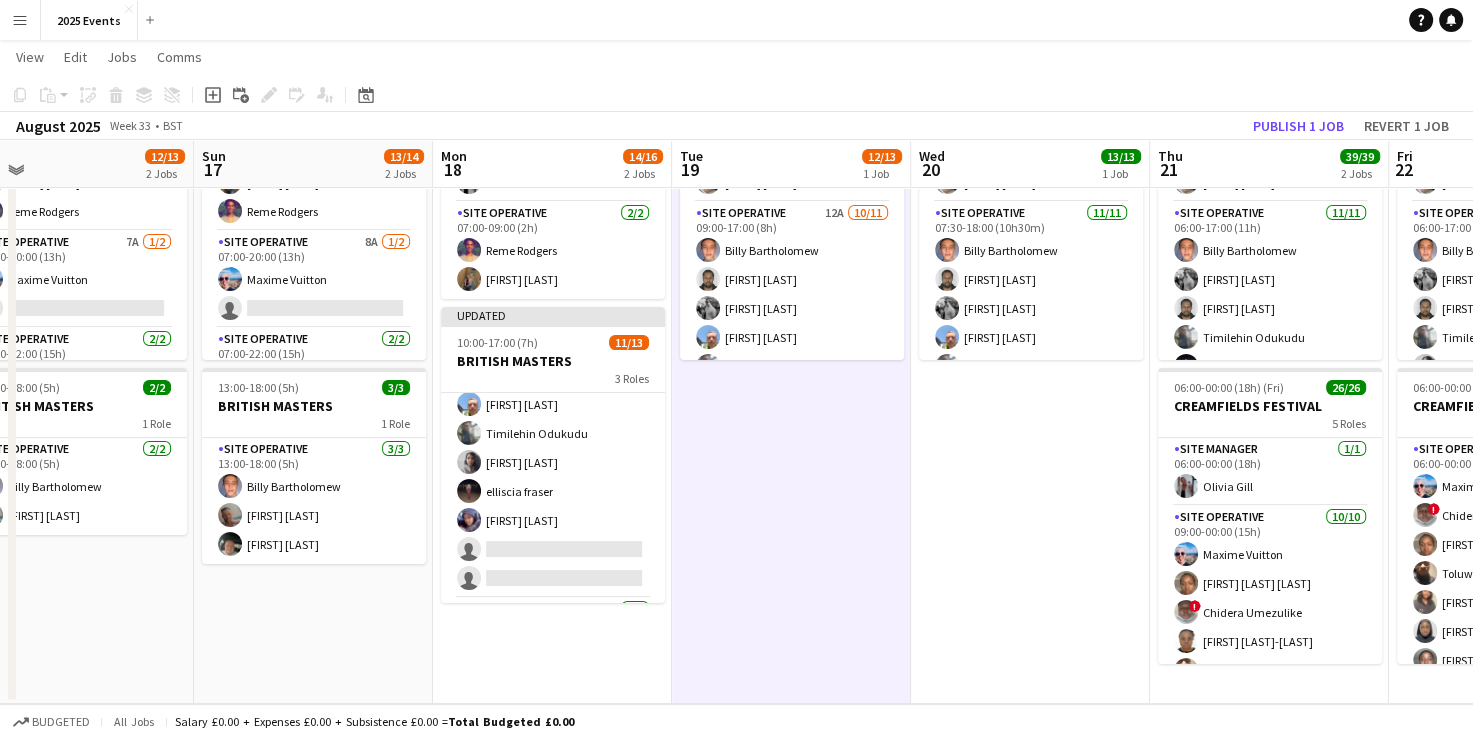 scroll, scrollTop: 220, scrollLeft: 0, axis: vertical 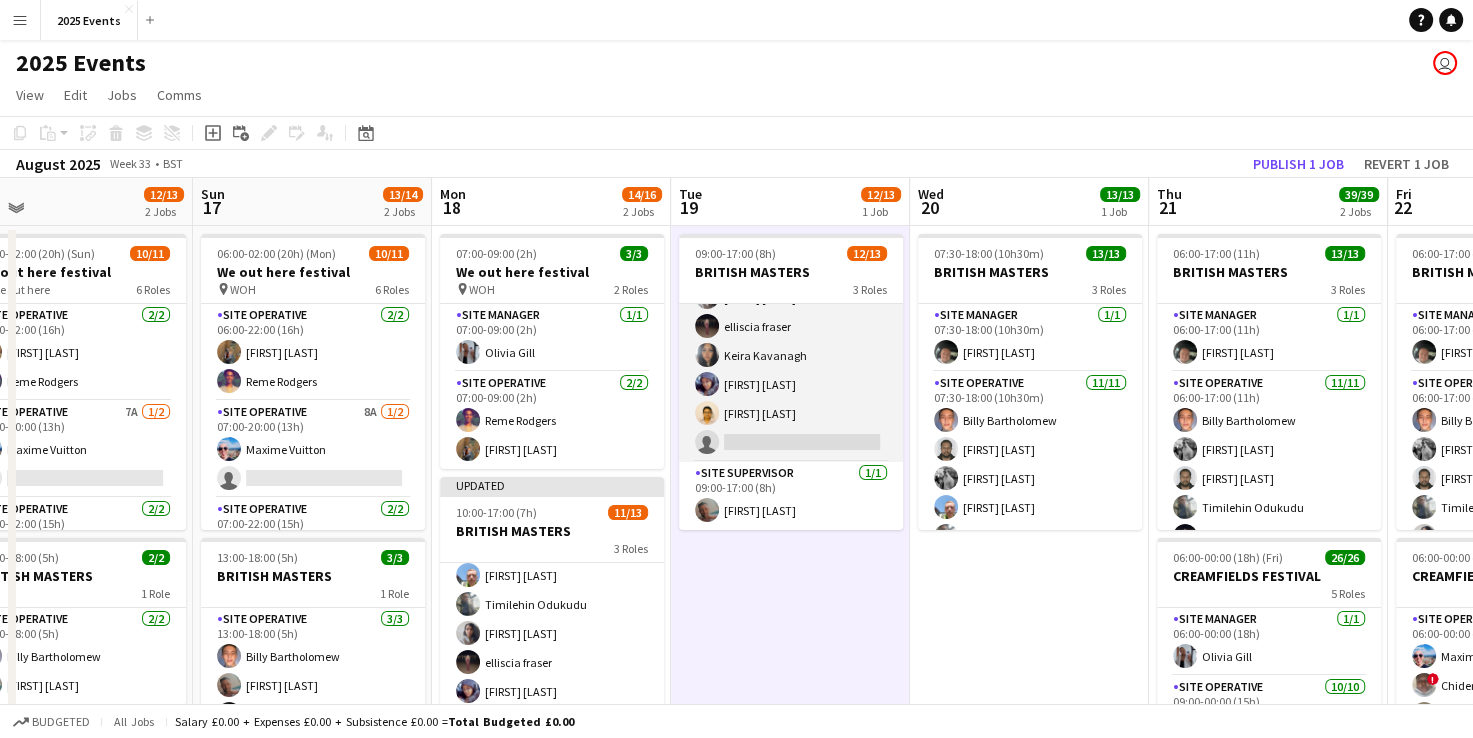 click on "Site Operative   12A   10/11   09:00-17:00 (8h)
[FIRST] [LAST] [FIRST] [LAST] [FIRST] [LAST] [FIRST] [LAST] [FIRST] [LAST] [FIRST] [LAST] [FIRST] [LAST] [FIRST] [LAST] [FIRST] [LAST] [FIRST] [LAST]" at bounding box center [791, 283] 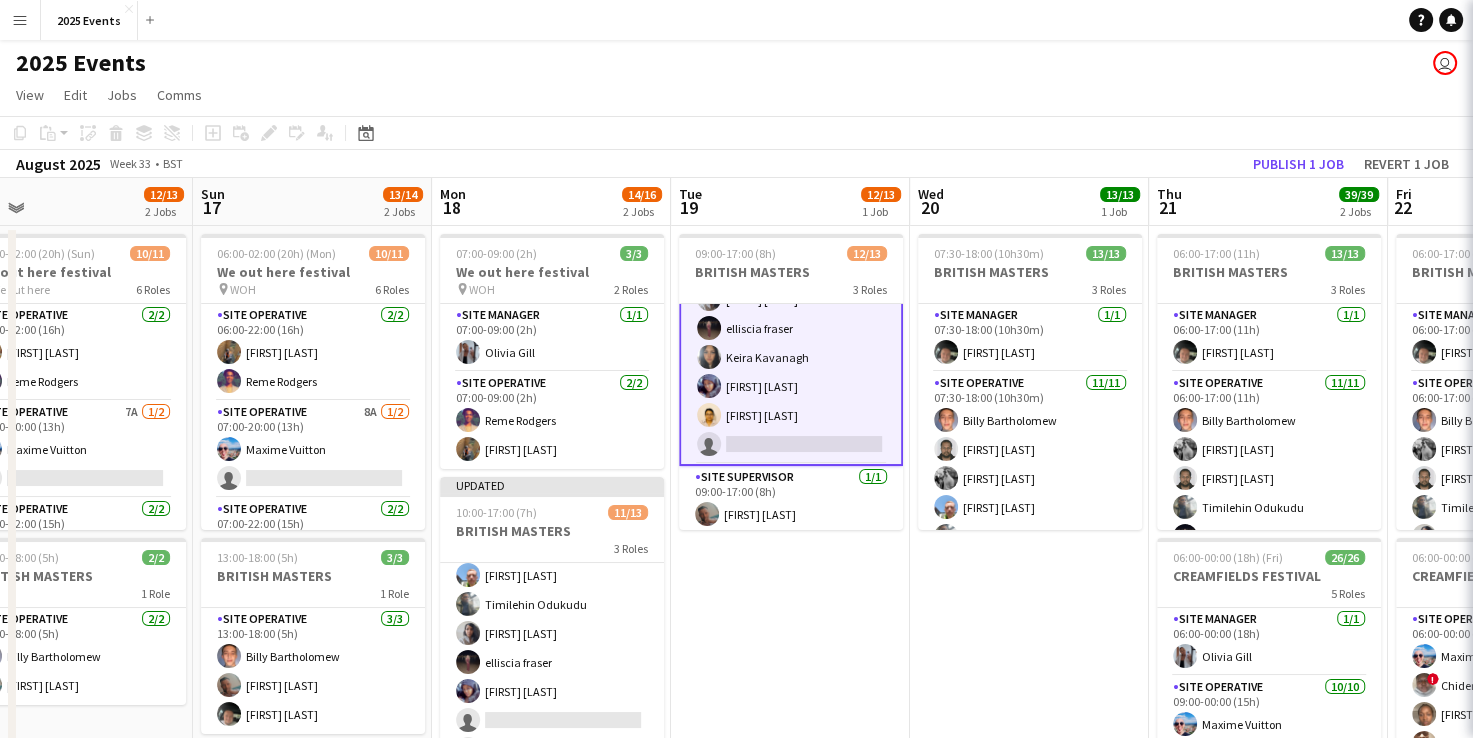 scroll, scrollTop: 269, scrollLeft: 0, axis: vertical 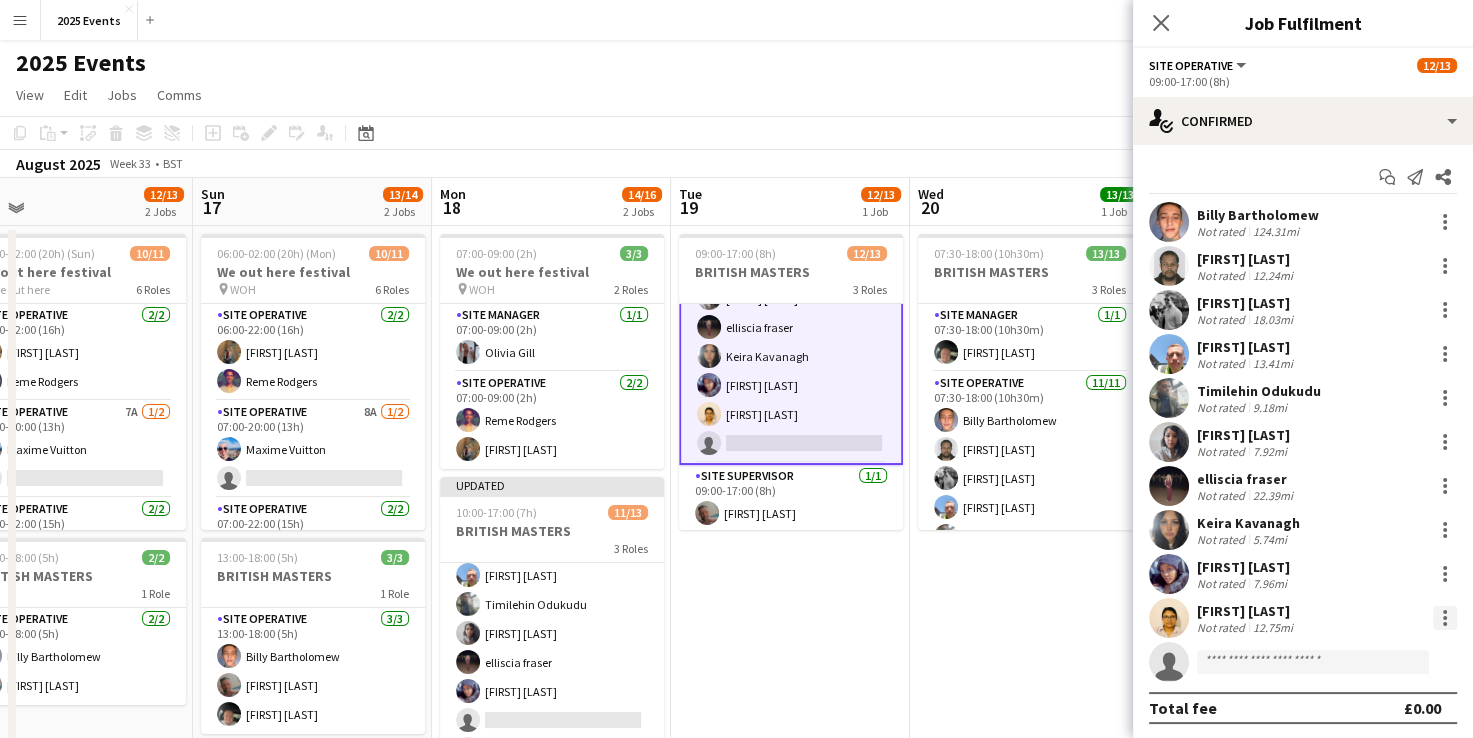 click at bounding box center [1445, 618] 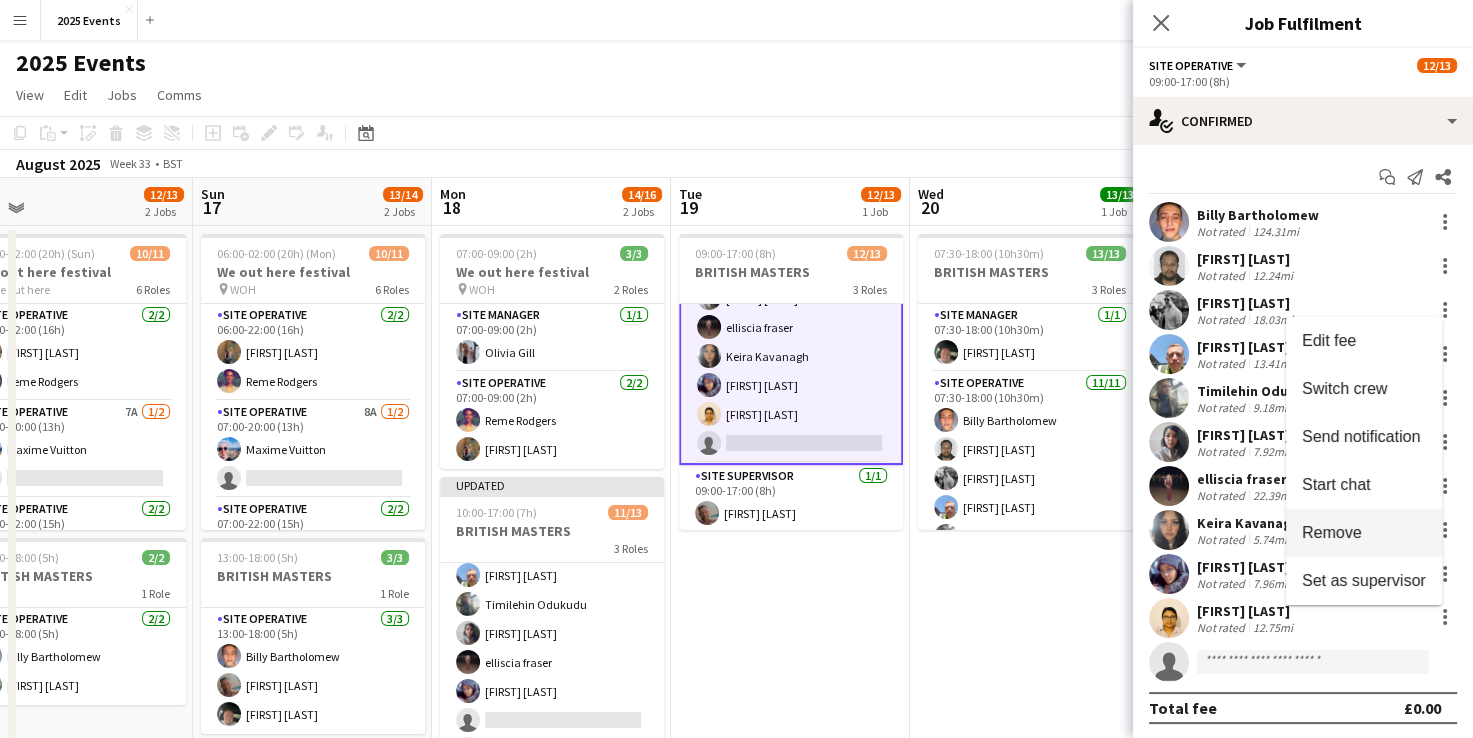 click on "Remove" at bounding box center (1364, 533) 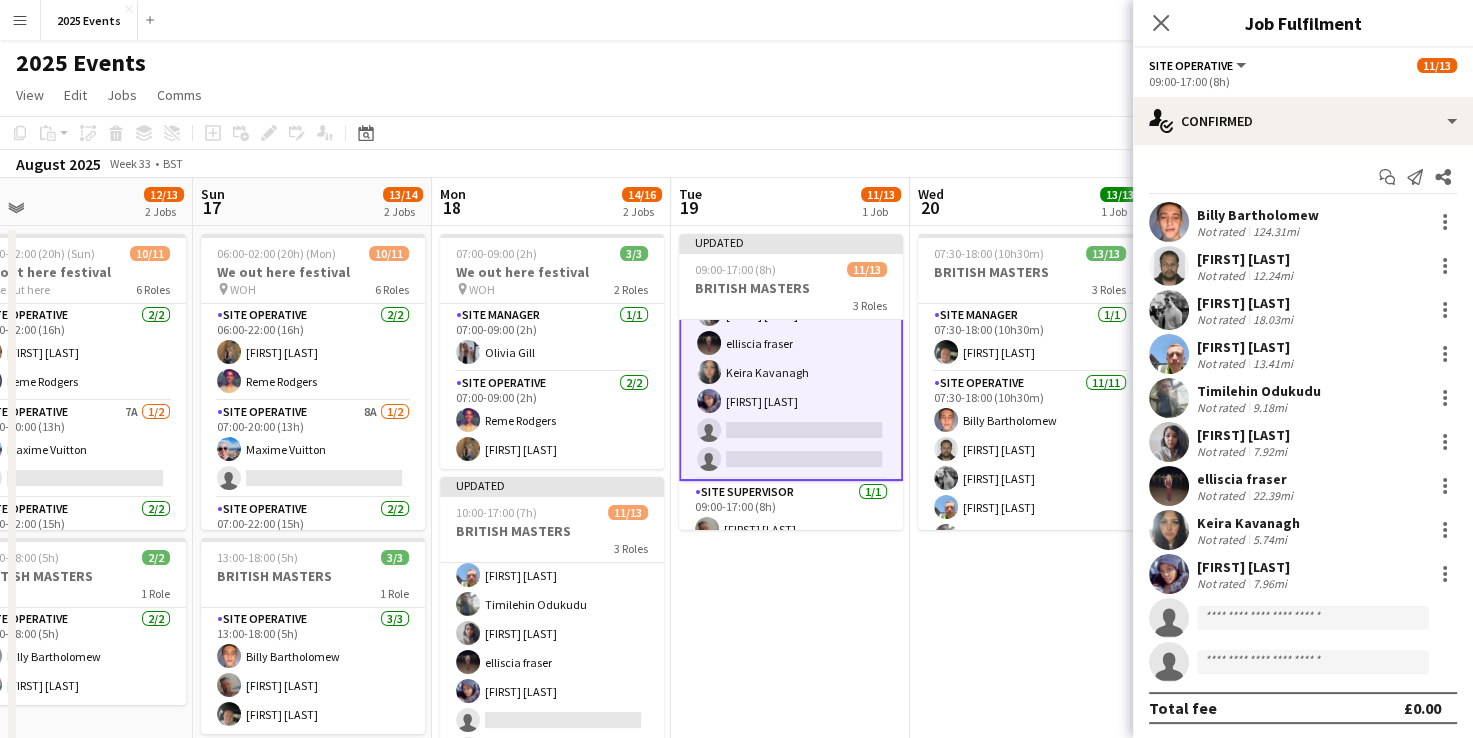 scroll, scrollTop: 0, scrollLeft: 754, axis: horizontal 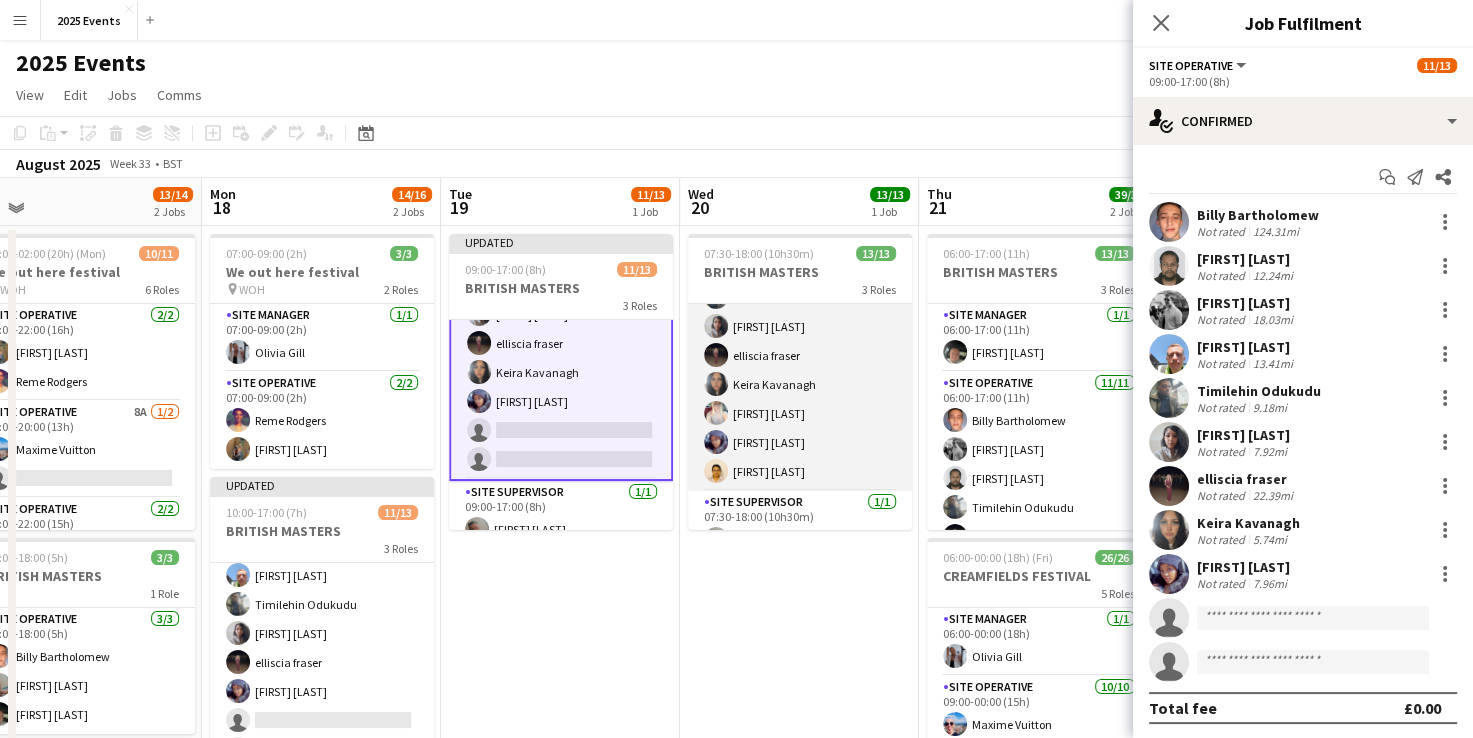 click on "Site Operative   11/11   07:30-18:00 (10h30m)
[FIRST] [LAST] [FIRST] [LAST] [FIRST] [LAST] [FIRST] [LAST] [FIRST] [LAST] [FIRST] [LAST] [FIRST] [LAST] [FIRST] [LAST] [FIRST] [LAST] [FIRST] [LAST] [FIRST] [LAST]" at bounding box center (800, 312) 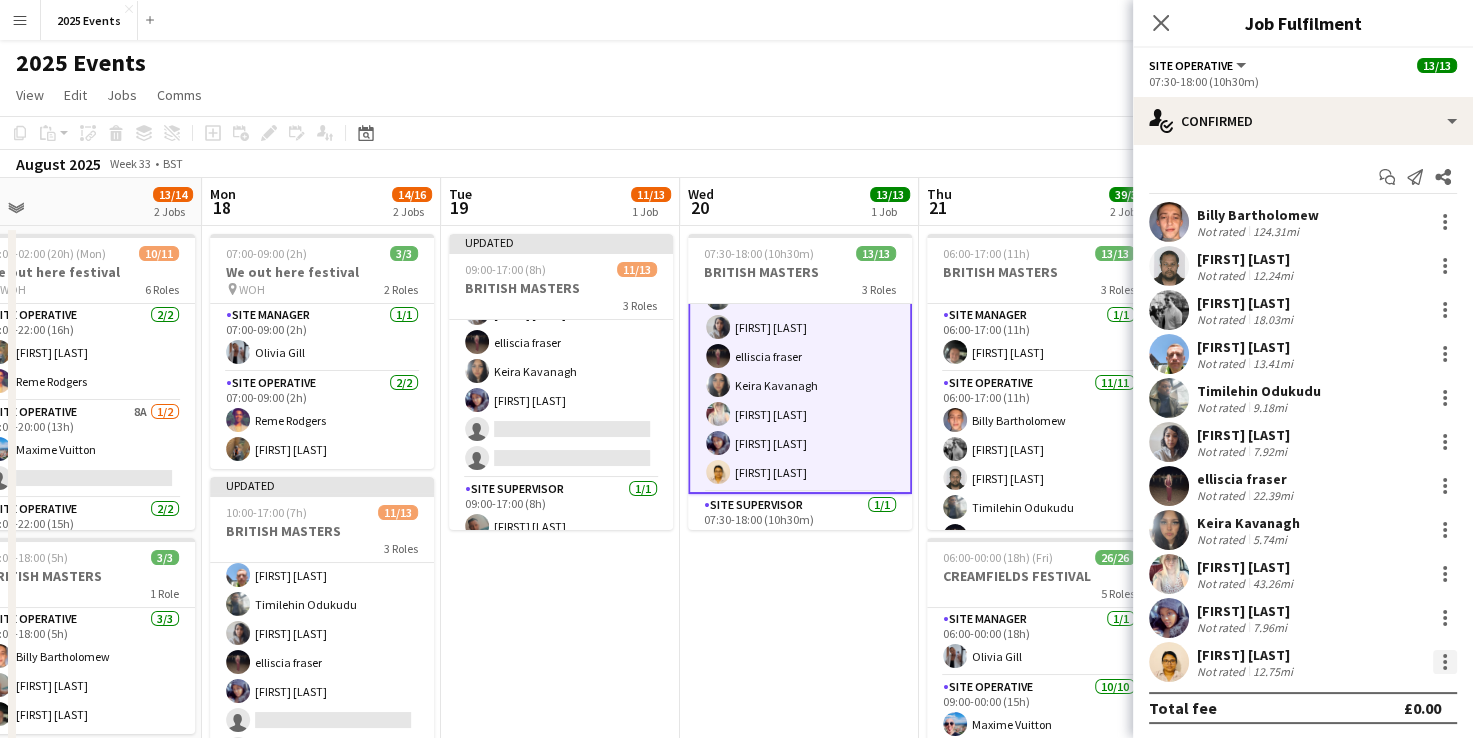 click at bounding box center (1445, 662) 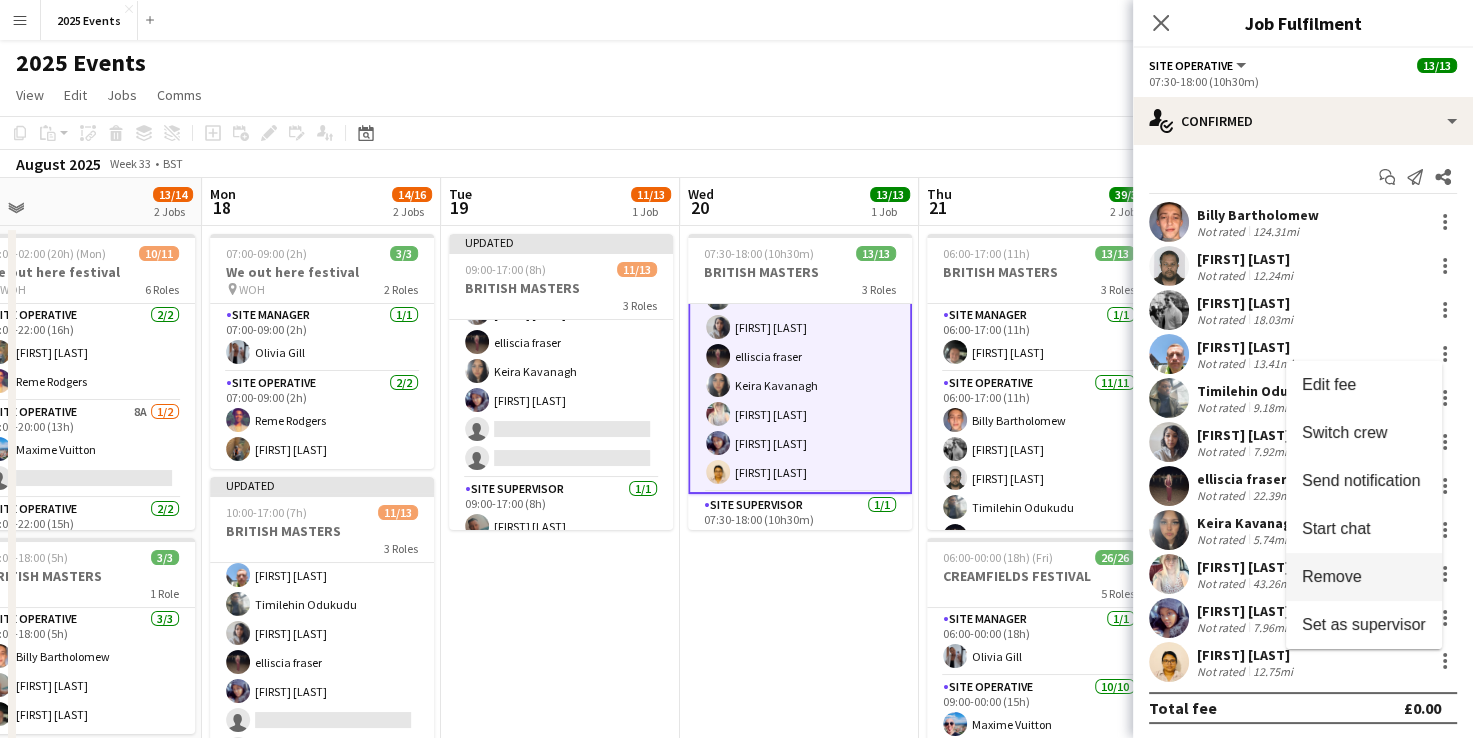 click on "Remove" at bounding box center [1364, 577] 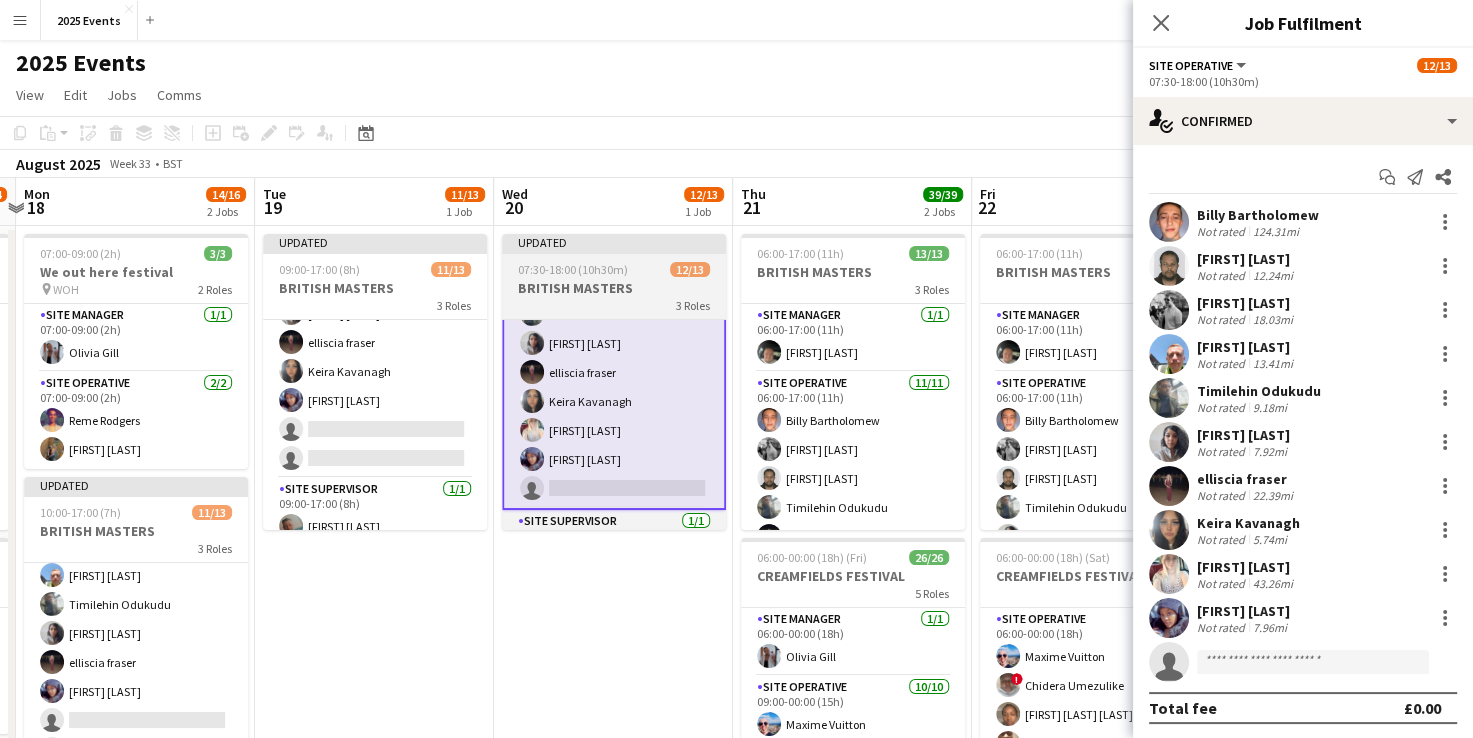 scroll, scrollTop: 0, scrollLeft: 953, axis: horizontal 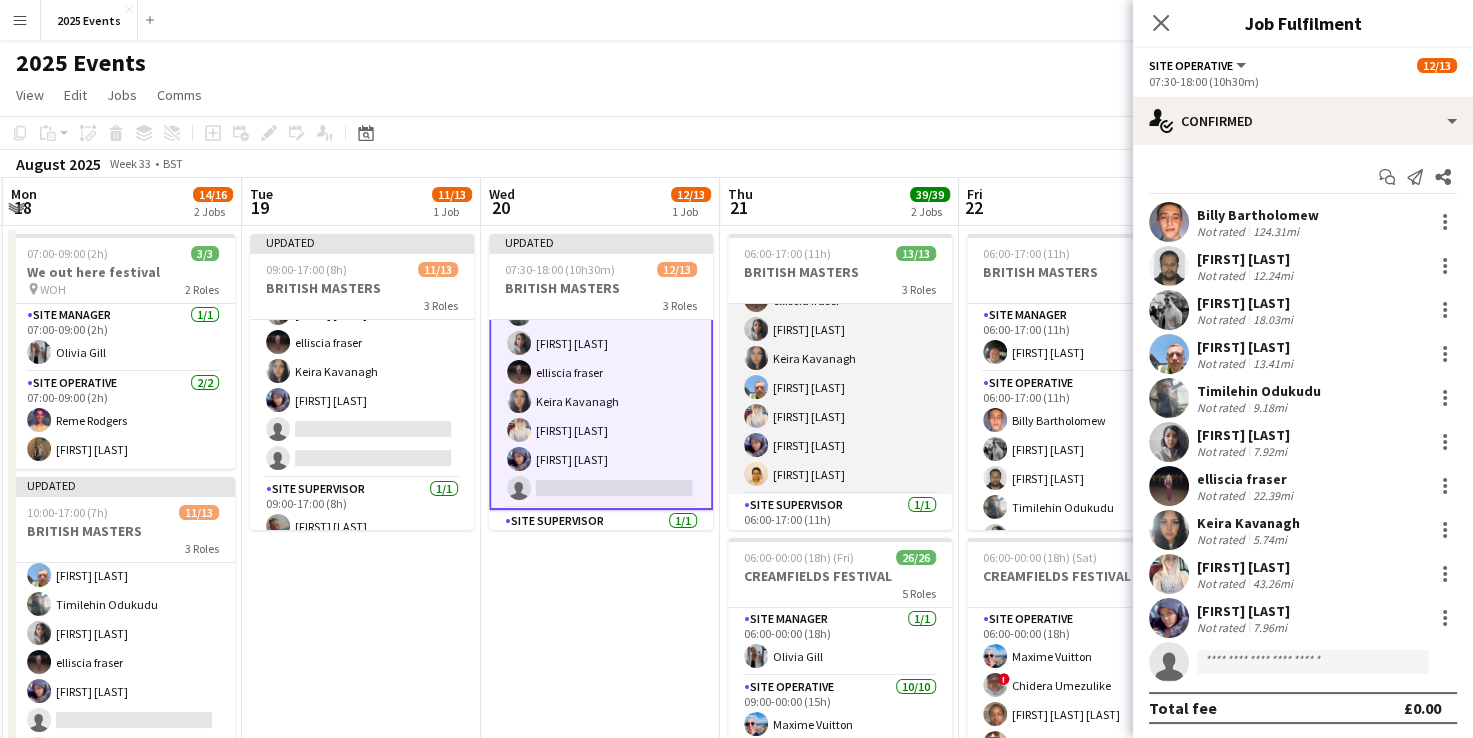 click on "Site Operative   11/11   06:00-17:00 (11h)
[FIRST] [LAST] [FIRST] [LAST] [FIRST] [LAST] [FIRST] [LAST] [FIRST] [LAST] [FIRST] [LAST] [FIRST] [LAST] [FIRST] [LAST] [FIRST] [LAST] [FIRST] [LAST] [FIRST] [LAST] [FIRST] [LAST]" at bounding box center (840, 315) 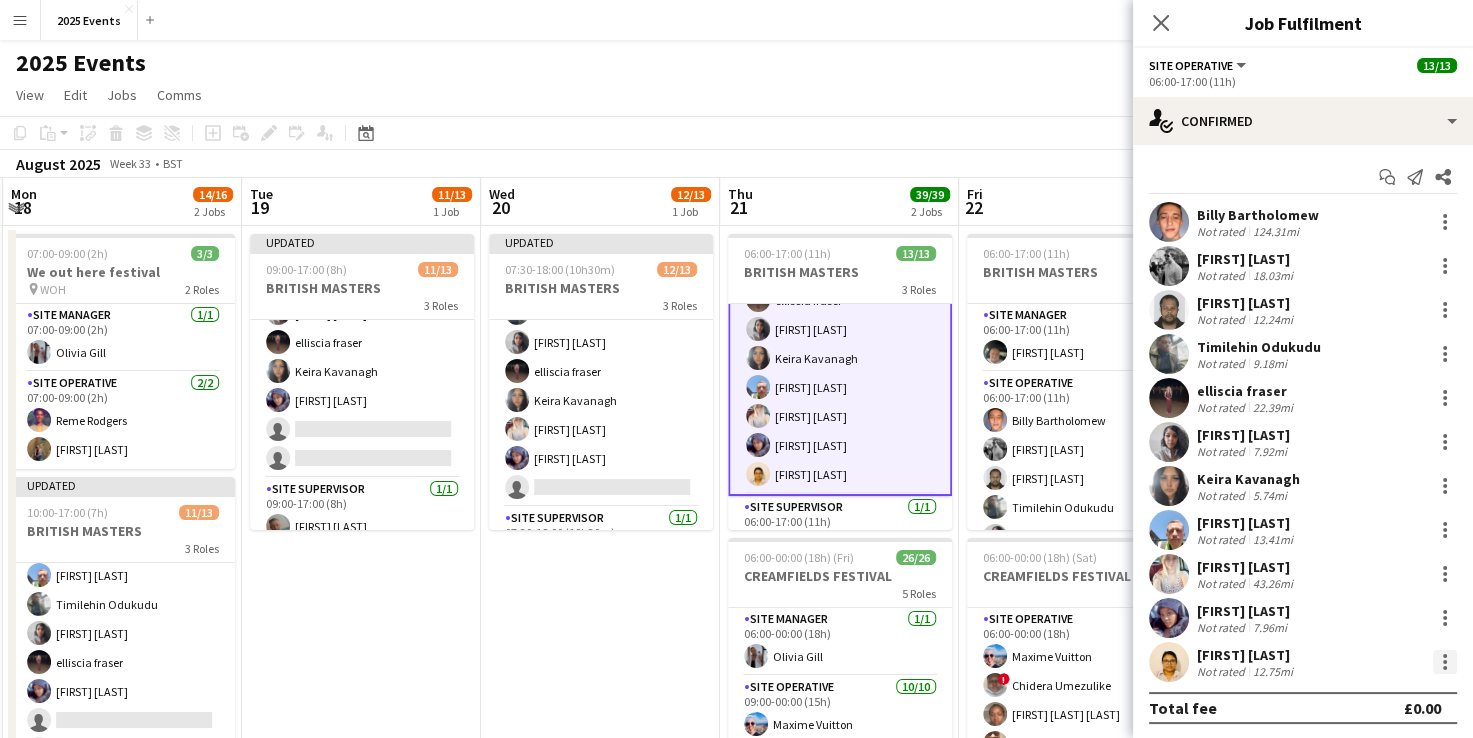 click at bounding box center [1445, 662] 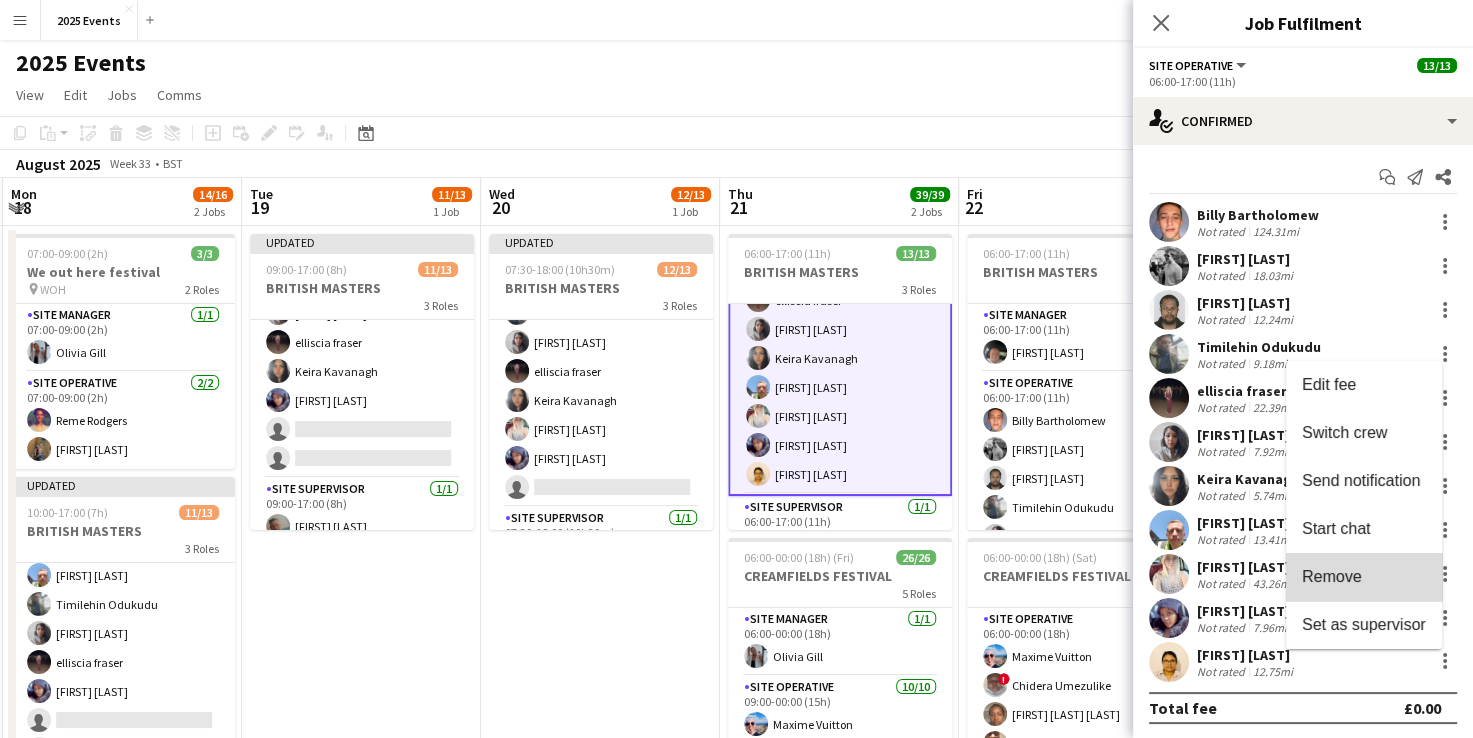 click on "Remove" at bounding box center [1364, 577] 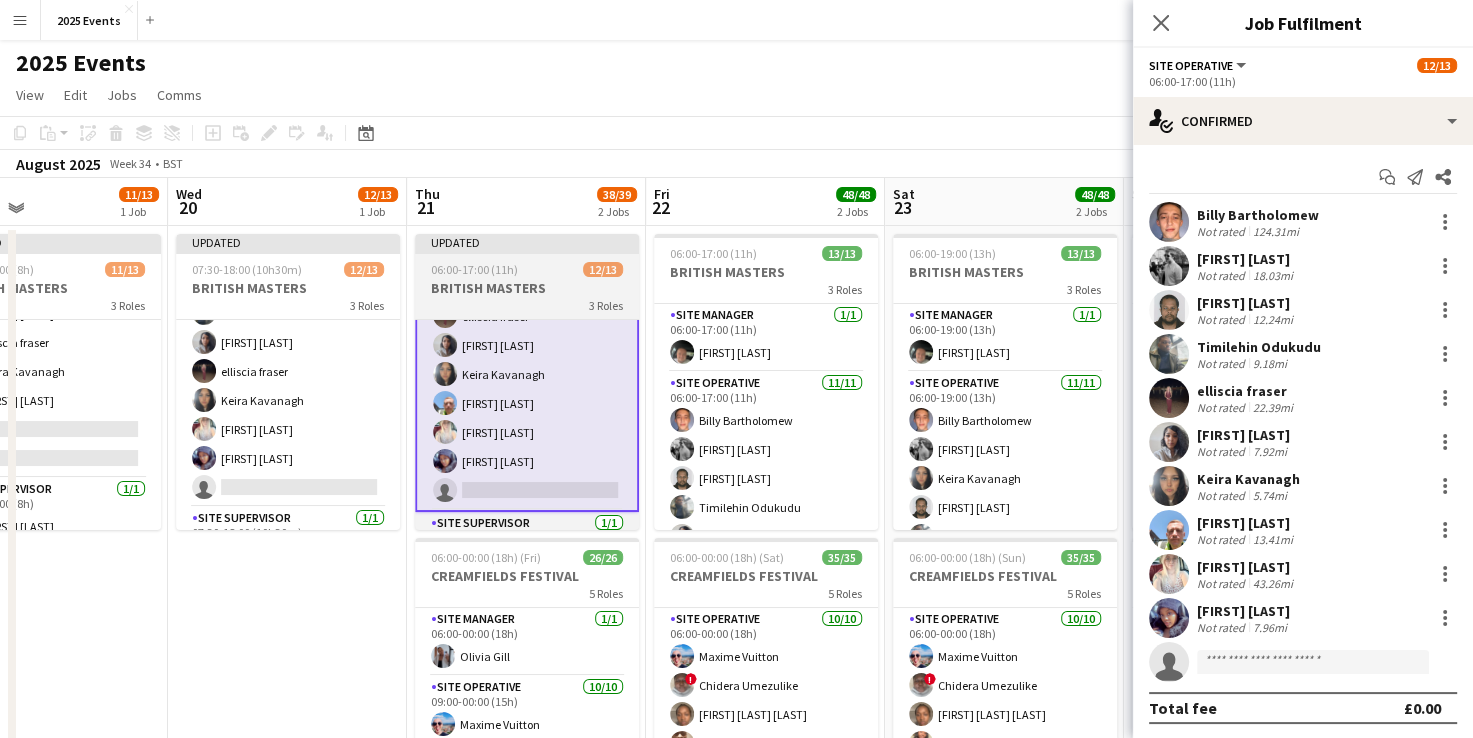 scroll, scrollTop: 0, scrollLeft: 802, axis: horizontal 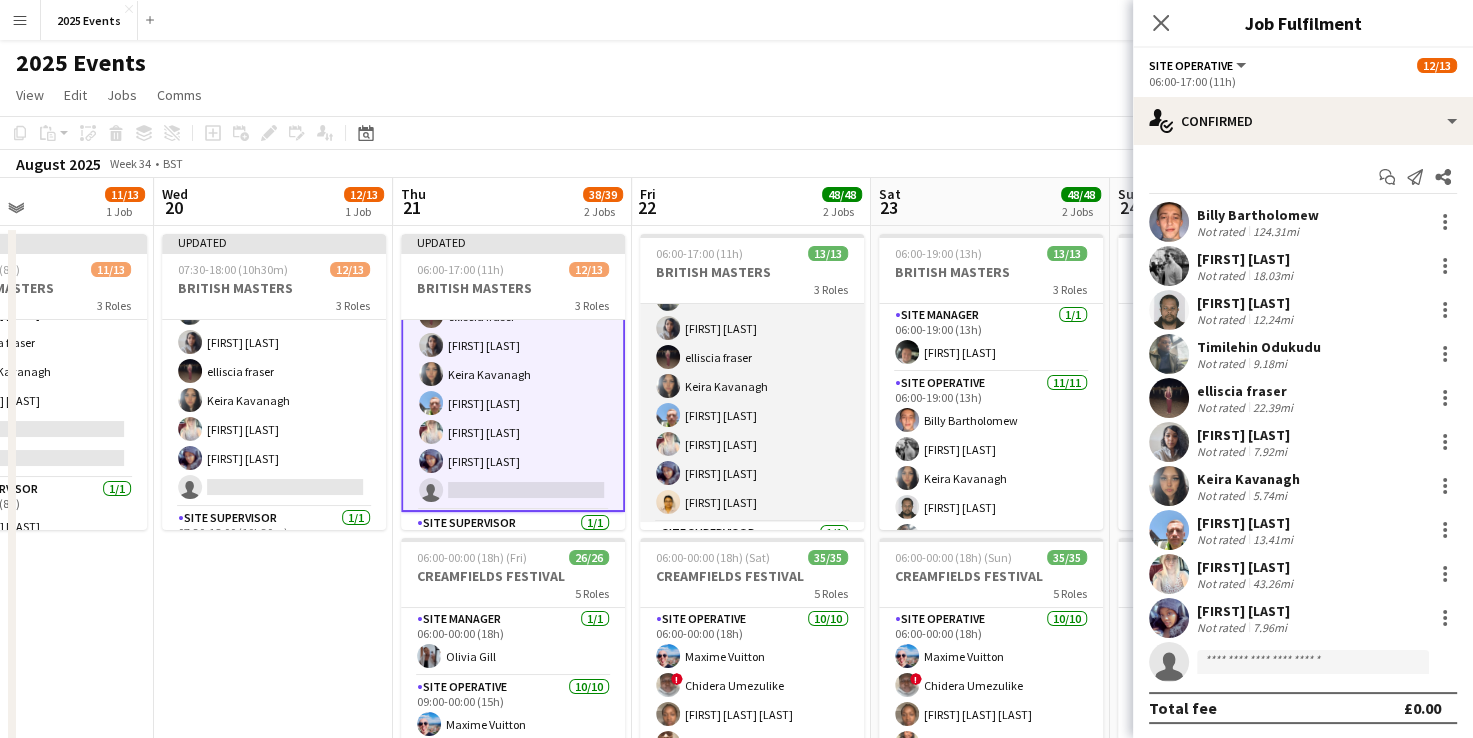 click on "Site Operative   11/11   06:00-17:00 (11h)
[FIRST] [LAST] [FIRST] [LAST] [FIRST] [LAST] [FIRST] [LAST] [FIRST] [LAST] [FIRST] [LAST] [FIRST] [LAST] [FIRST] [LAST] [FIRST] [LAST] [FIRST] [LAST] [FIRST] [LAST]" at bounding box center [752, 343] 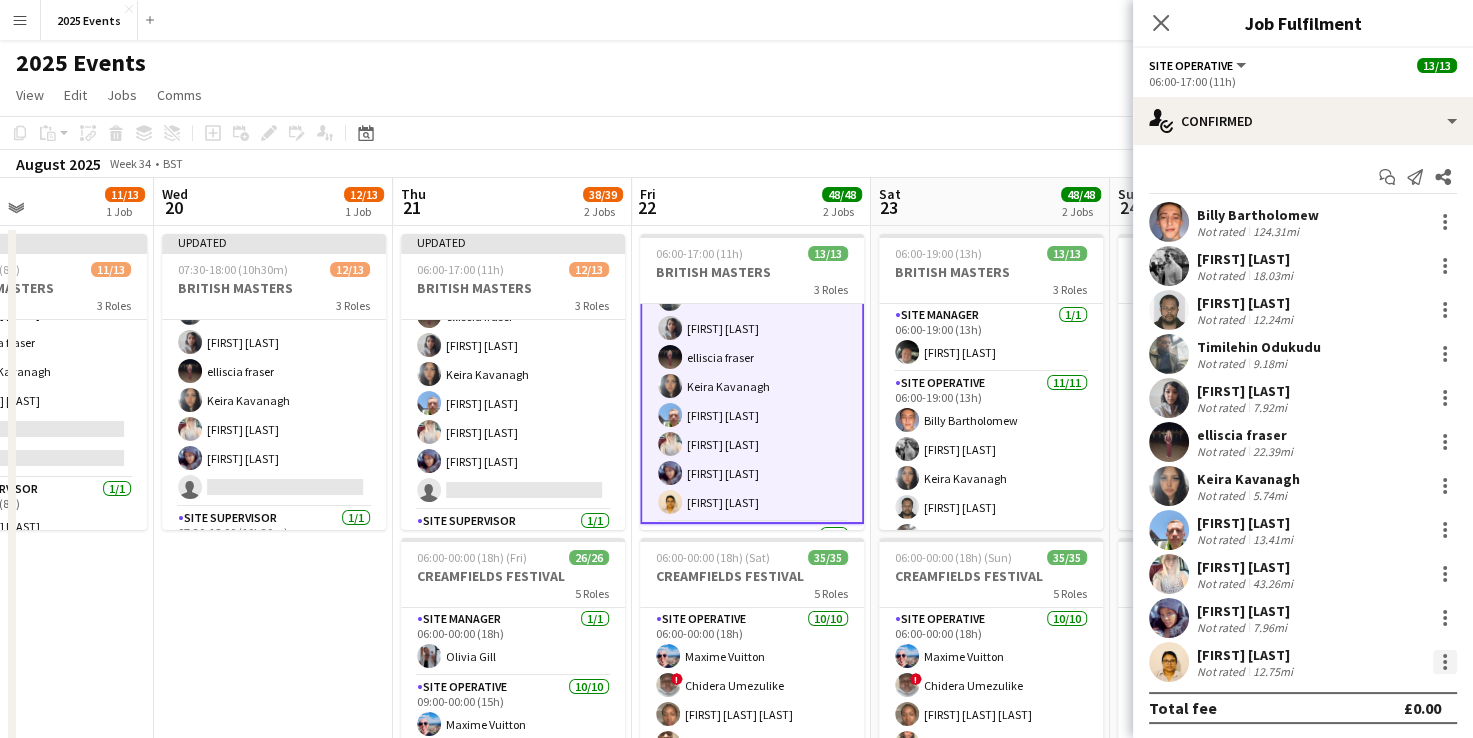 click at bounding box center [1445, 662] 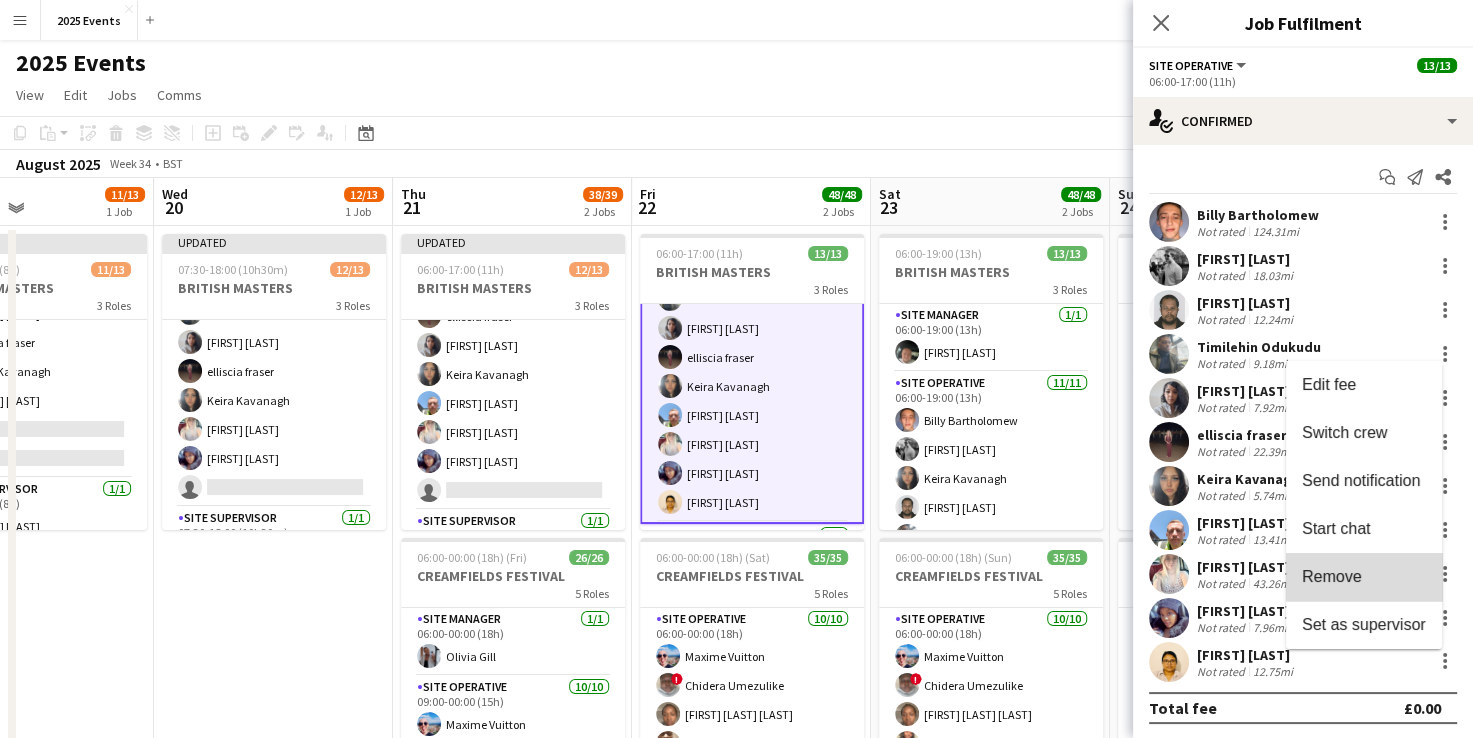 click on "Remove" at bounding box center (1364, 577) 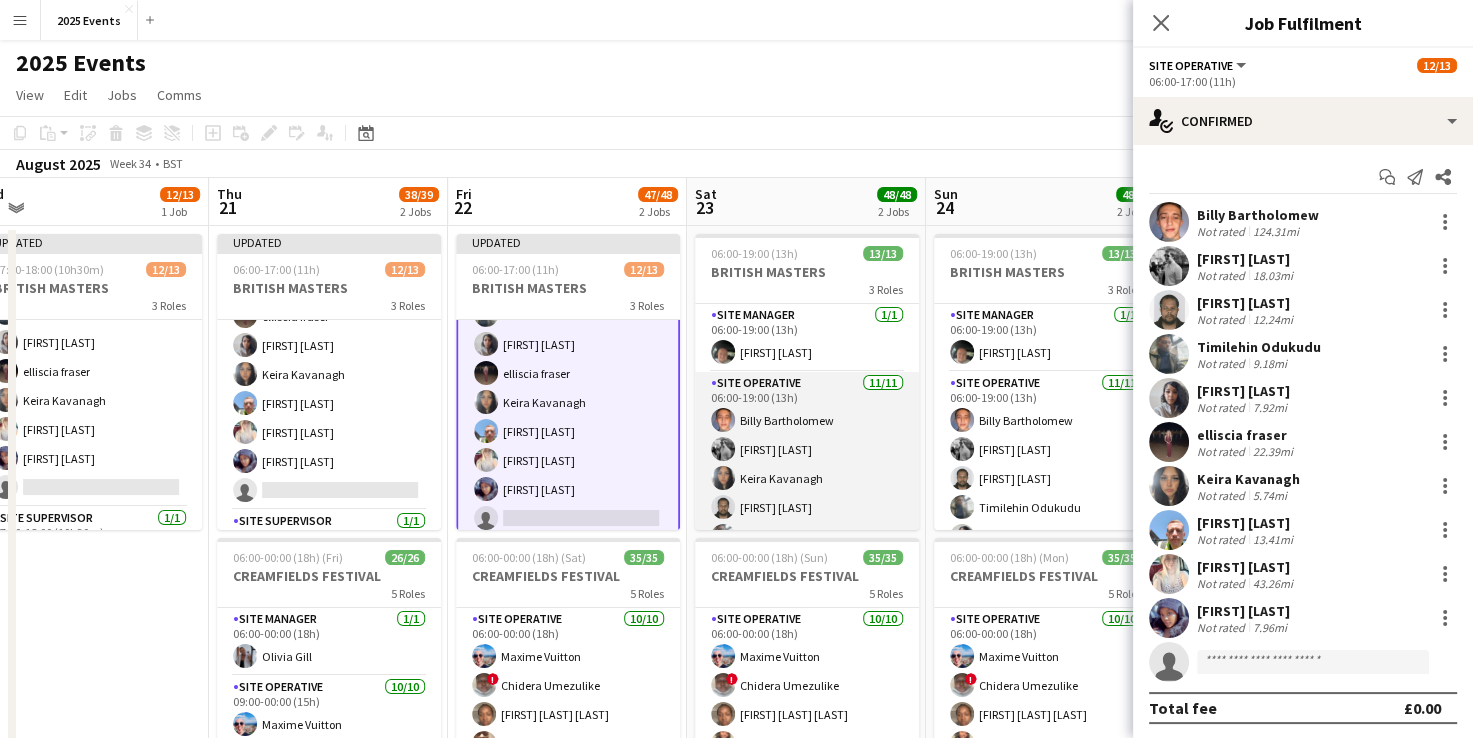 scroll, scrollTop: 0, scrollLeft: 991, axis: horizontal 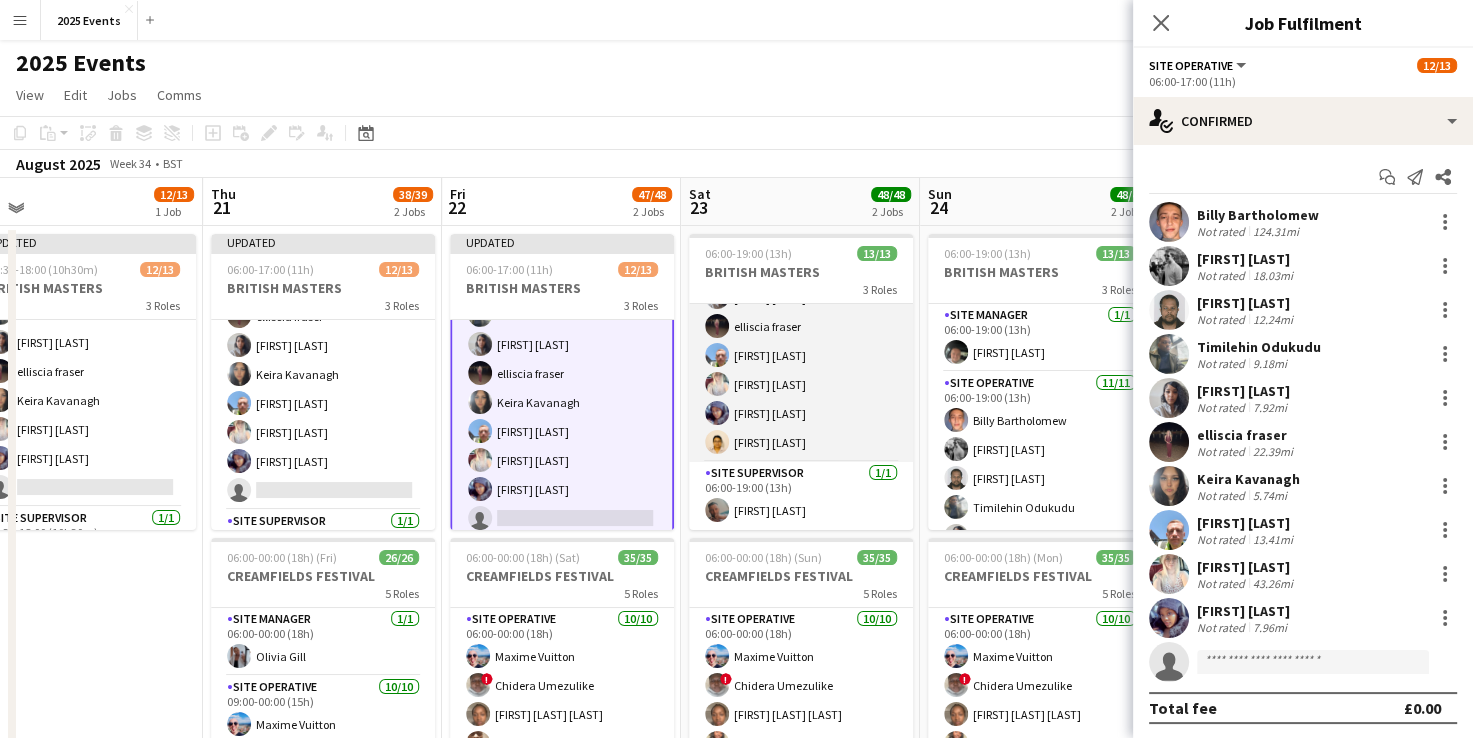click on "Site Operative   11/11   06:00-19:00 (13h)
[FIRST] [LAST] [FIRST] [LAST] [FIRST] [LAST] [FIRST] [LAST] [FIRST] [LAST] [FIRST] [LAST] [FIRST] [LAST] [FIRST] [LAST] [FIRST] [LAST] [FIRST] [LAST] [FIRST] [LAST]" at bounding box center (801, 283) 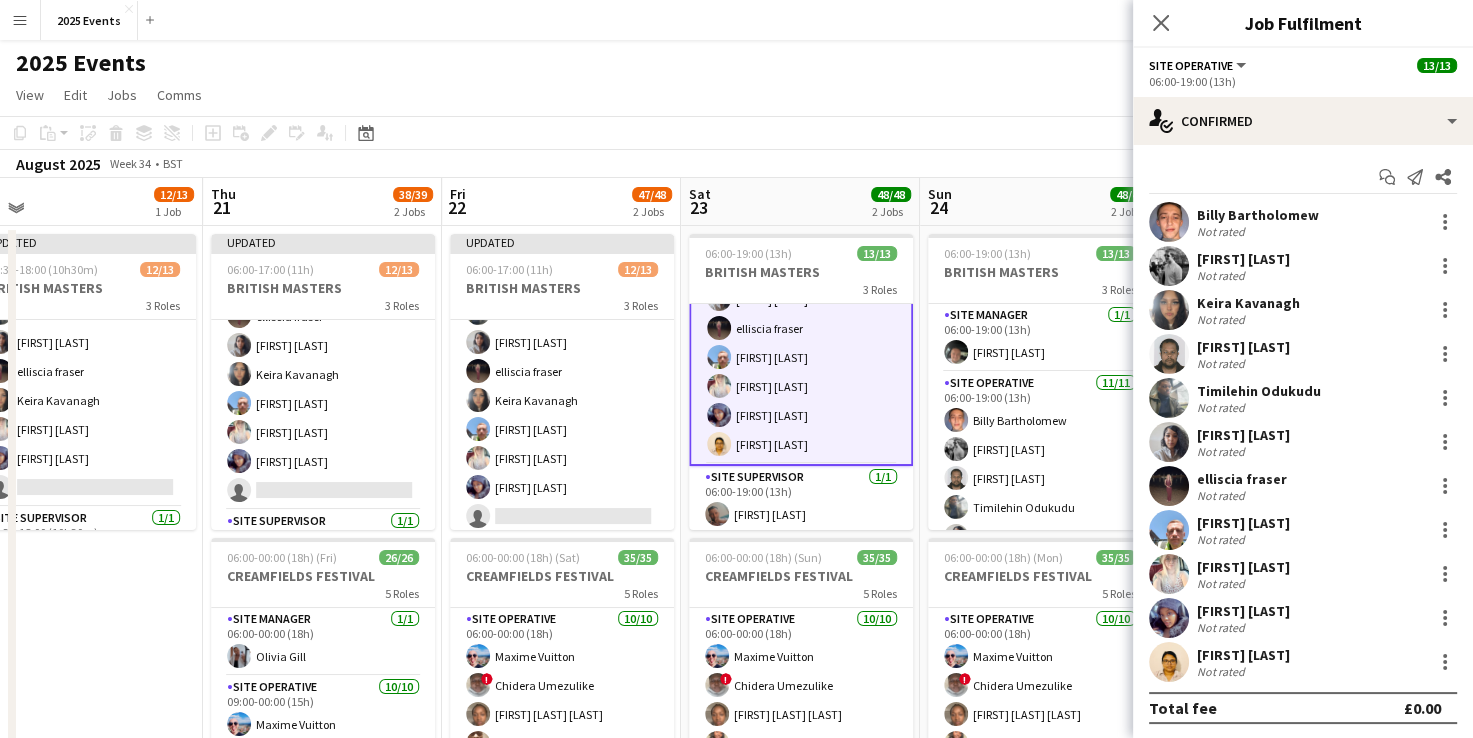 scroll, scrollTop: 208, scrollLeft: 0, axis: vertical 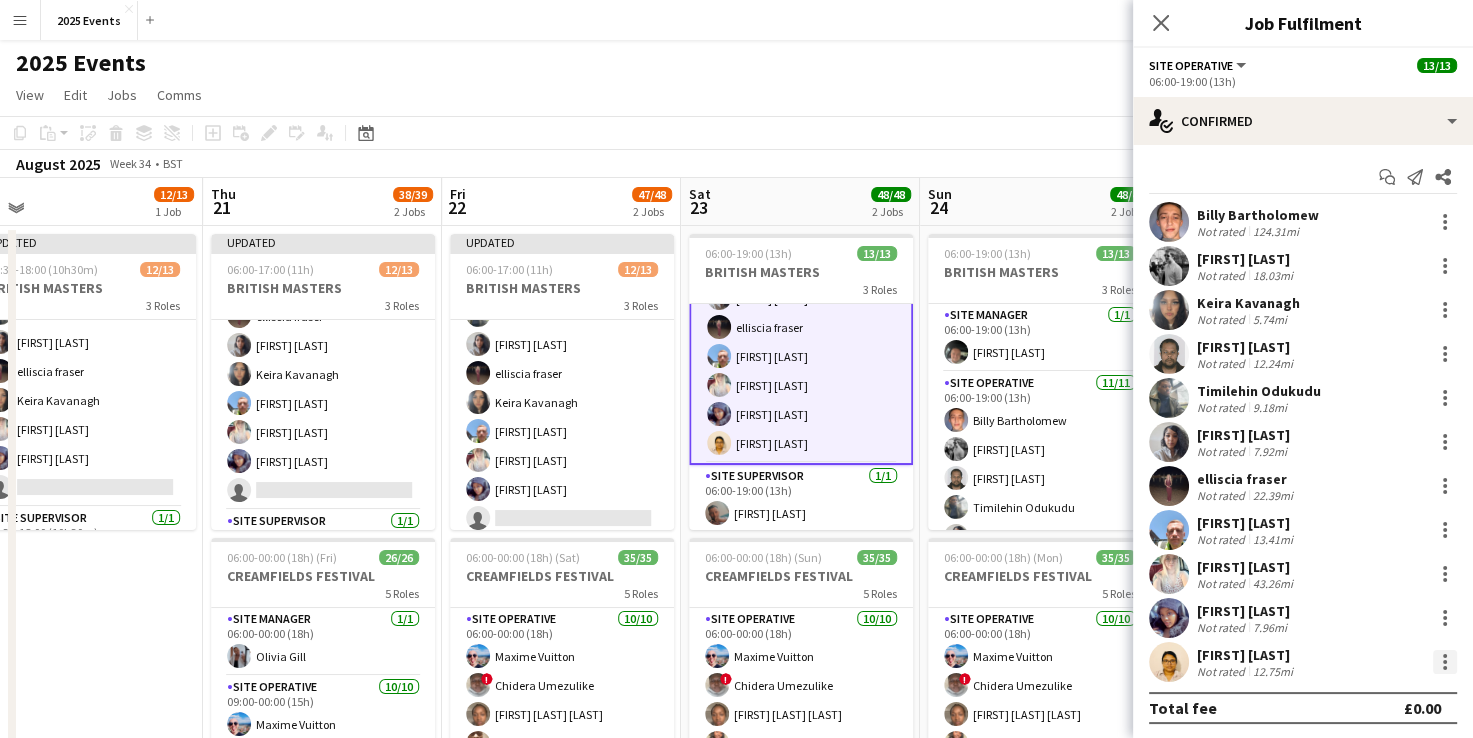 click at bounding box center [1445, 662] 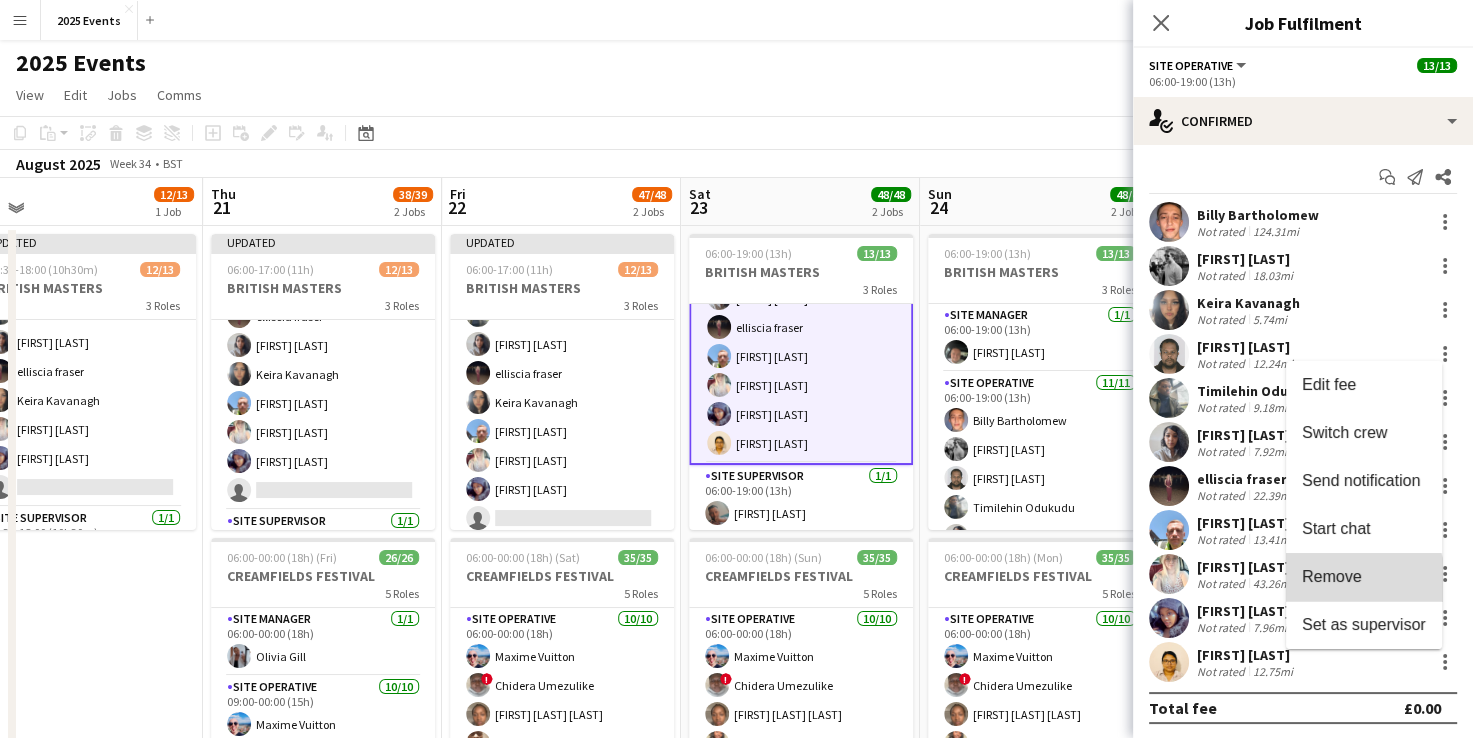 click on "Remove" at bounding box center [1364, 577] 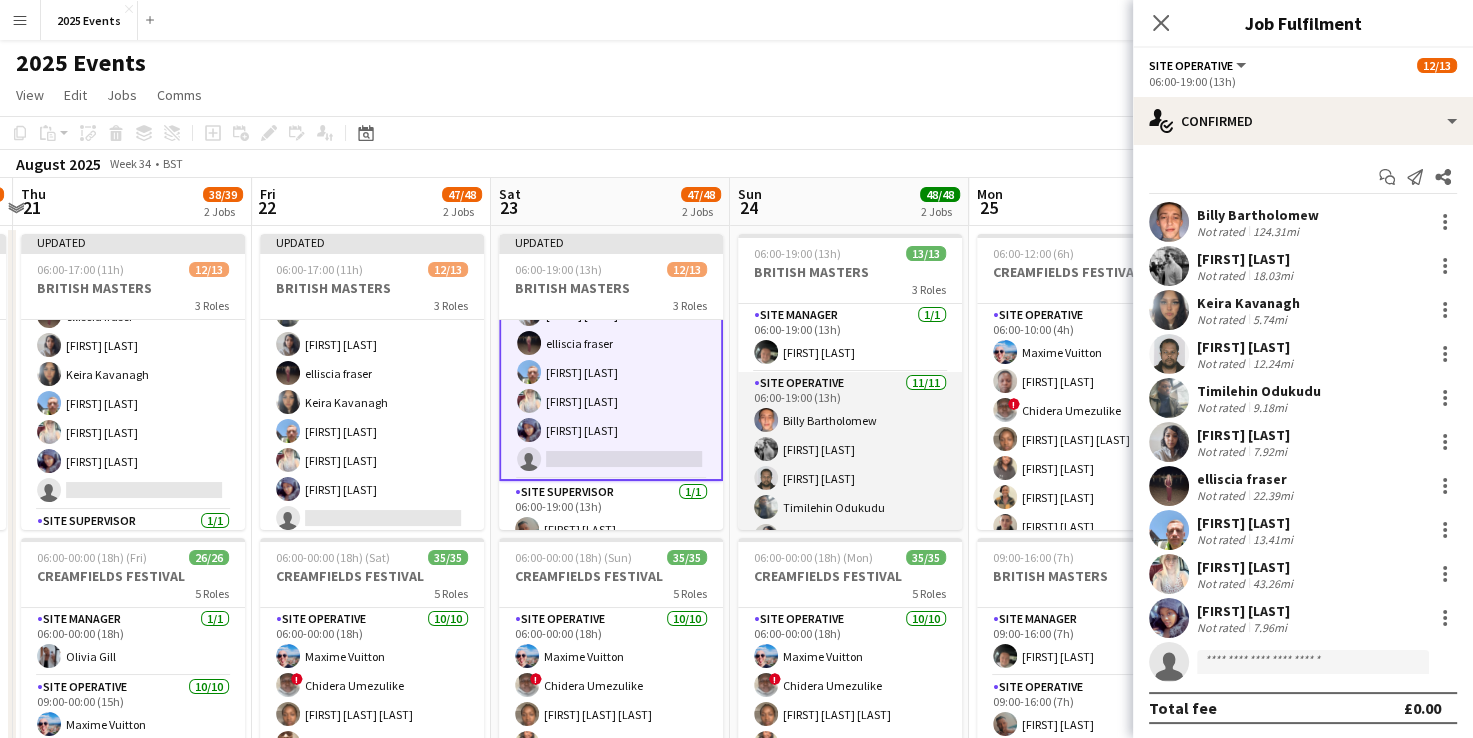 scroll, scrollTop: 0, scrollLeft: 708, axis: horizontal 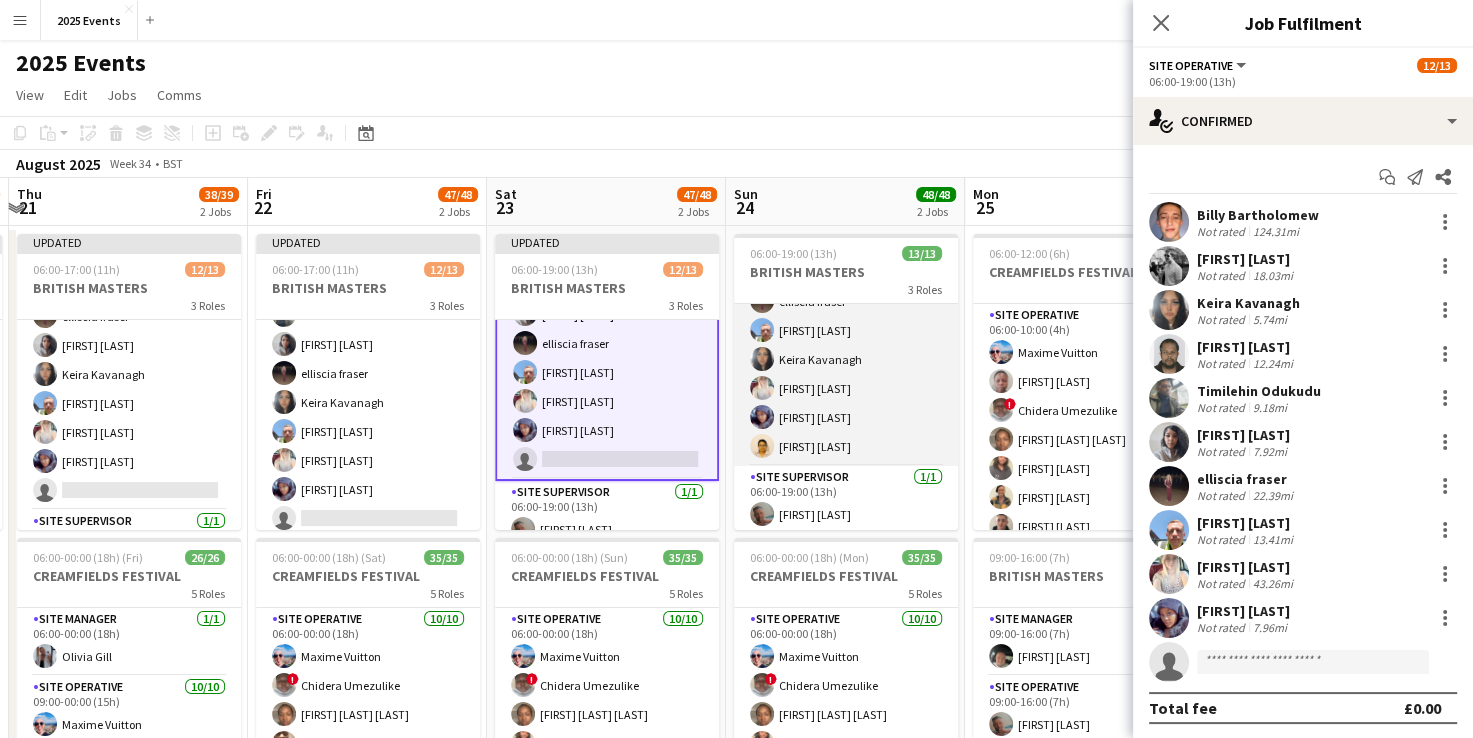 click on "Site Operative   11/11   06:00-19:00 (13h)
[FIRST] [LAST] [FIRST] [LAST] [FIRST] [LAST] [FIRST] [LAST] [FIRST] [LAST] [FIRST] [LAST] [FIRST] [LAST] [FIRST] [LAST] [FIRST] [LAST] [FIRST] [LAST] [FIRST] [LAST]" at bounding box center (846, 287) 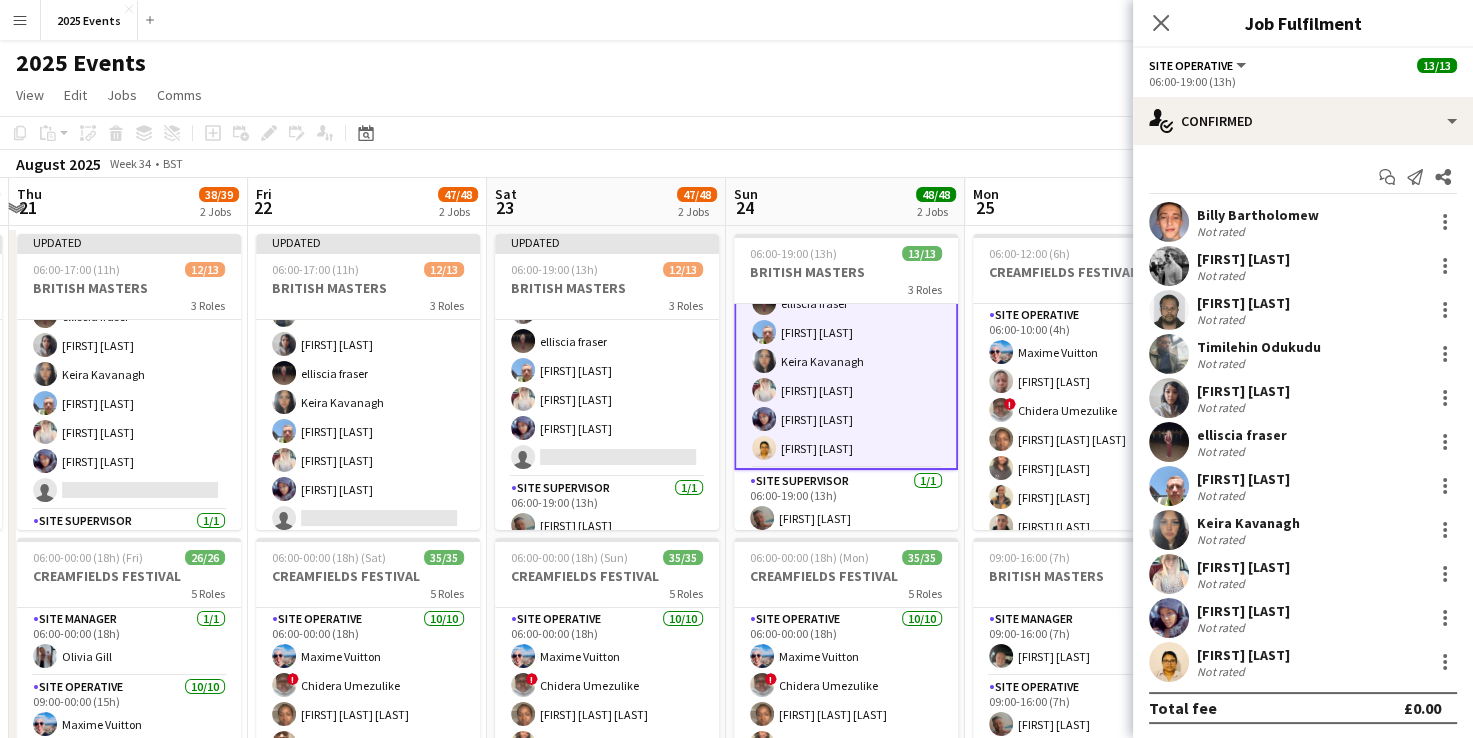 scroll, scrollTop: 268, scrollLeft: 0, axis: vertical 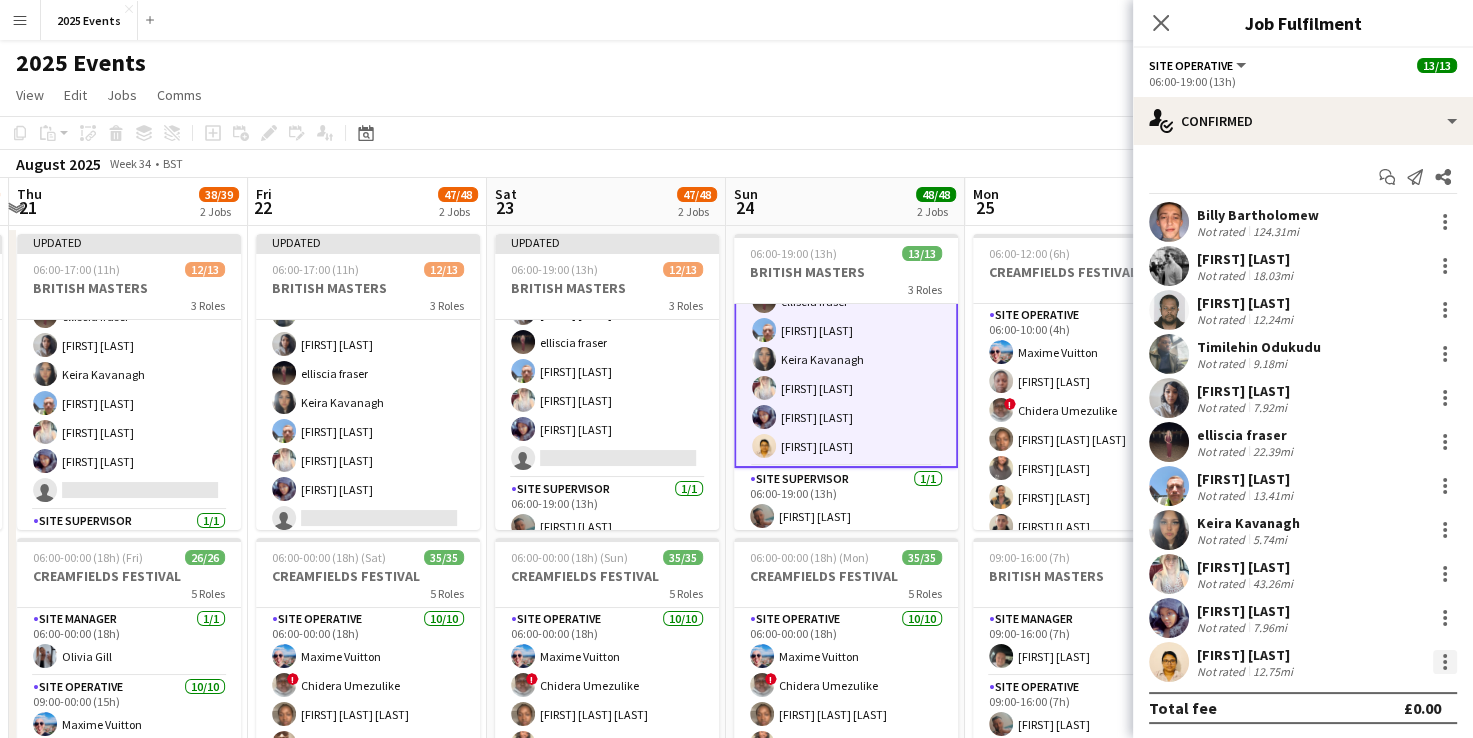 click at bounding box center [1445, 662] 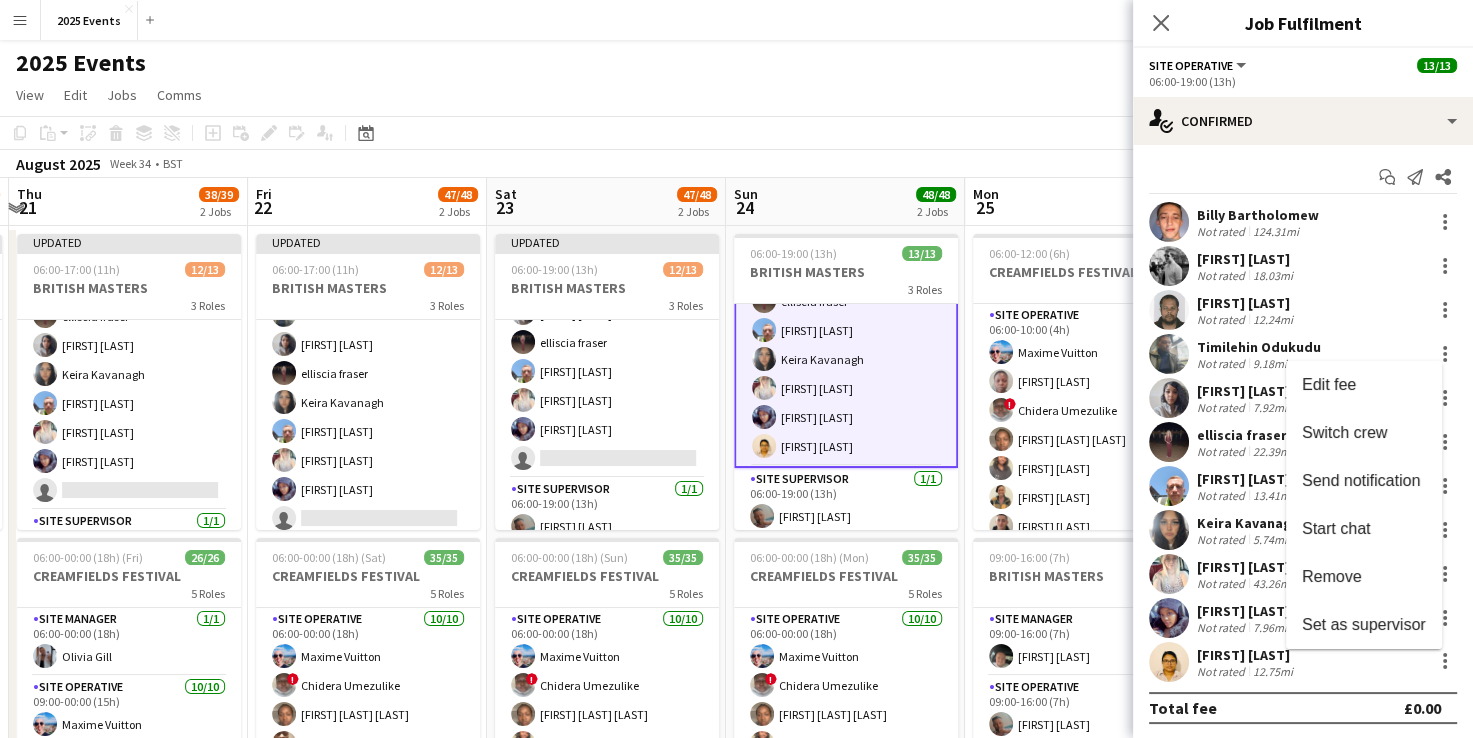 click on "Remove" at bounding box center (1364, 577) 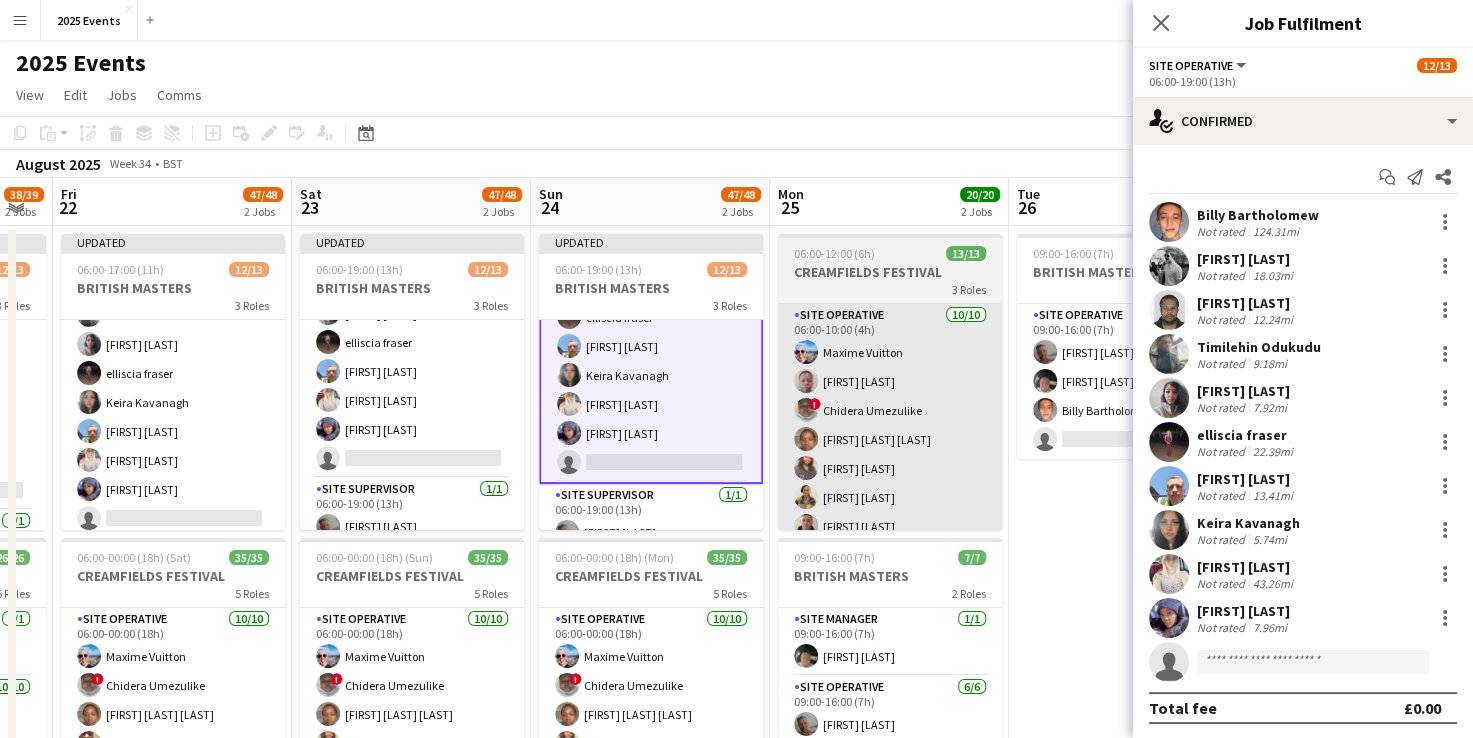 scroll, scrollTop: 0, scrollLeft: 903, axis: horizontal 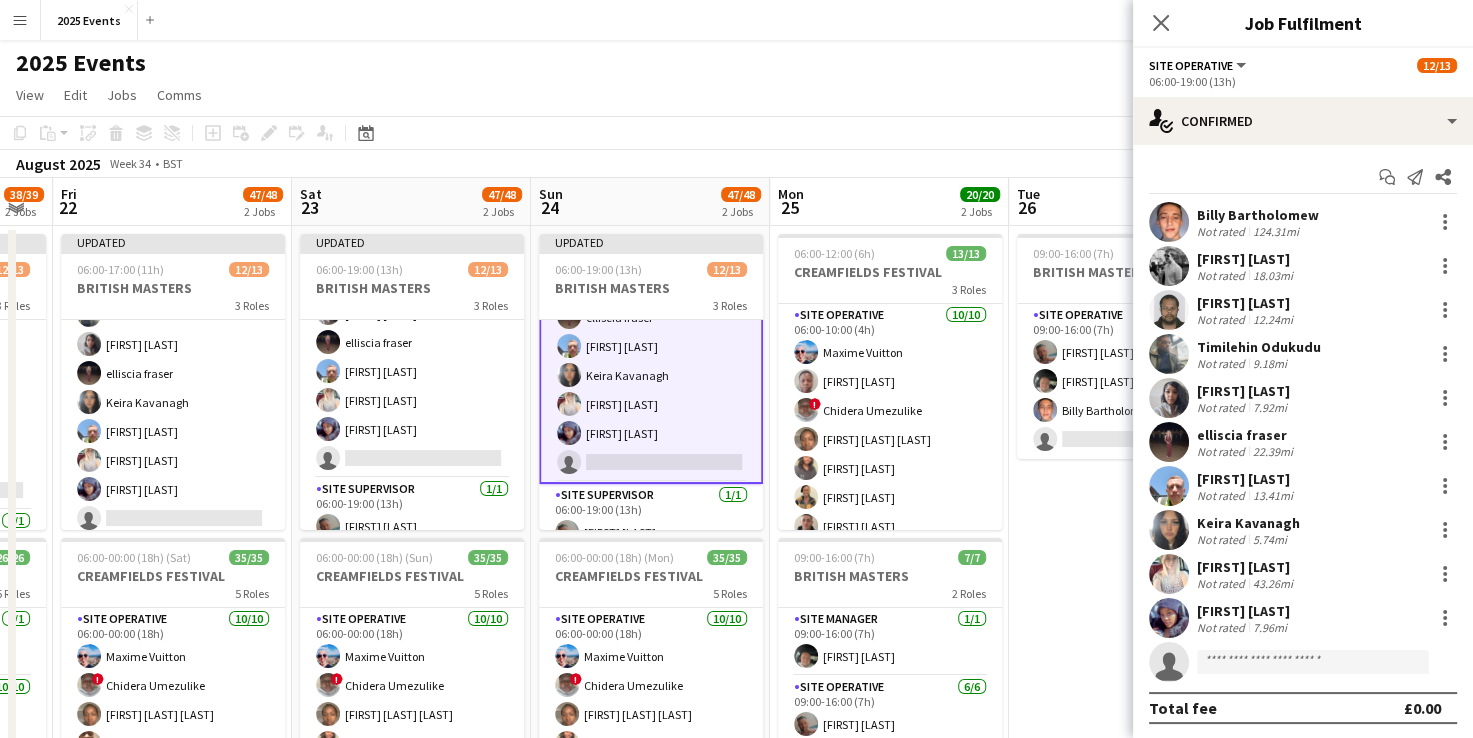 click on "09:00-16:00 (7h)    3/4   BRITISH MASTERS   1 Role   Site Operative   11A   3/4   09:00-16:00 (7h)
[FIRST] [LAST] [FIRST] [LAST] [FIRST] [LAST]
single-neutral-actions" at bounding box center [1128, 550] 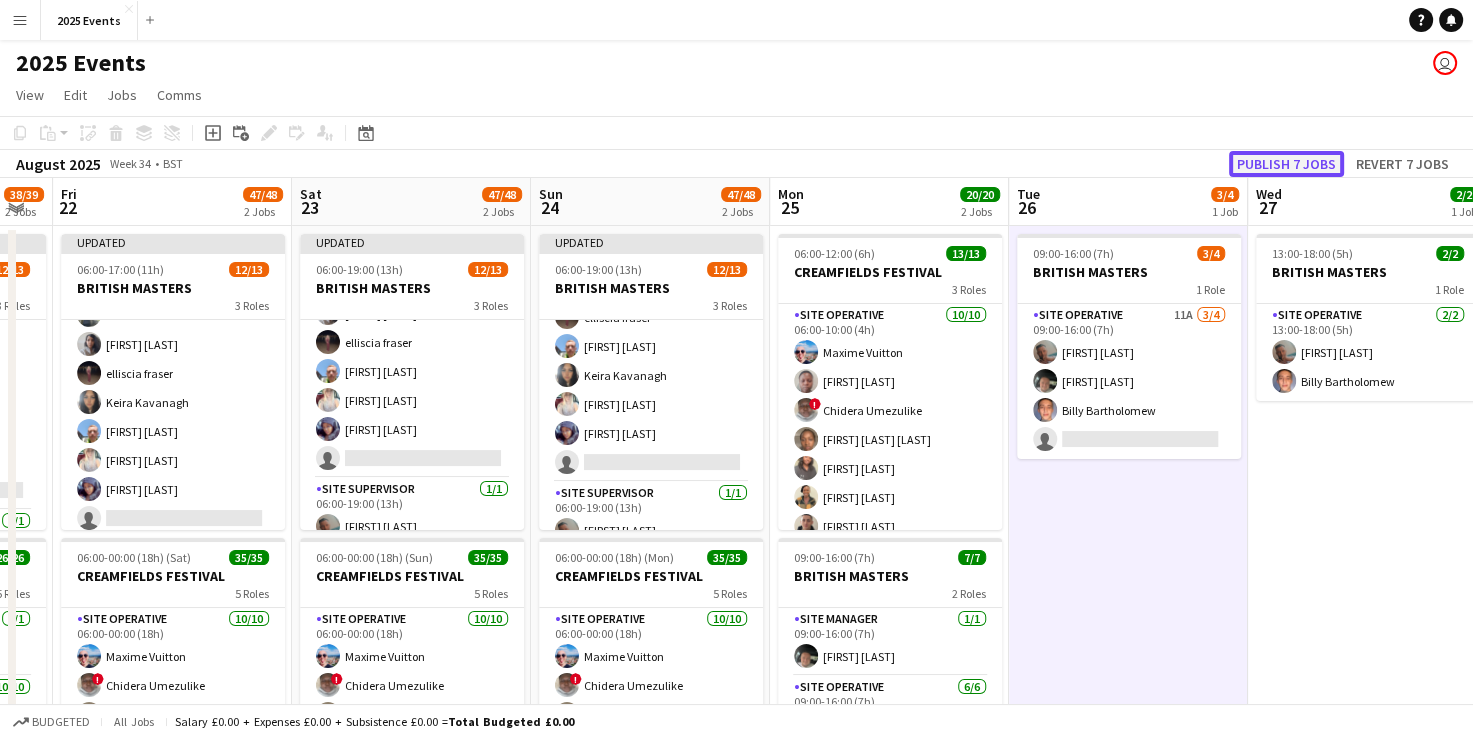 click on "Publish 7 jobs" 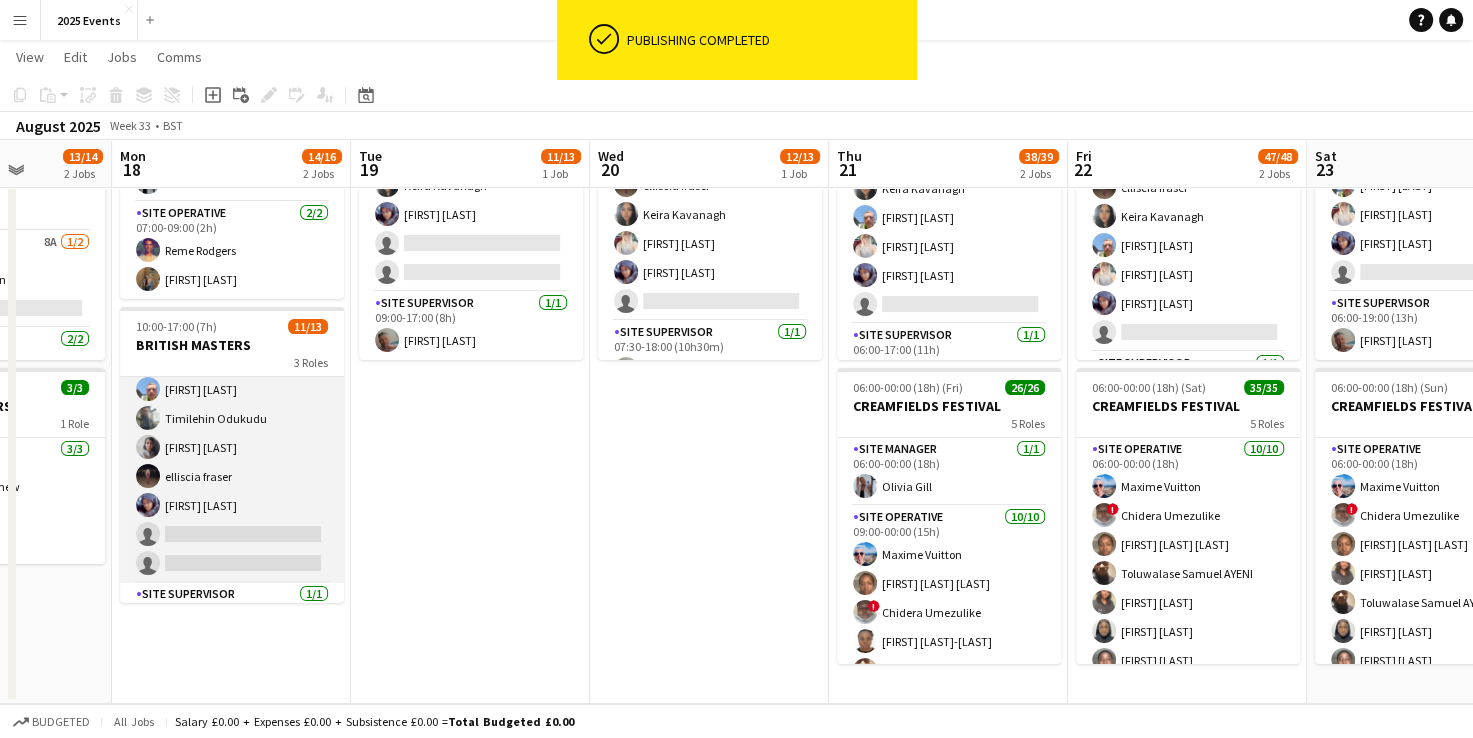 click on "Site Operative   11A   9/11   10:00-17:00 (7h)
[FIRST] [LAST] [FIRST] [LAST] [FIRST] [LAST] [FIRST] [LAST] [FIRST] [LAST] [FIRST] [LAST] [FIRST] [LAST] [FIRST] [LAST] [FIRST] [LAST] [FIRST] [LAST]
single-neutral-actions
single-neutral-actions" at bounding box center (232, 404) 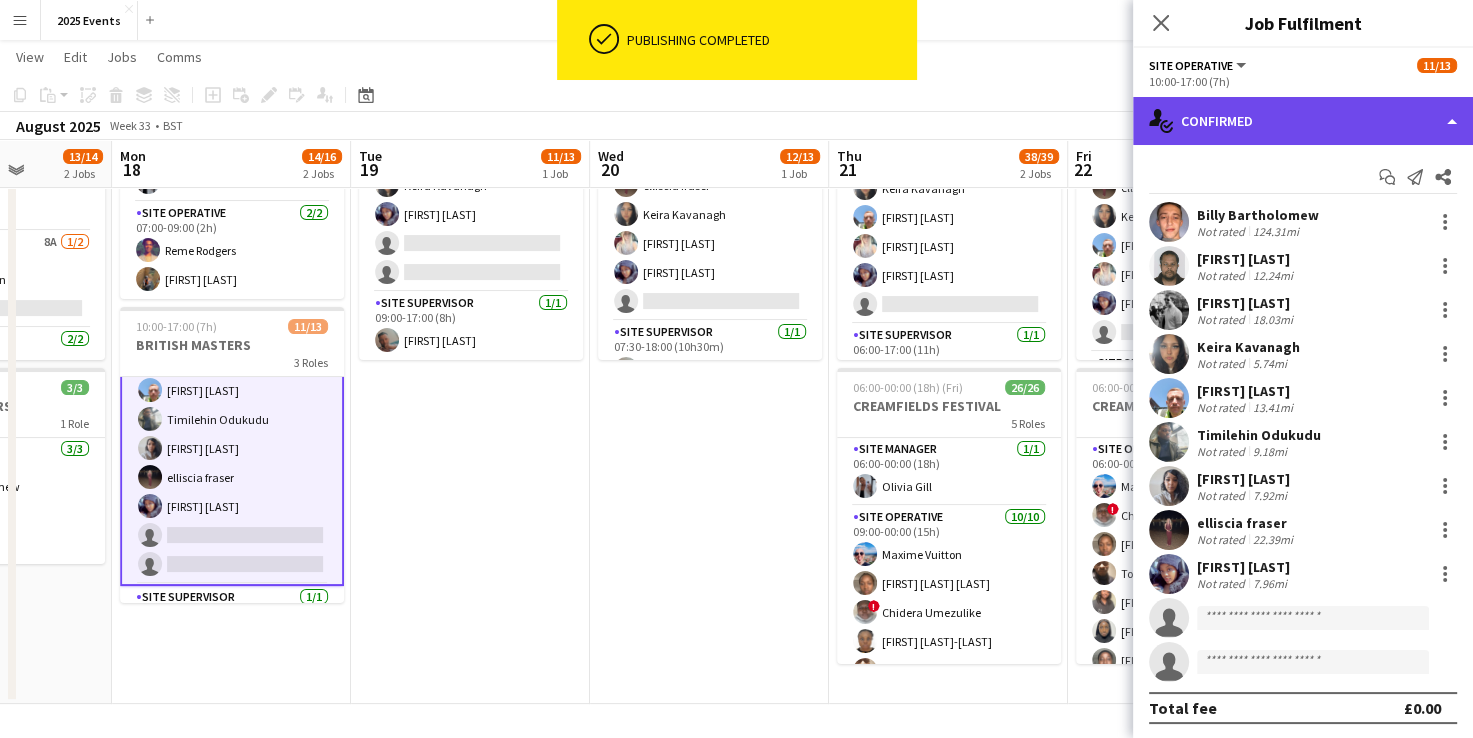click on "single-neutral-actions-check-2
Confirmed" 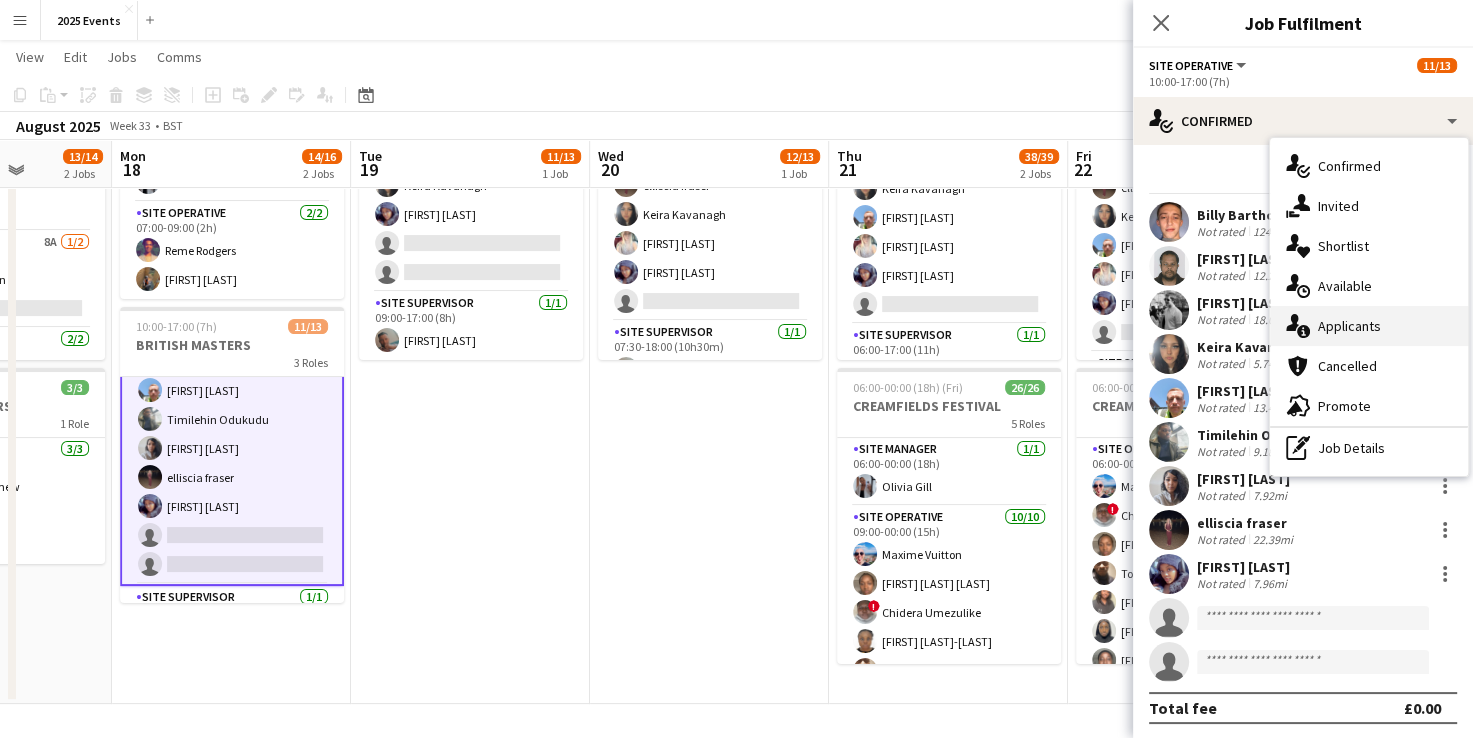 click on "single-neutral-actions-information
Applicants" at bounding box center [1369, 326] 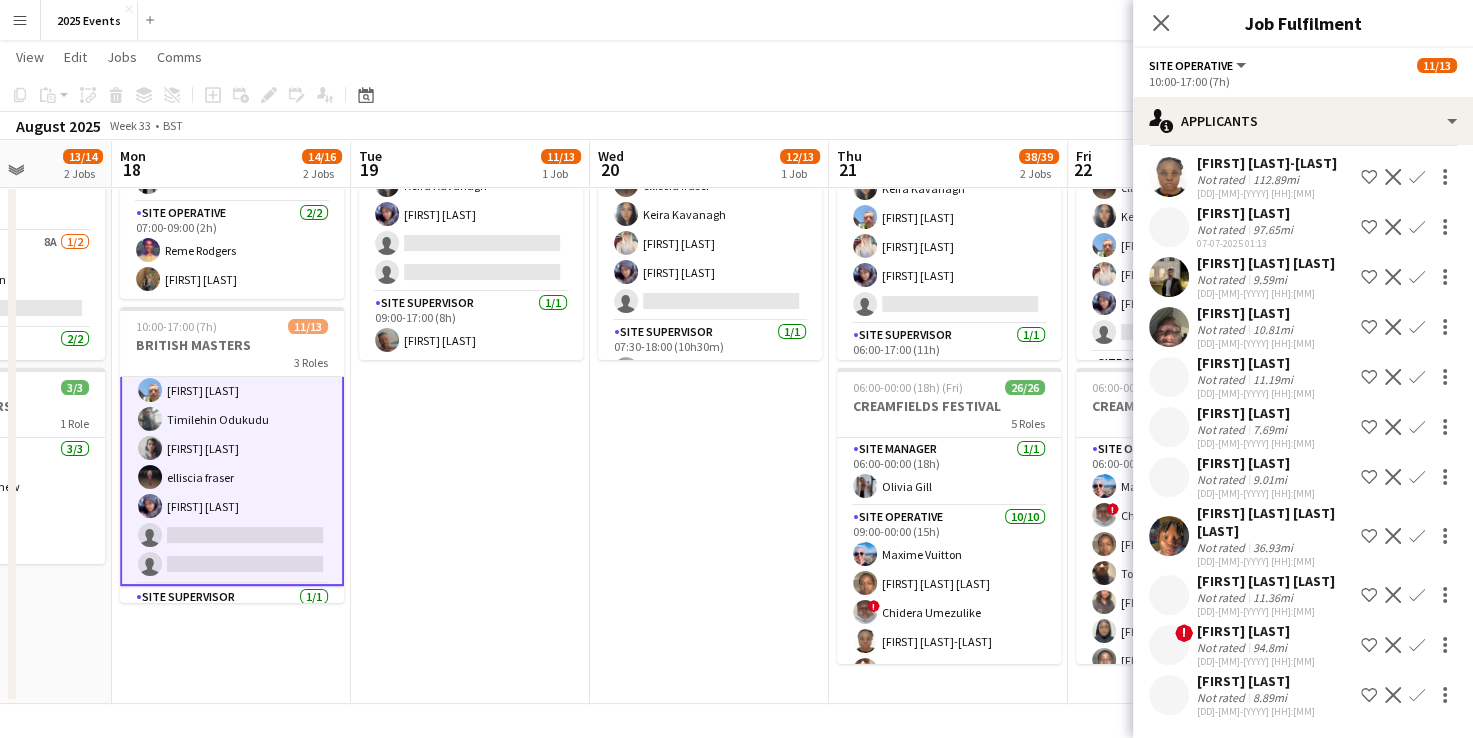 click on "!" 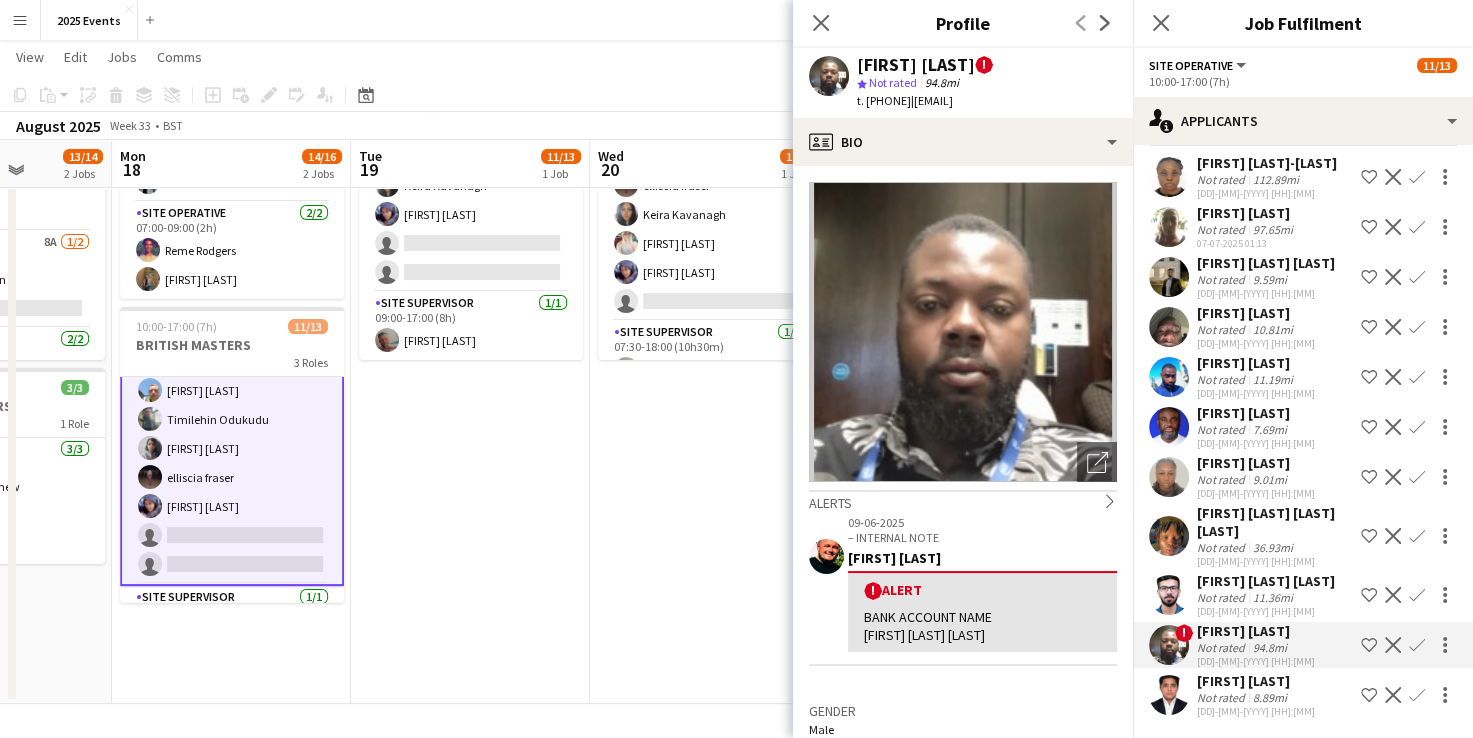 click on "07:30-18:00 (10h30m)    12/13   BRITISH MASTERS   3 Roles   Site Manager   1/1   07:30-18:00 (10h30m)
[FIRST] [LAST]  Site Operative   10A   10/11   07:30-18:00 (10h30m)
[FIRST] [LAST] [FIRST] [LAST] [FIRST] [LAST] [FIRST] [LAST] [FIRST] [LAST] [FIRST] [LAST] [FIRST] [LAST] [FIRST] [LAST]
single-neutral-actions
Site Supervisor   1/1   07:30-18:00 (10h30m)
[FIRST] [LAST]" at bounding box center (709, 380) 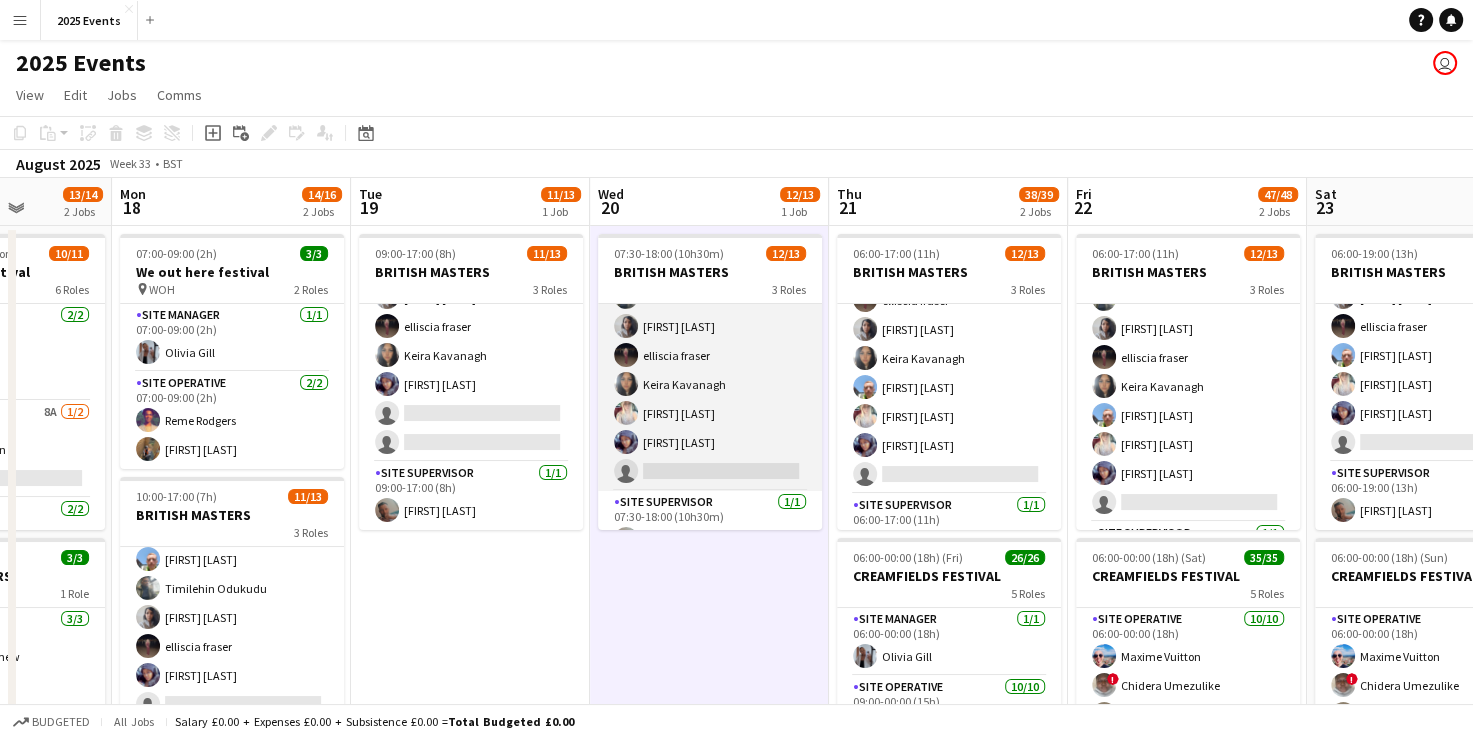 click on "Site Operative   10A   10/11   07:30-18:00 (10h30m)
[FIRST] [LAST] [FIRST] [LAST] [FIRST] [LAST] [FIRST] [LAST] [FIRST] [LAST] [FIRST] [LAST] [FIRST] [LAST] [FIRST] [LAST] [FIRST] [LAST]
single-neutral-actions" at bounding box center (710, 312) 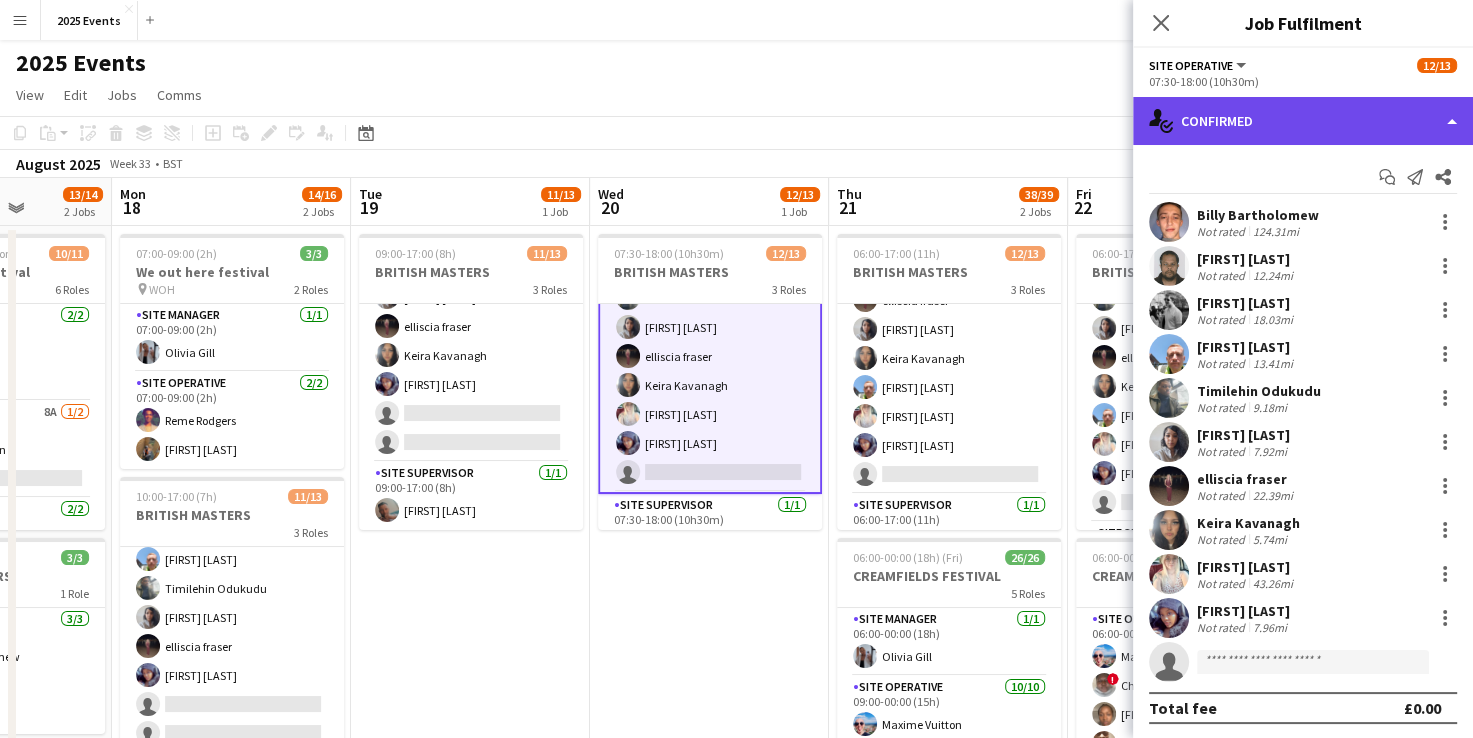 click on "single-neutral-actions-check-2
Confirmed" 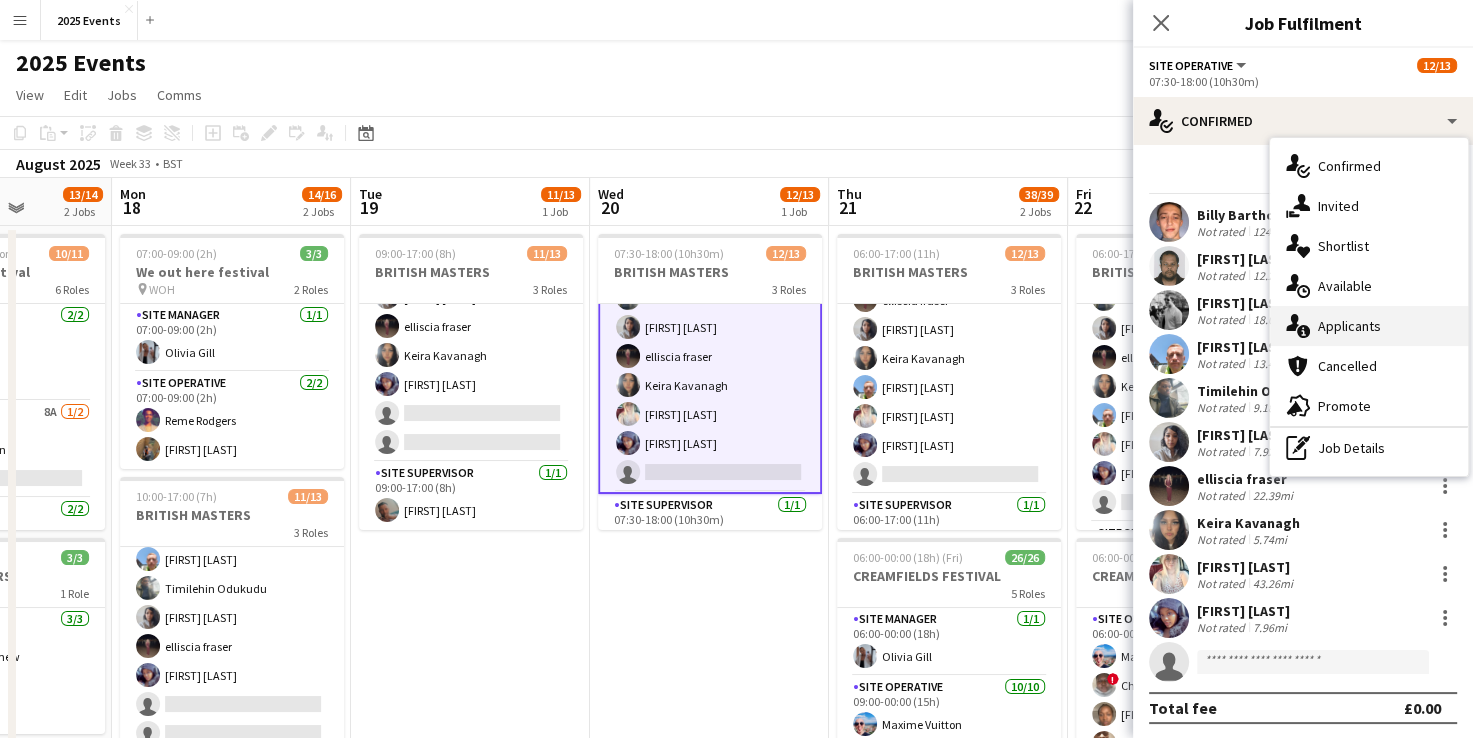 click on "single-neutral-actions-information
Applicants" at bounding box center (1369, 326) 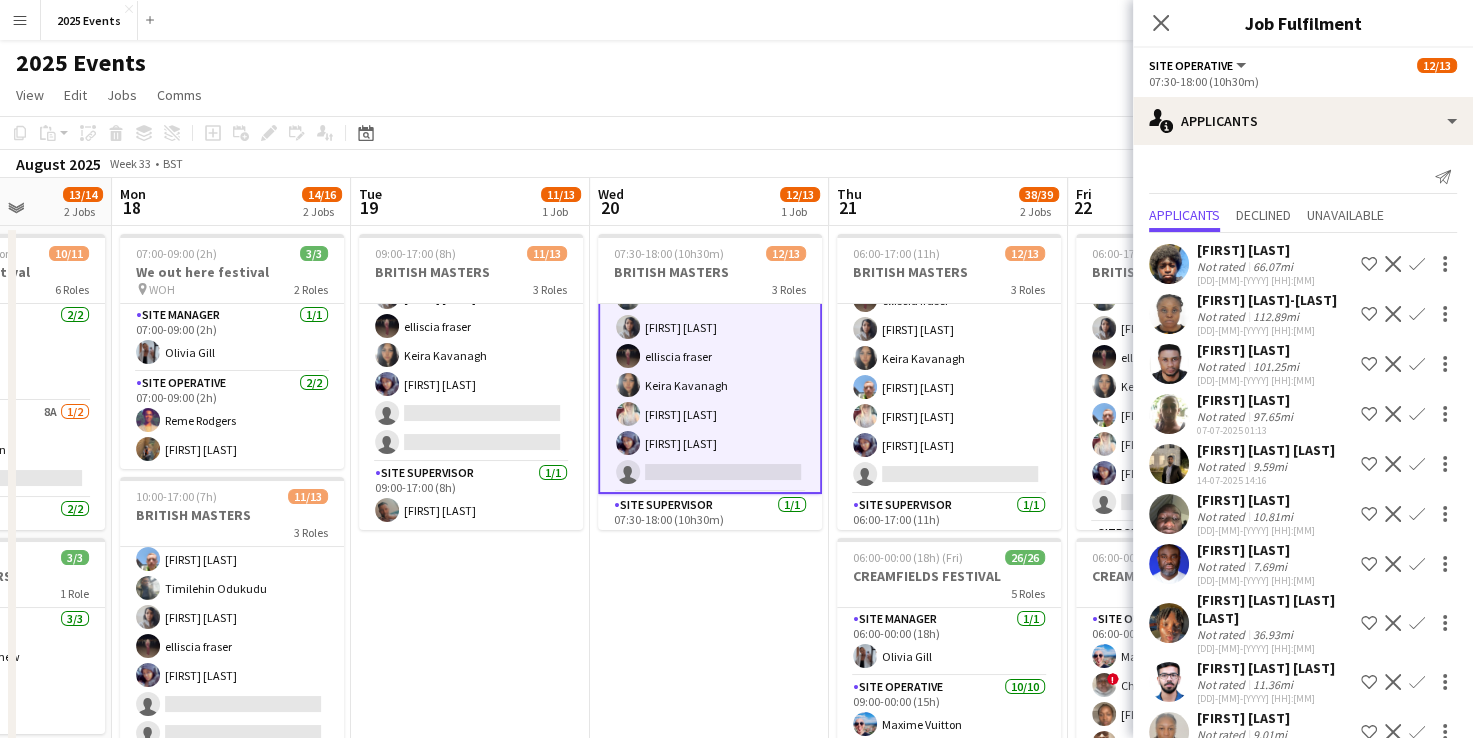 click on "07:30-18:00 (10h30m)    12/13   BRITISH MASTERS   3 Roles   Site Manager   1/1   07:30-18:00 (10h30m)
[FIRST] [LAST]  Site Operative   10A   10/11   07:30-18:00 (10h30m)
[FIRST] [LAST] [FIRST] [LAST] [FIRST] [LAST] [FIRST] [LAST] [FIRST] [LAST] [FIRST] [LAST] [FIRST] [LAST] [FIRST] [LAST]
single-neutral-actions
Site Supervisor   1/1   07:30-18:00 (10h30m)
[FIRST] [LAST]" at bounding box center [709, 550] 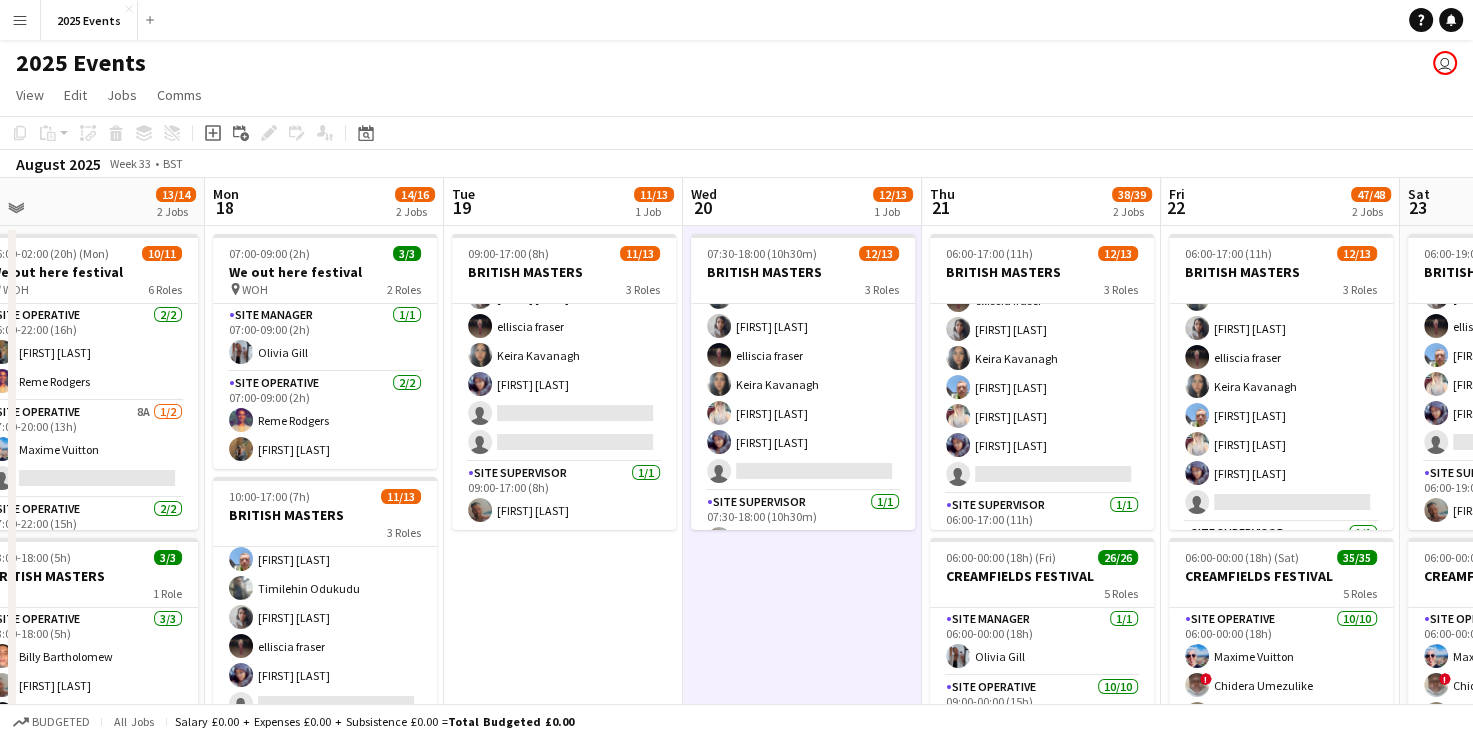 scroll, scrollTop: 0, scrollLeft: 512, axis: horizontal 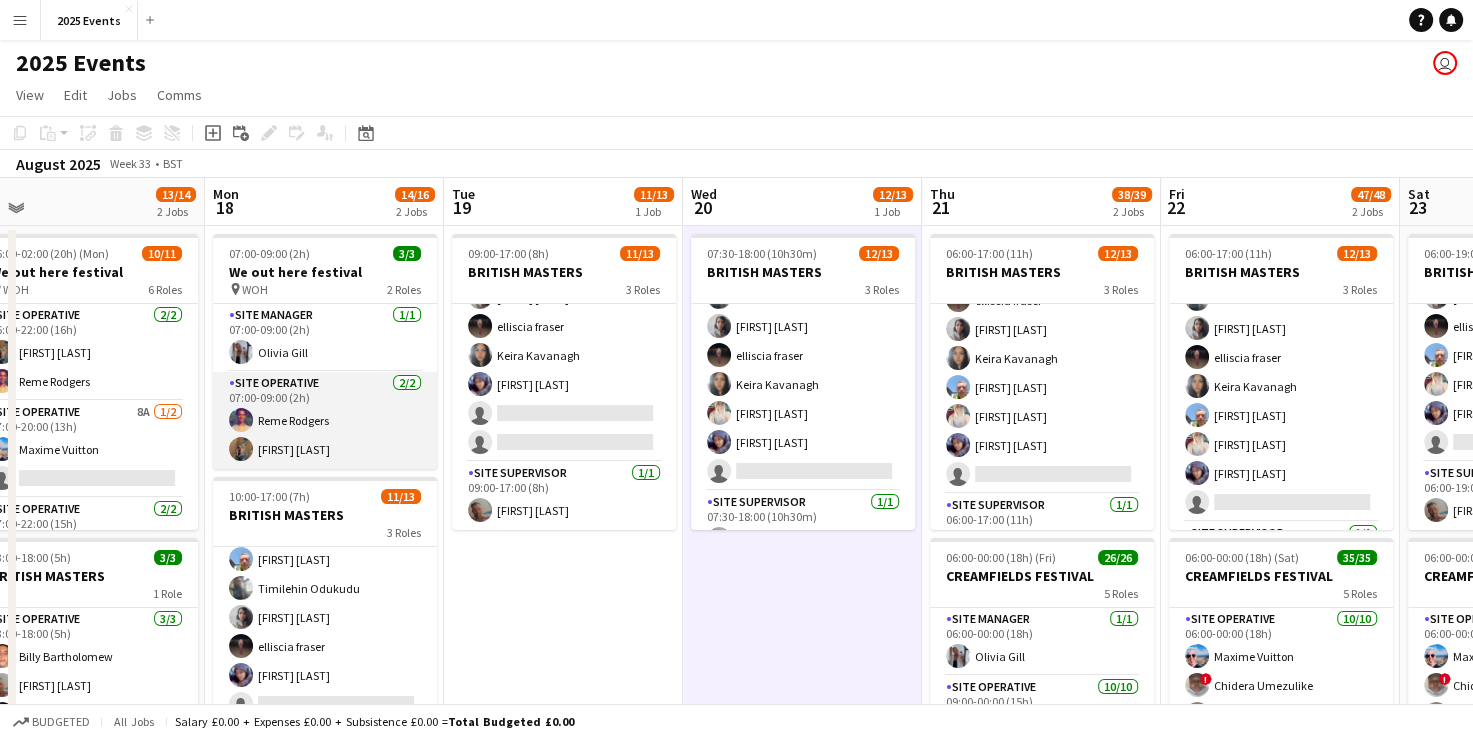 click on "Site Operative   2/2   07:00-09:00 (2h)
[FIRST] [LAST] [FIRST] [LAST]" at bounding box center (325, 420) 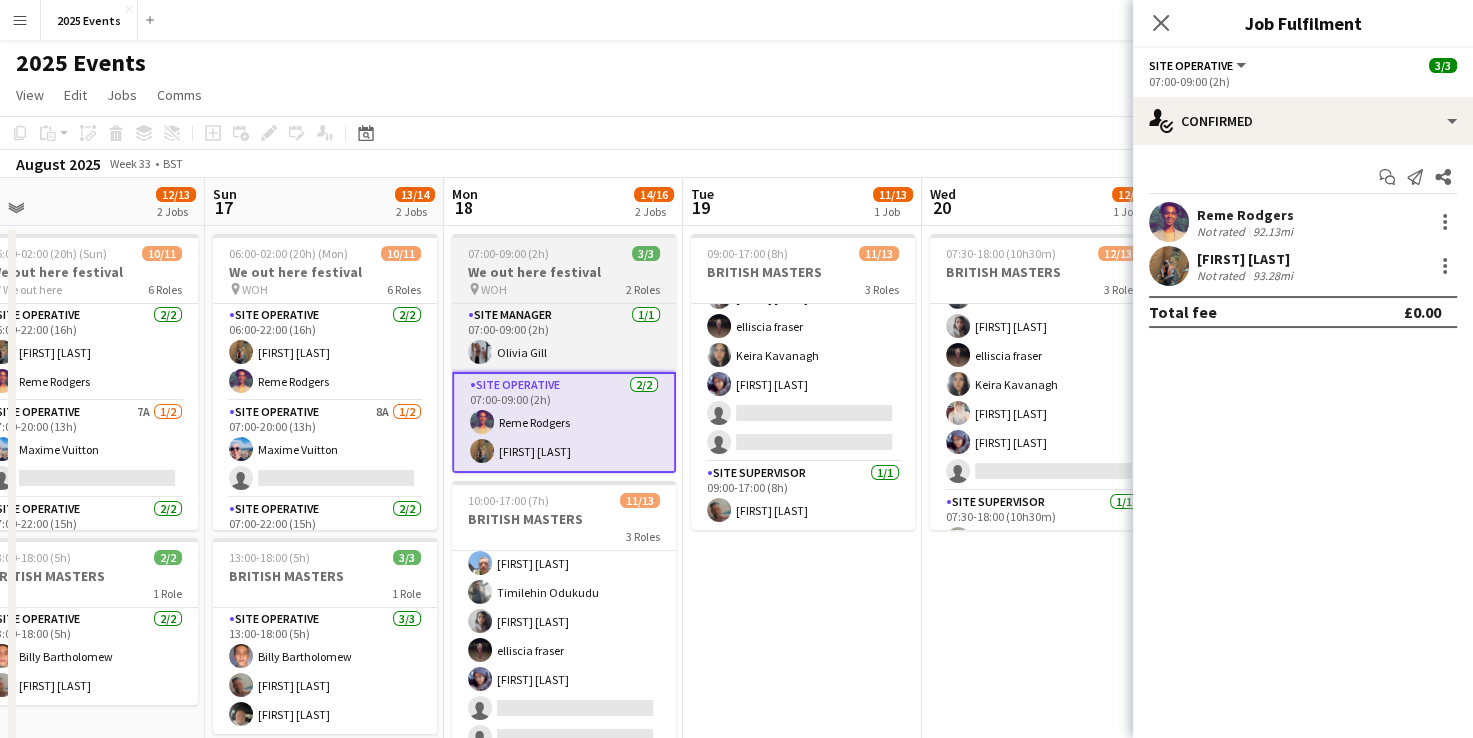 scroll, scrollTop: 0, scrollLeft: 464, axis: horizontal 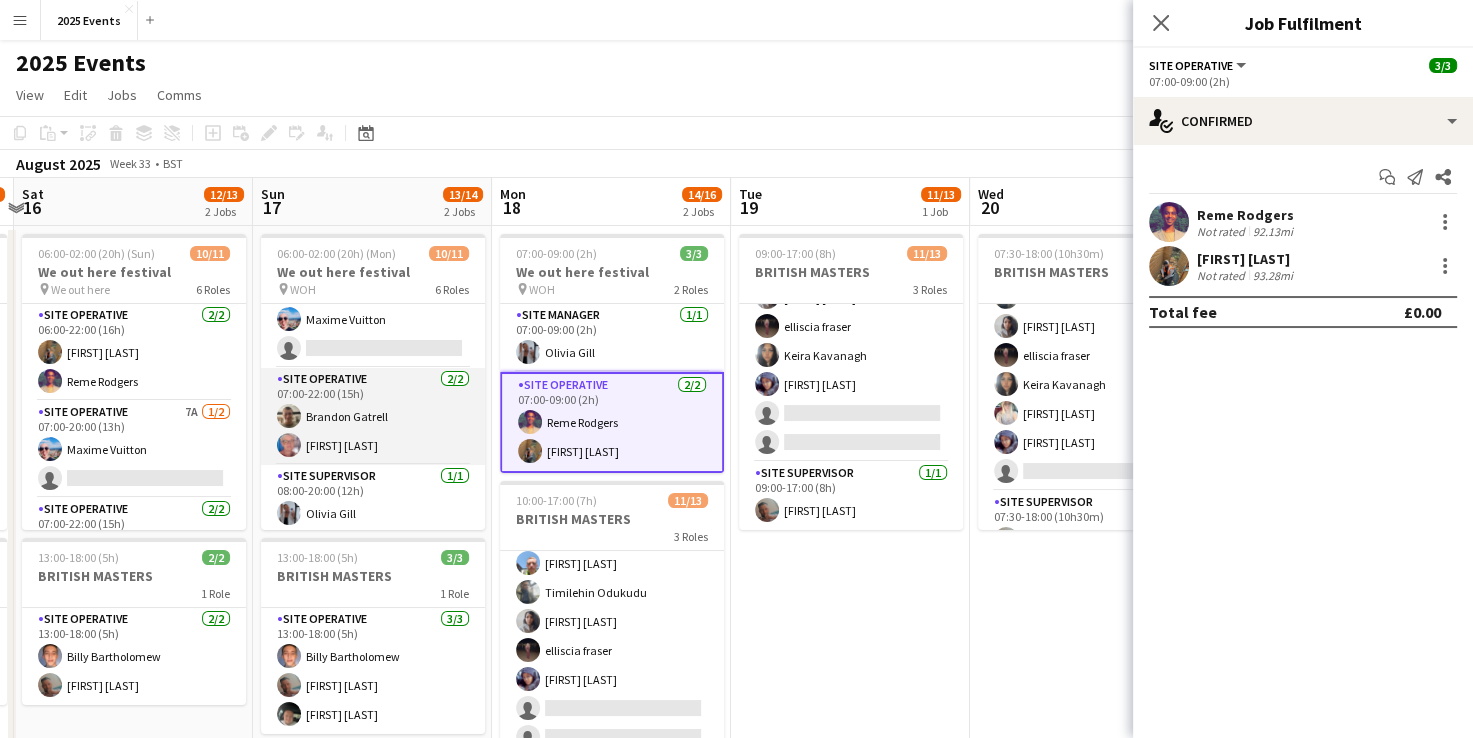 click on "Site Operative   2/2   07:00-22:00 (15h)
[FIRST] [LAST] [FIRST] [LAST]" at bounding box center [373, 416] 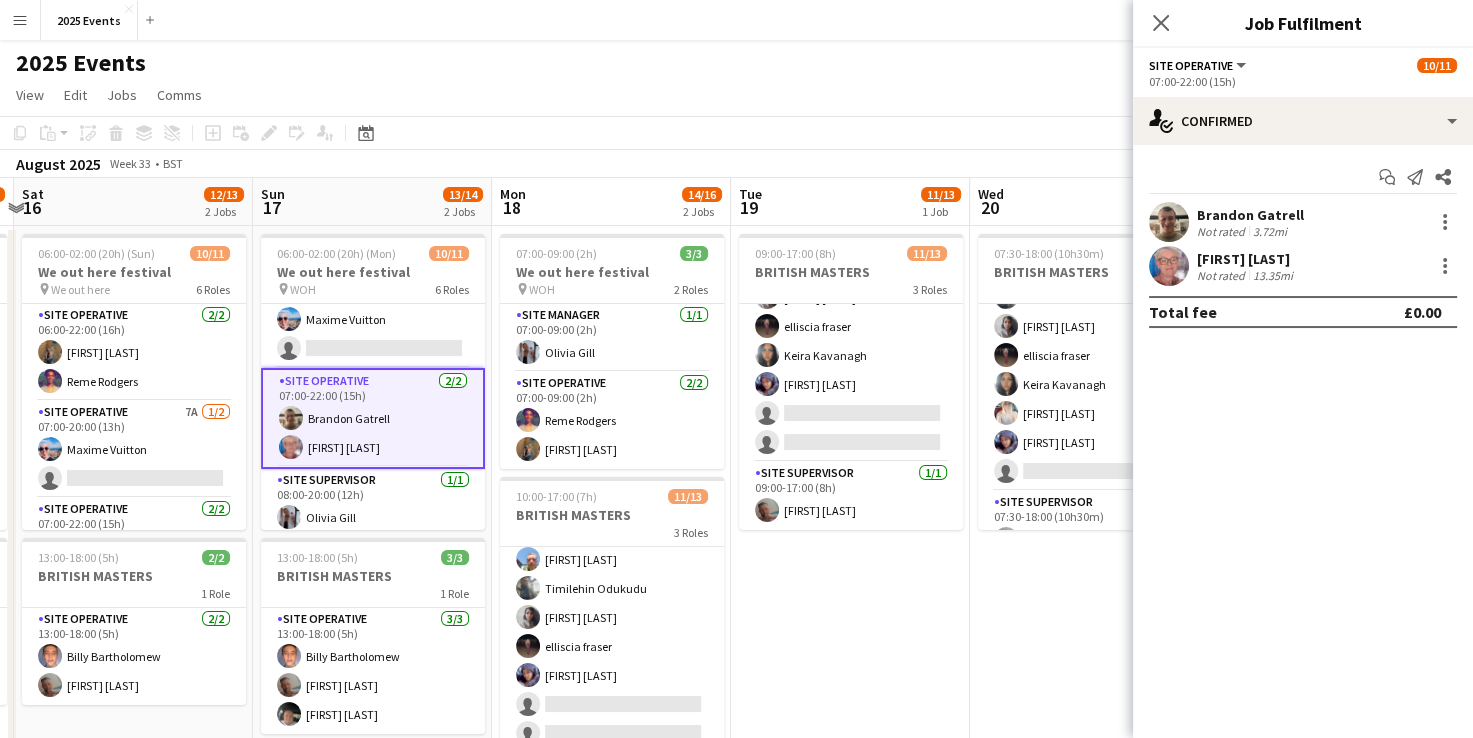 click at bounding box center (1169, 266) 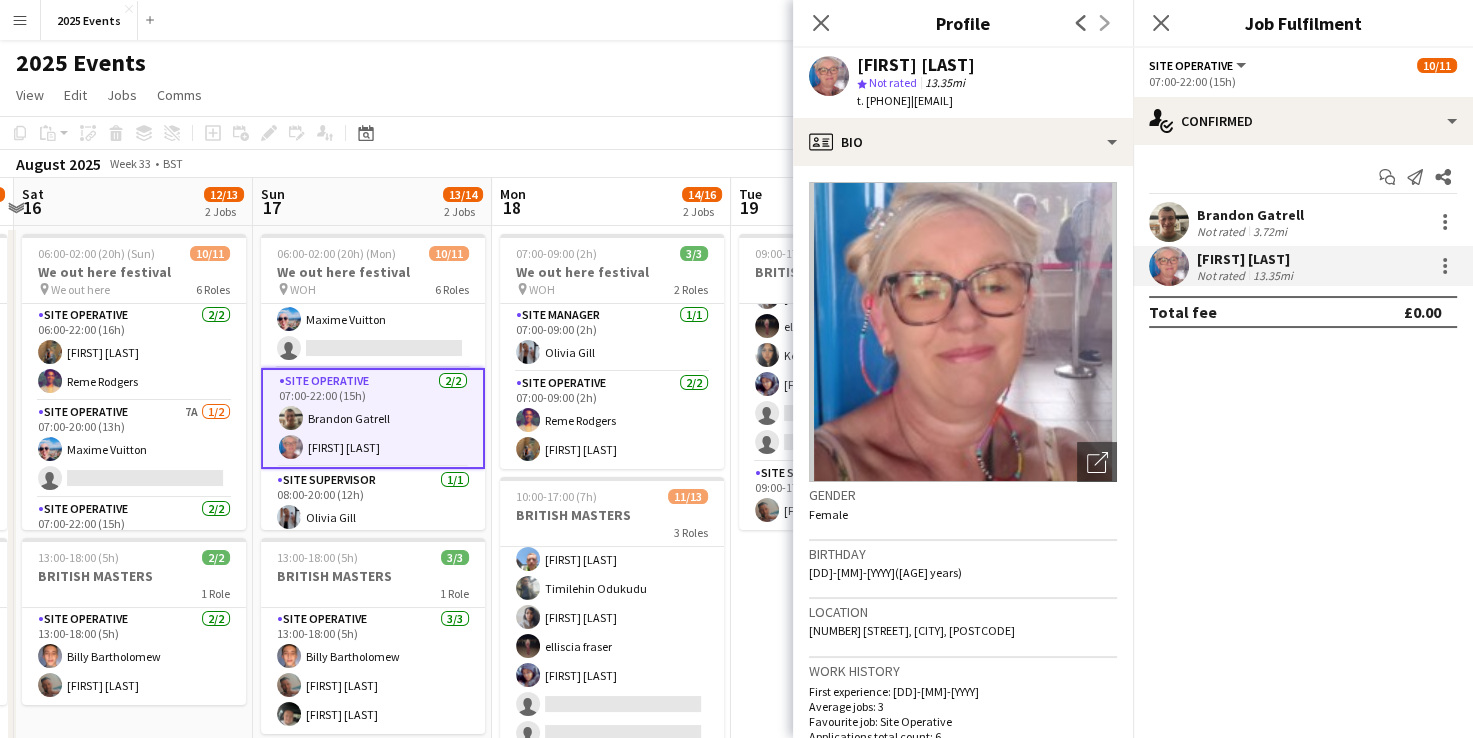 click on "View  Day view expanded Day view collapsed Month view Date picker Jump to today Expand Linked Jobs Collapse Linked Jobs  Edit  Copy Ctrl+C  Paste  Without Crew Ctrl+V With Crew Ctrl+Shift+V Paste as linked job  Group  Group Ungroup  Jobs  New Job Edit Job Delete Job New Linked Job Edit Linked Jobs Job fulfilment Promote Role Copy Role URL  Comms  Notify confirmed crew Create chat" 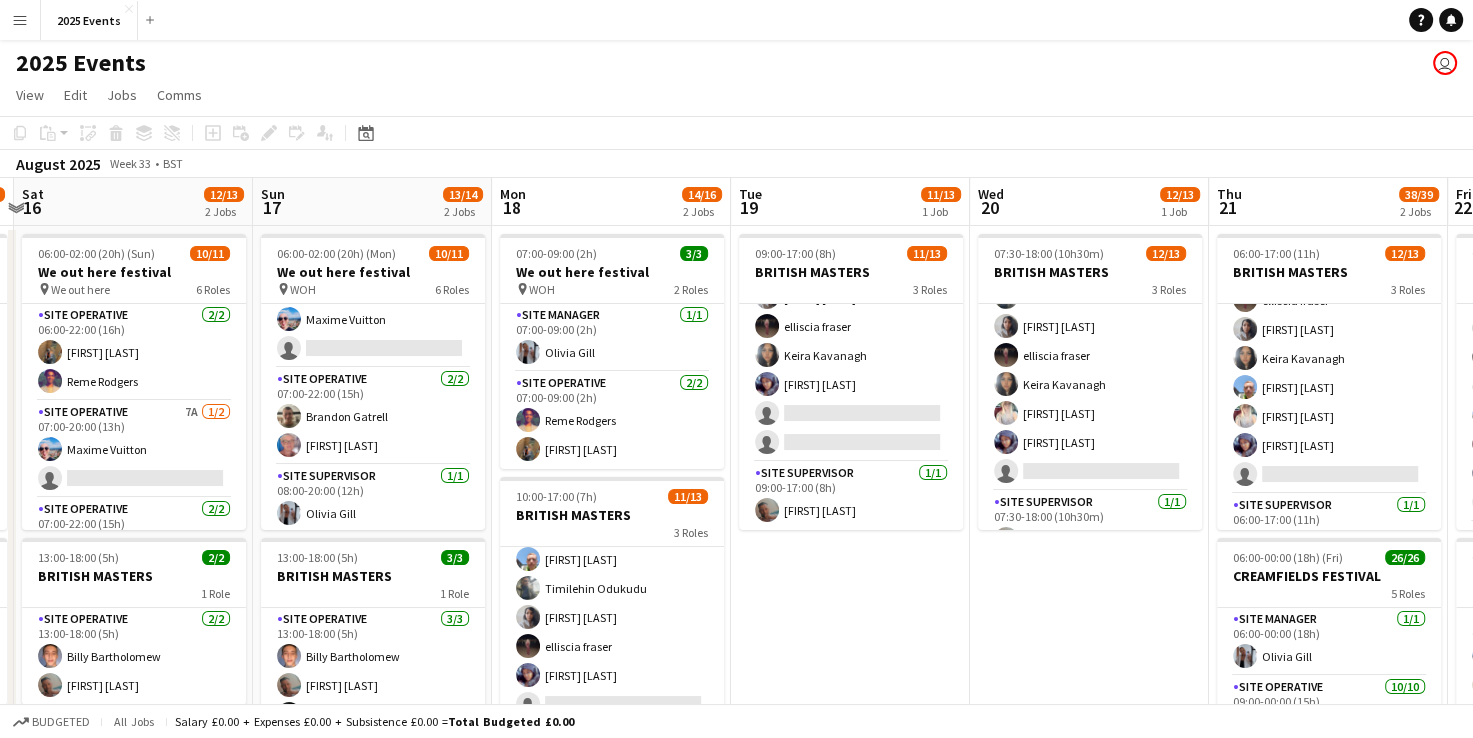click on "2025 Events
user" 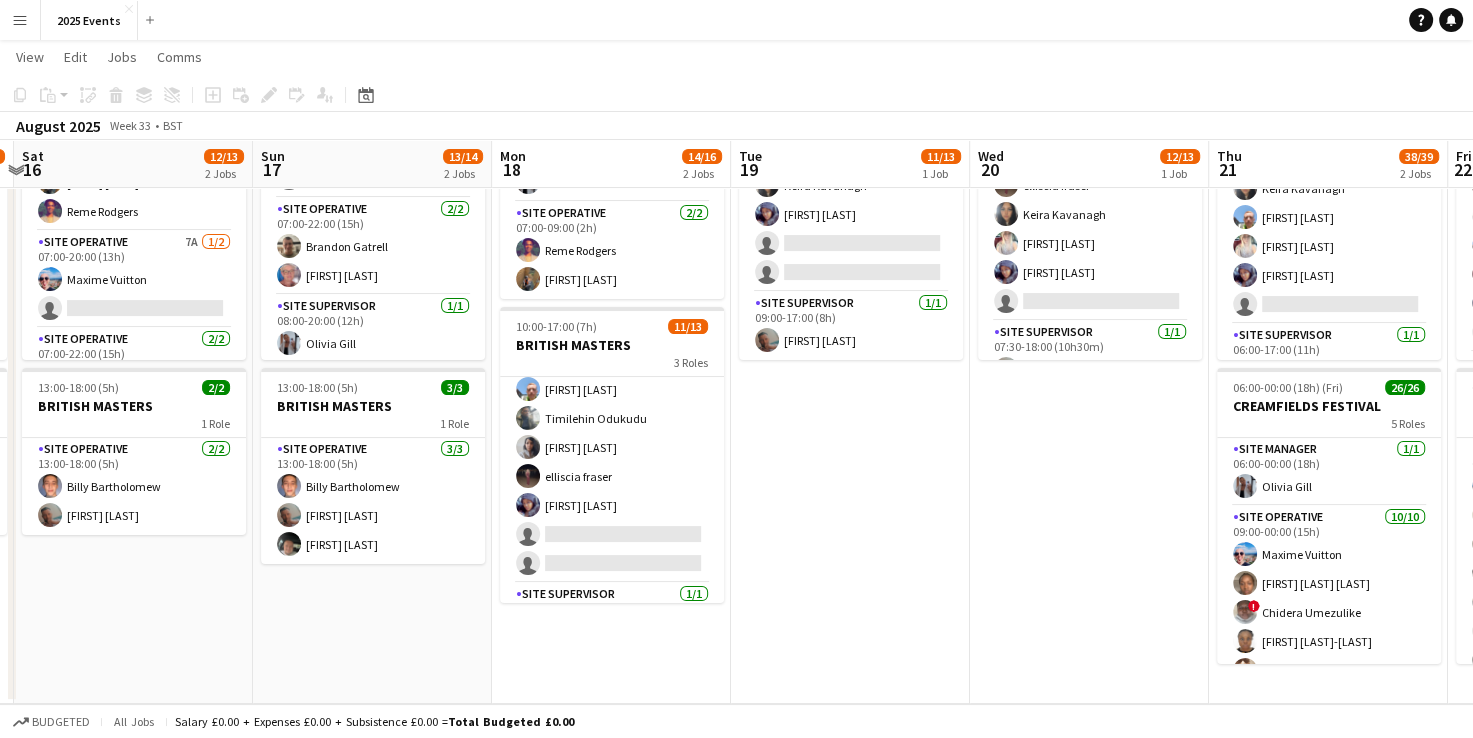 click on "09:00-17:00 (8h)    11/13   BRITISH MASTERS   3 Roles   Site Manager   1/1   09:00-17:00 (8h)
[FIRST] [LAST]  Site Operative   12A   9/11   09:00-17:00 (8h)
[FIRST] [LAST] [FIRST] [LAST] [FIRST] [LAST] [FIRST] [LAST] [FIRST] [LAST] [FIRST] [LAST] [FIRST] [LAST] [FIRST] [LAST]
single-neutral-actions
single-neutral-actions
Site Supervisor   1/1   09:00-17:00 (8h)
[FIRST] [LAST]" at bounding box center (850, 380) 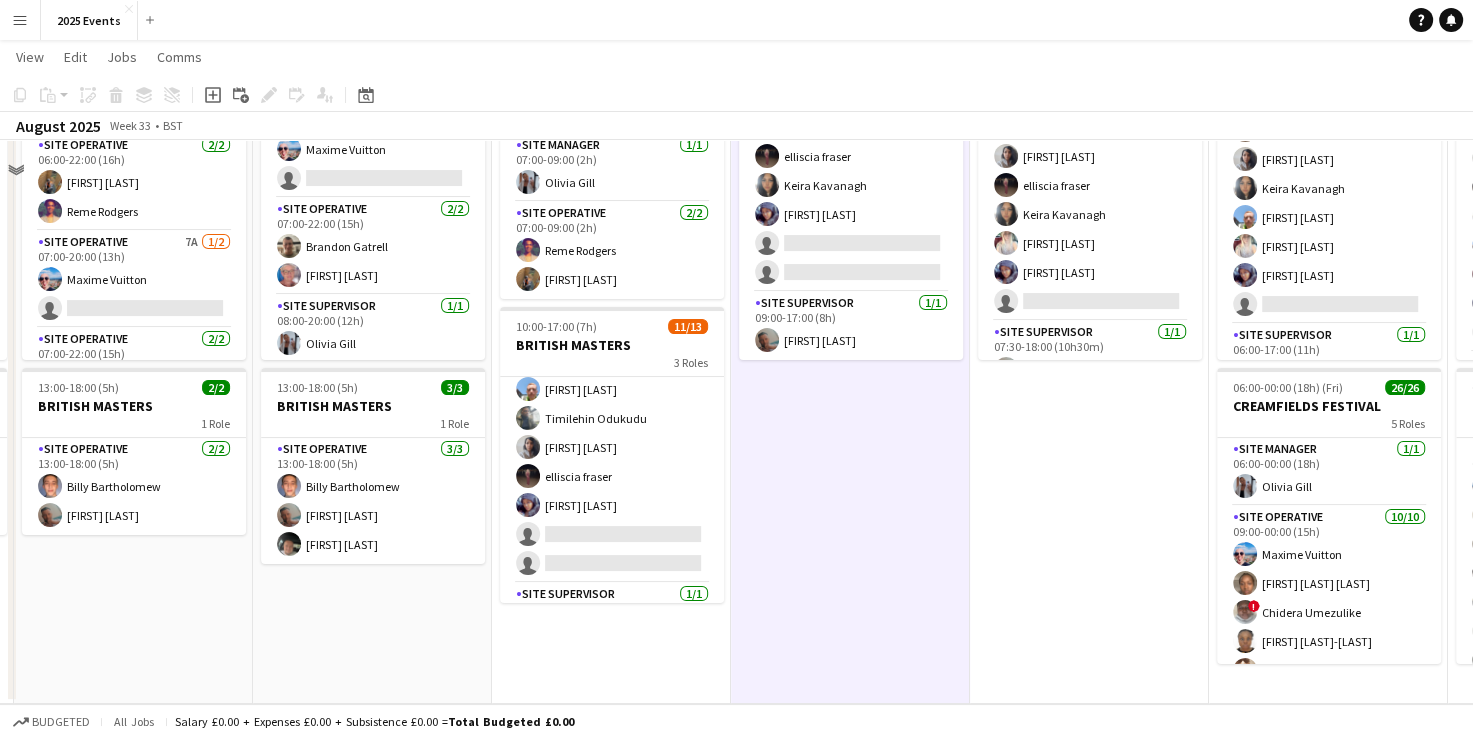 scroll, scrollTop: 0, scrollLeft: 0, axis: both 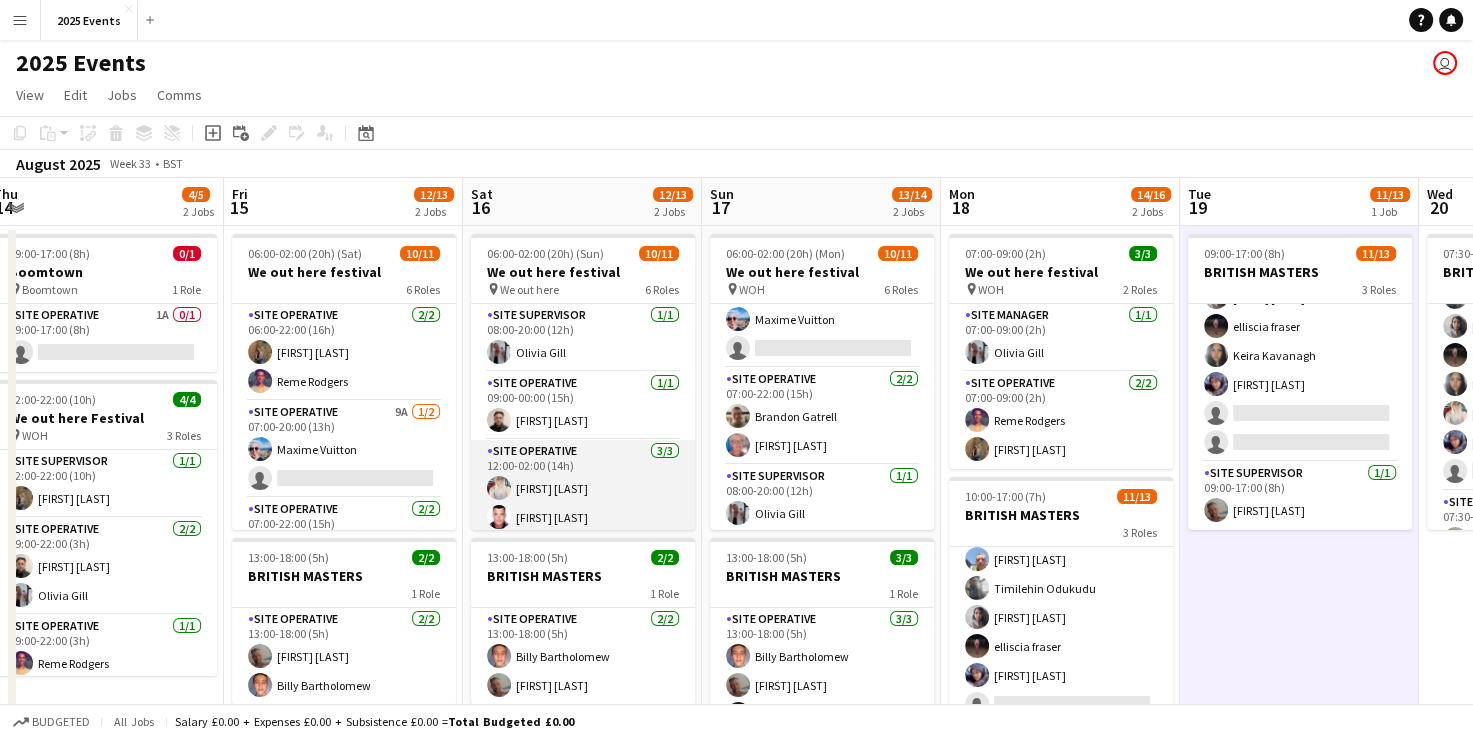click on "Site Operative   3/3   12:00-02:00 (14h)
[FIRST] [LAST] [FIRST] [LAST] [FIRST] [LAST]" at bounding box center [583, 503] 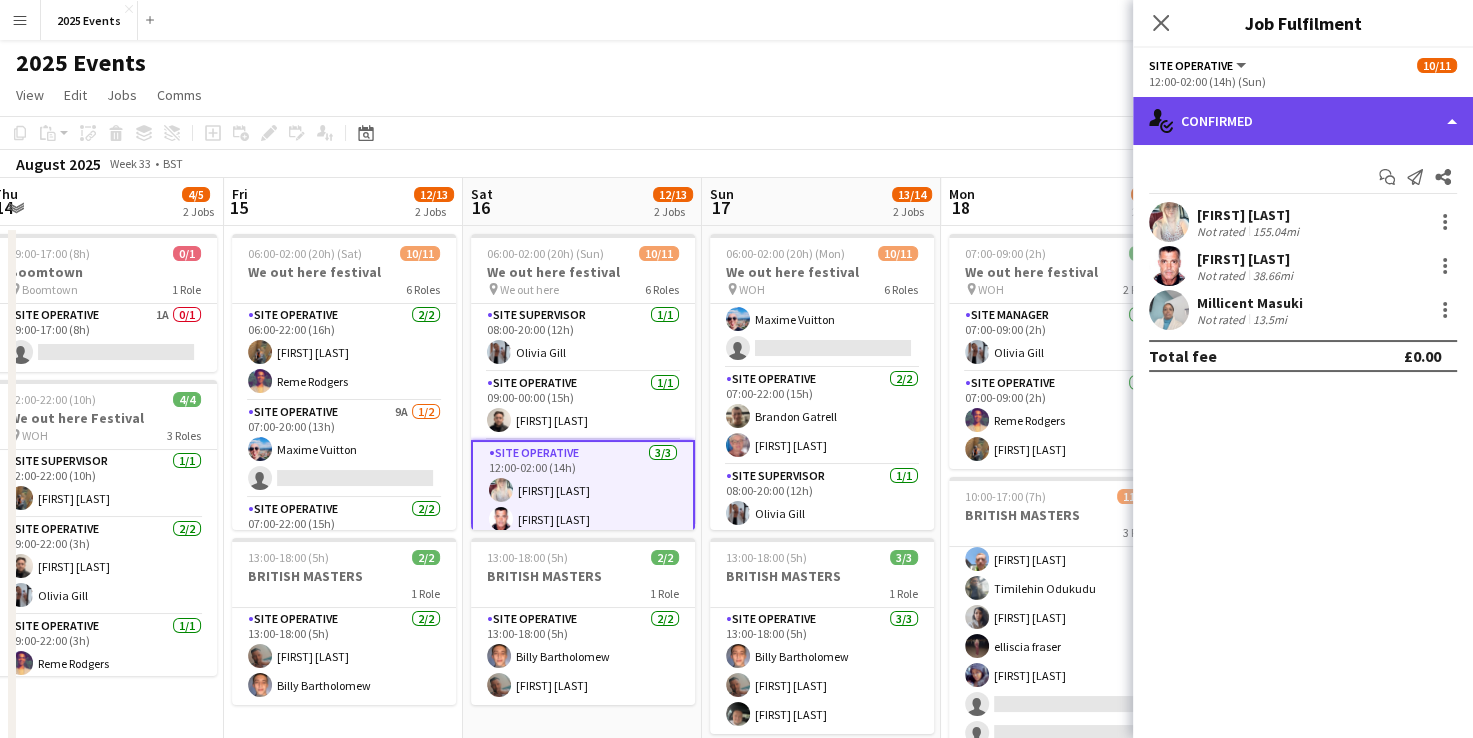 click on "single-neutral-actions-check-2
Confirmed" 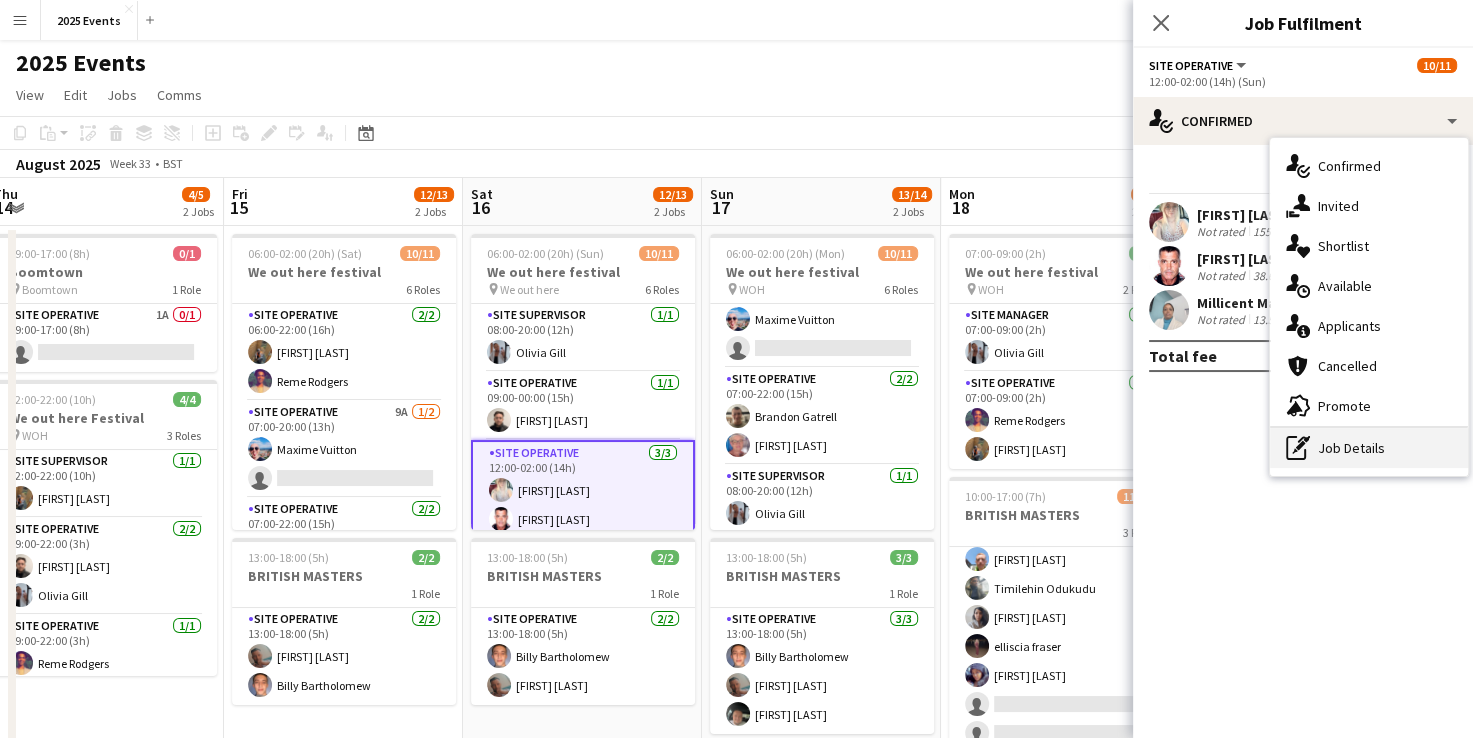 click on "pen-write
Job Details" at bounding box center (1369, 448) 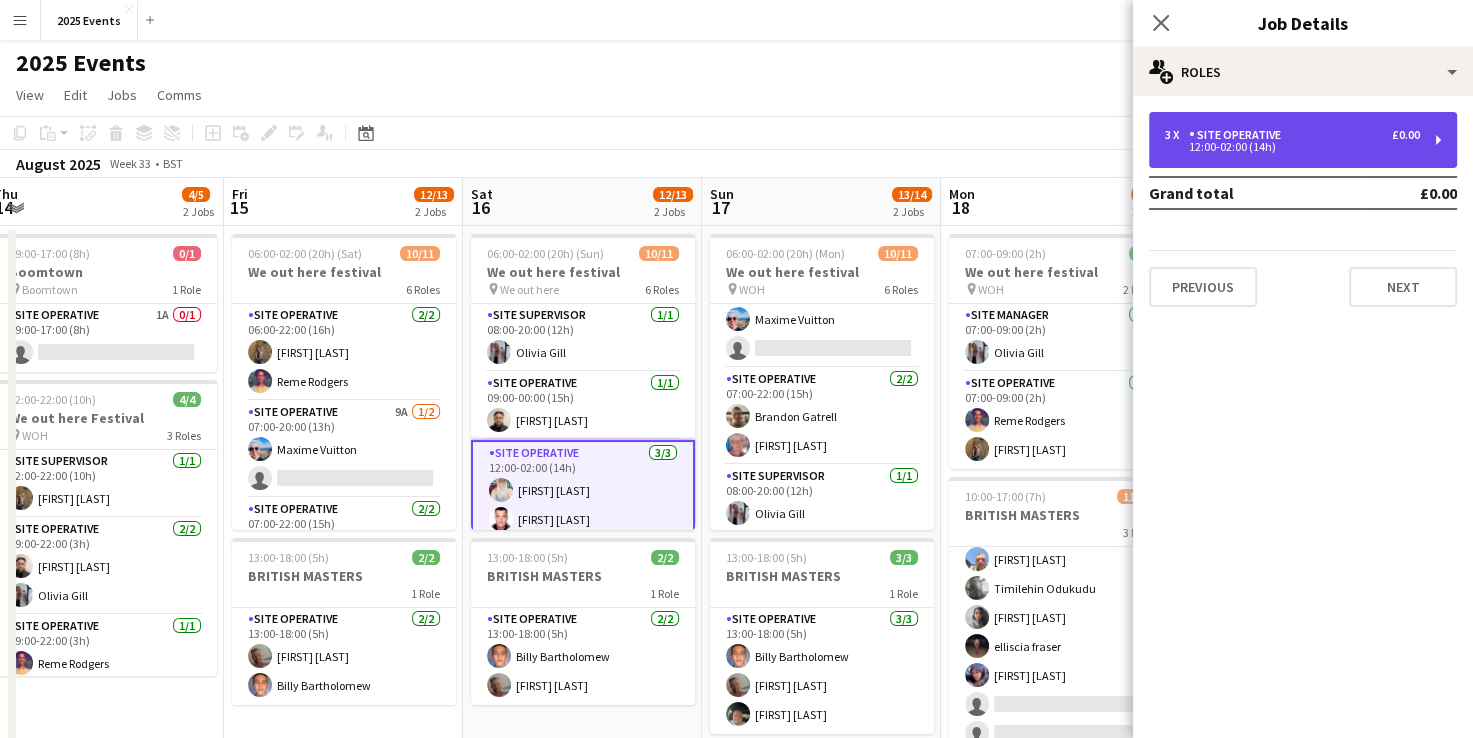 click on "12:00-02:00 (14h)" at bounding box center (1292, 147) 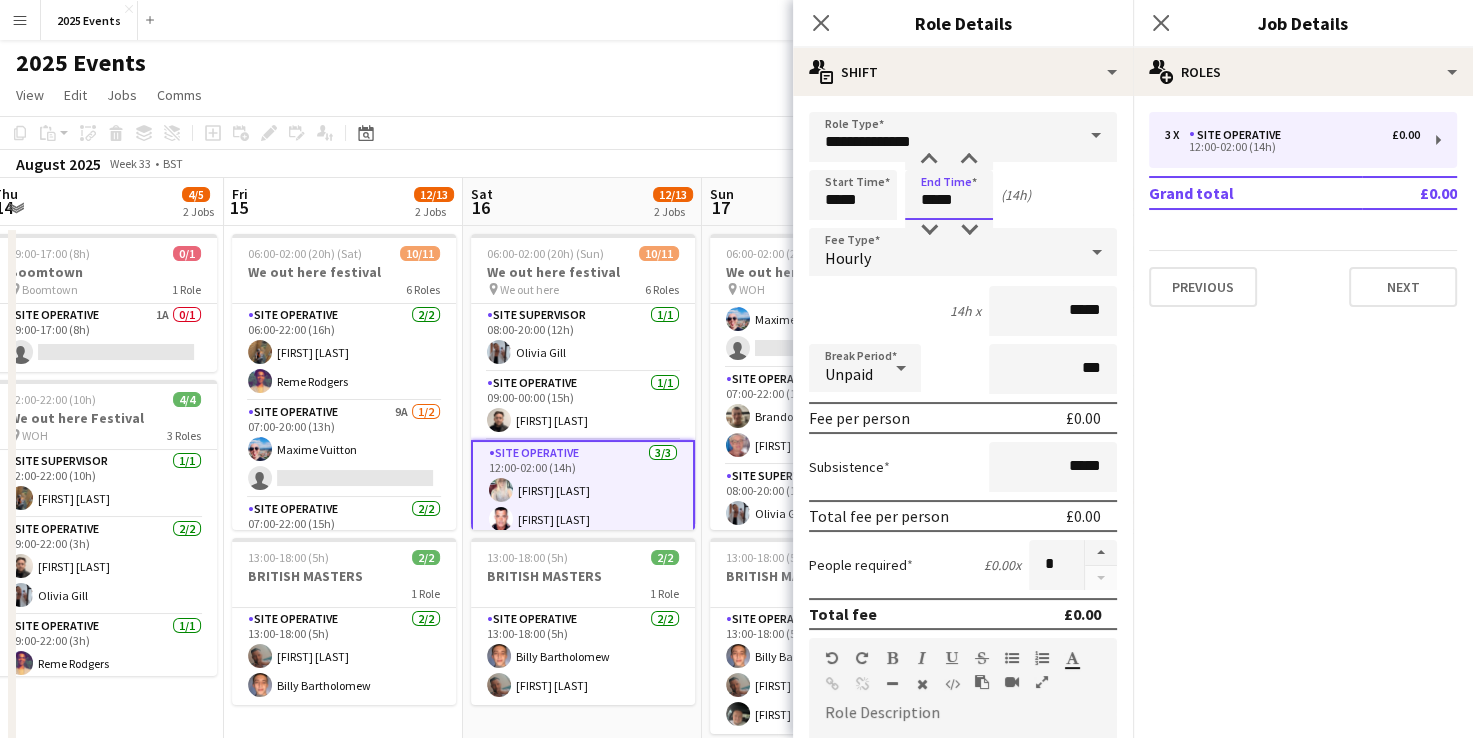 click on "*****" at bounding box center (949, 195) 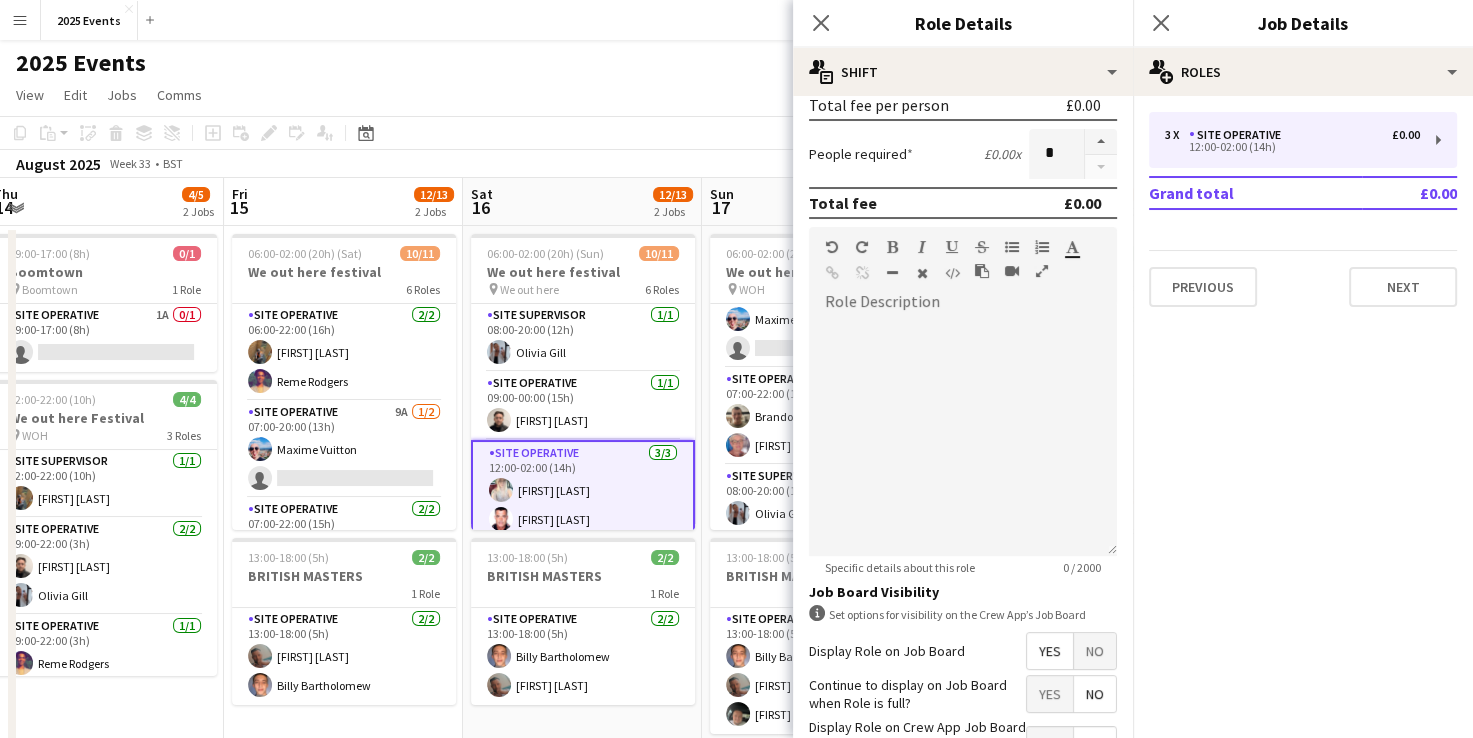scroll, scrollTop: 553, scrollLeft: 0, axis: vertical 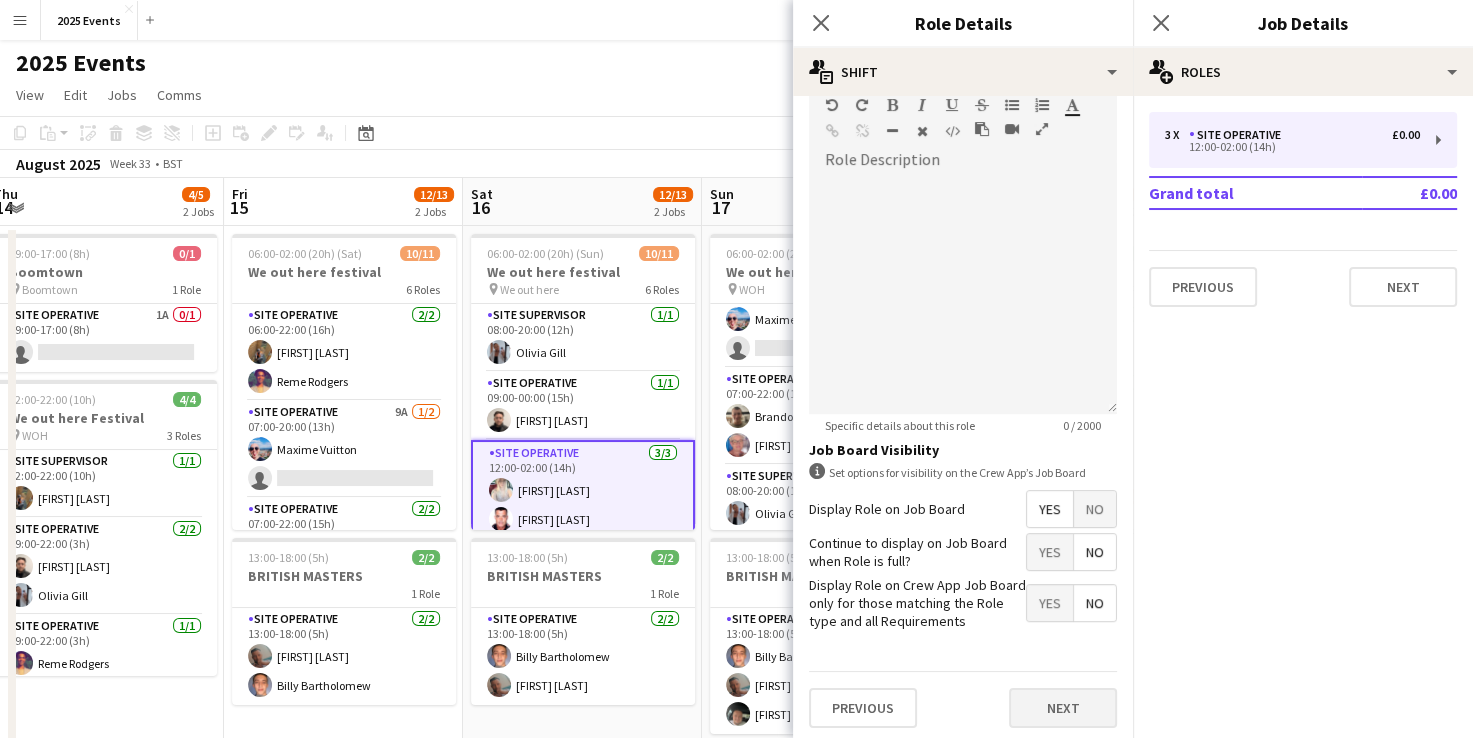 type on "*****" 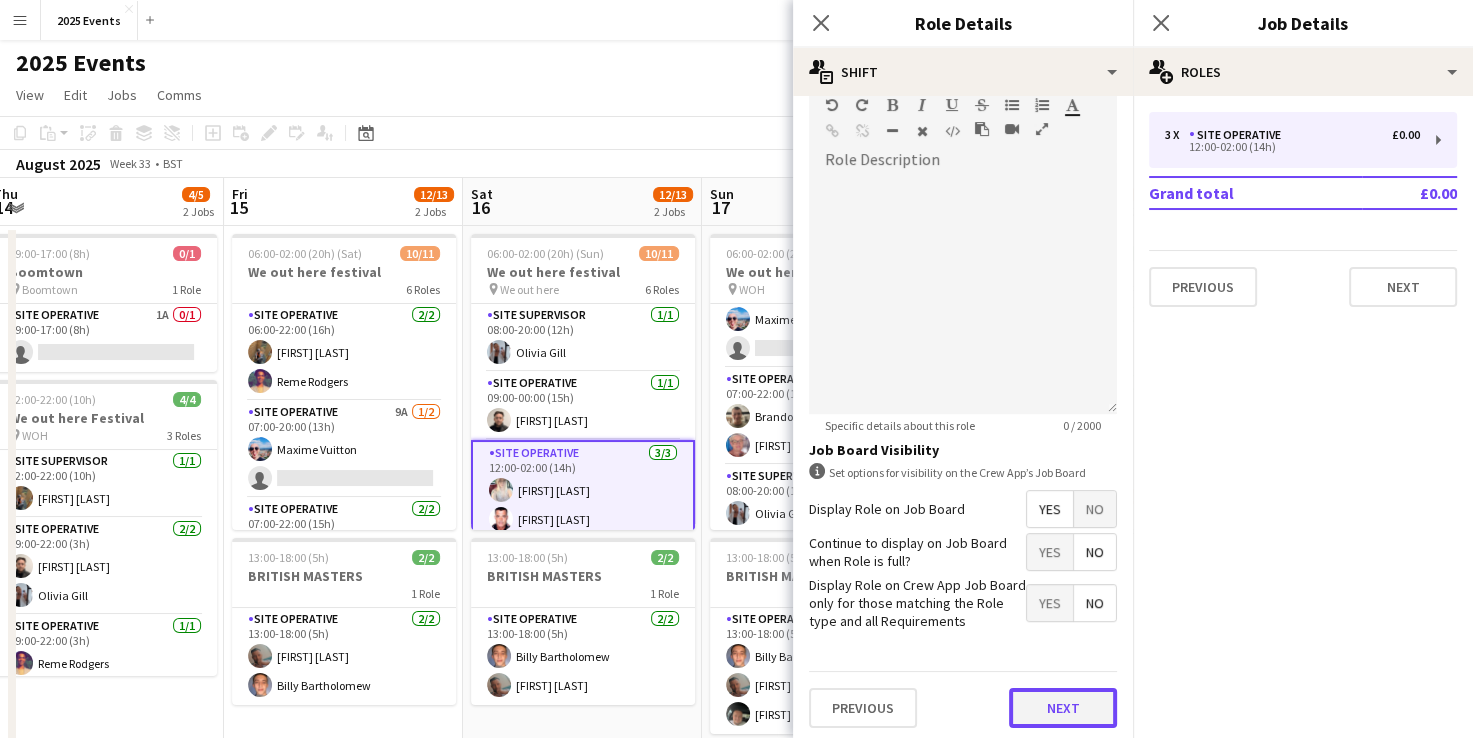click on "Next" at bounding box center [1063, 708] 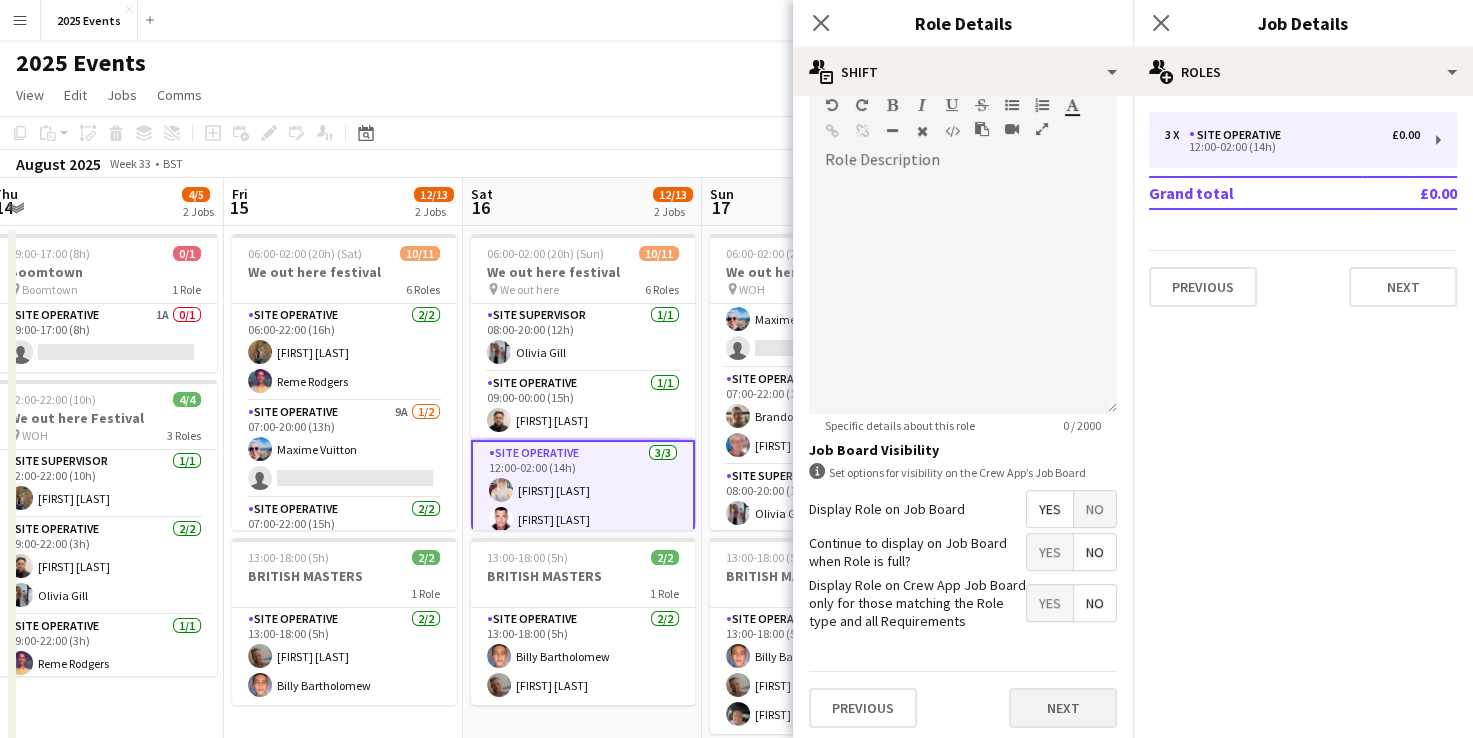 scroll, scrollTop: 0, scrollLeft: 0, axis: both 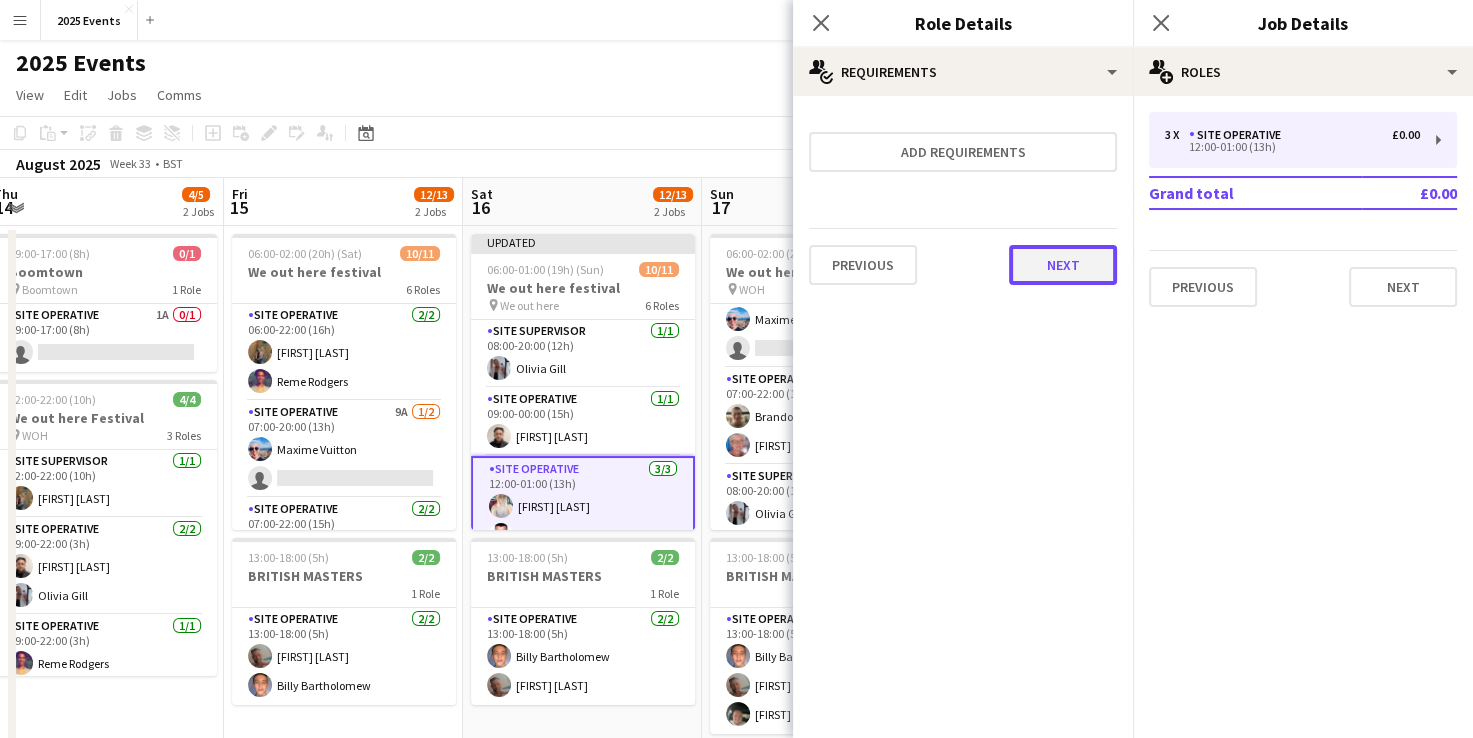 click on "Next" at bounding box center (1063, 265) 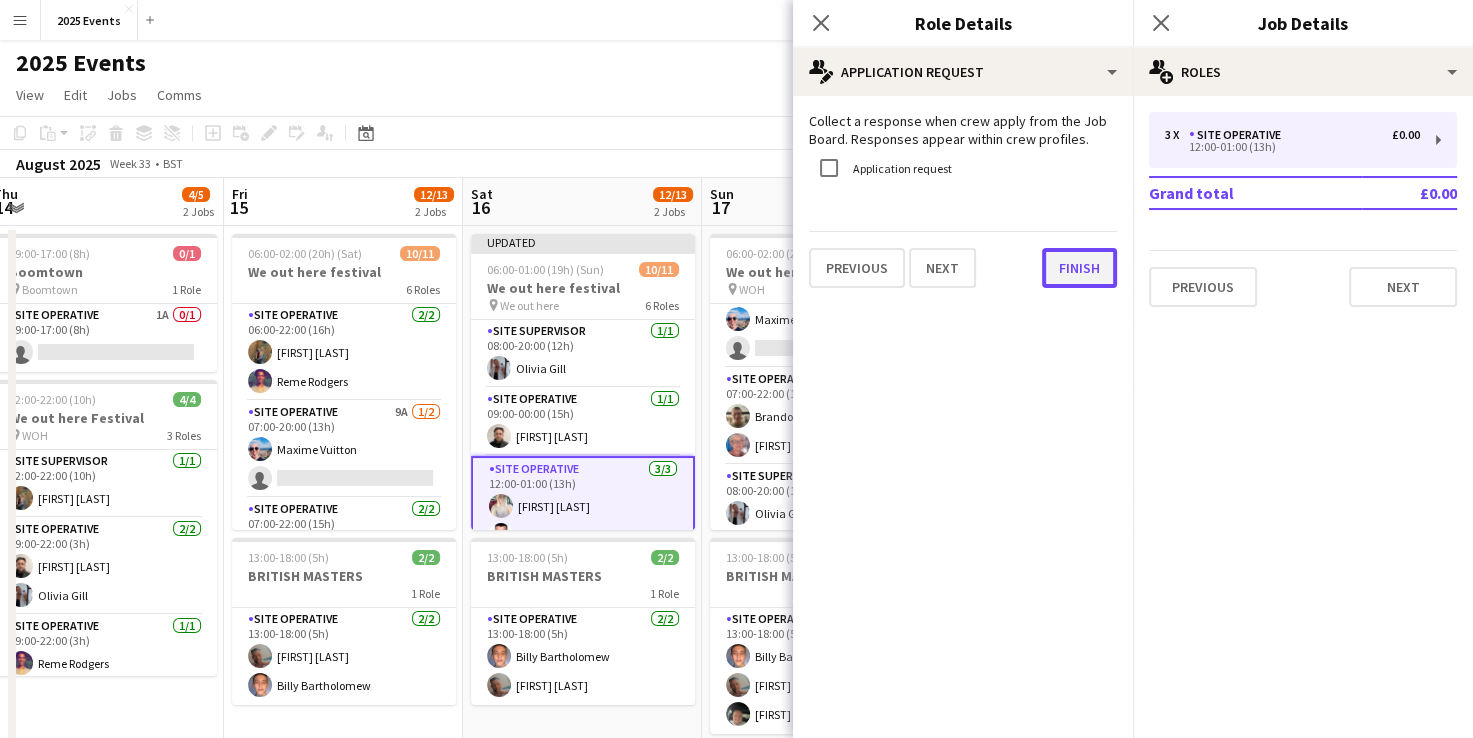 click on "Finish" at bounding box center [1079, 268] 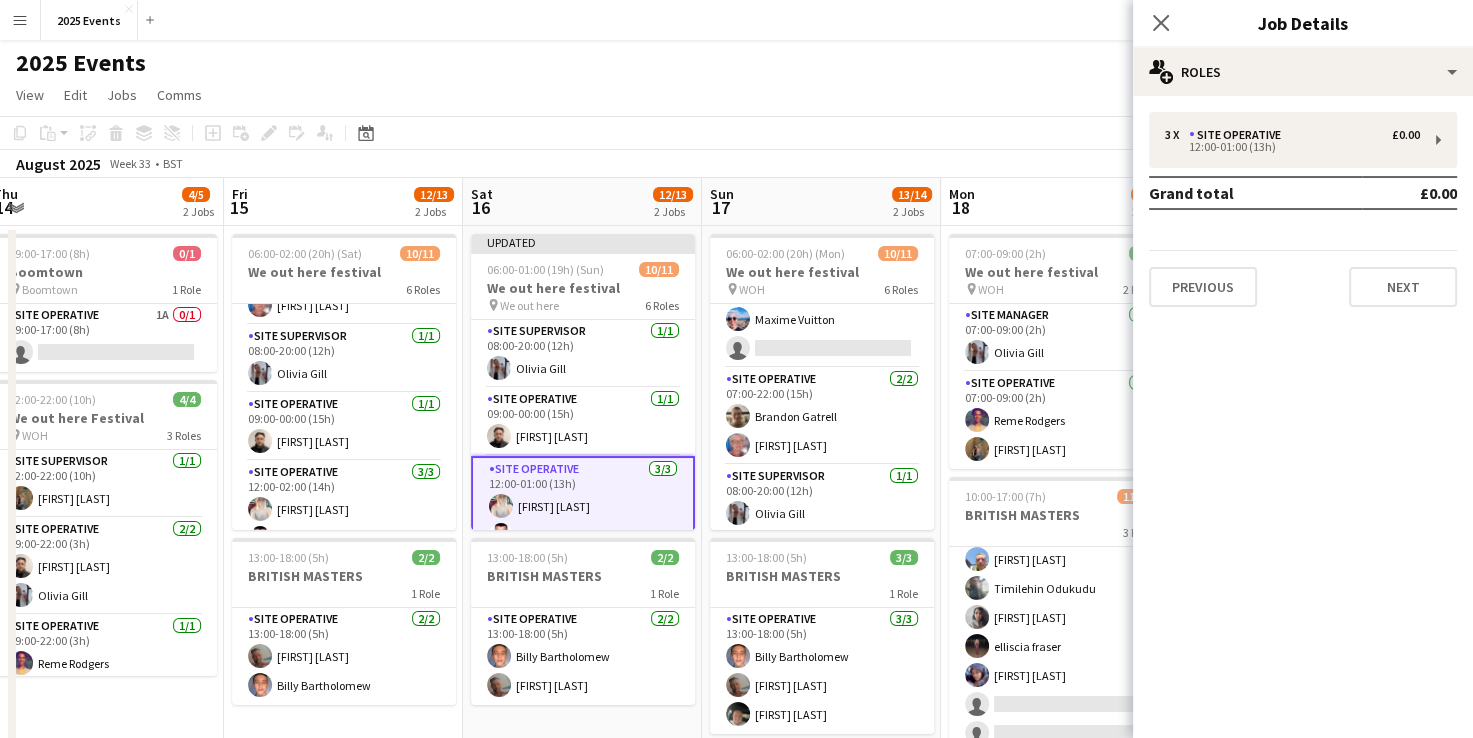 scroll, scrollTop: 326, scrollLeft: 0, axis: vertical 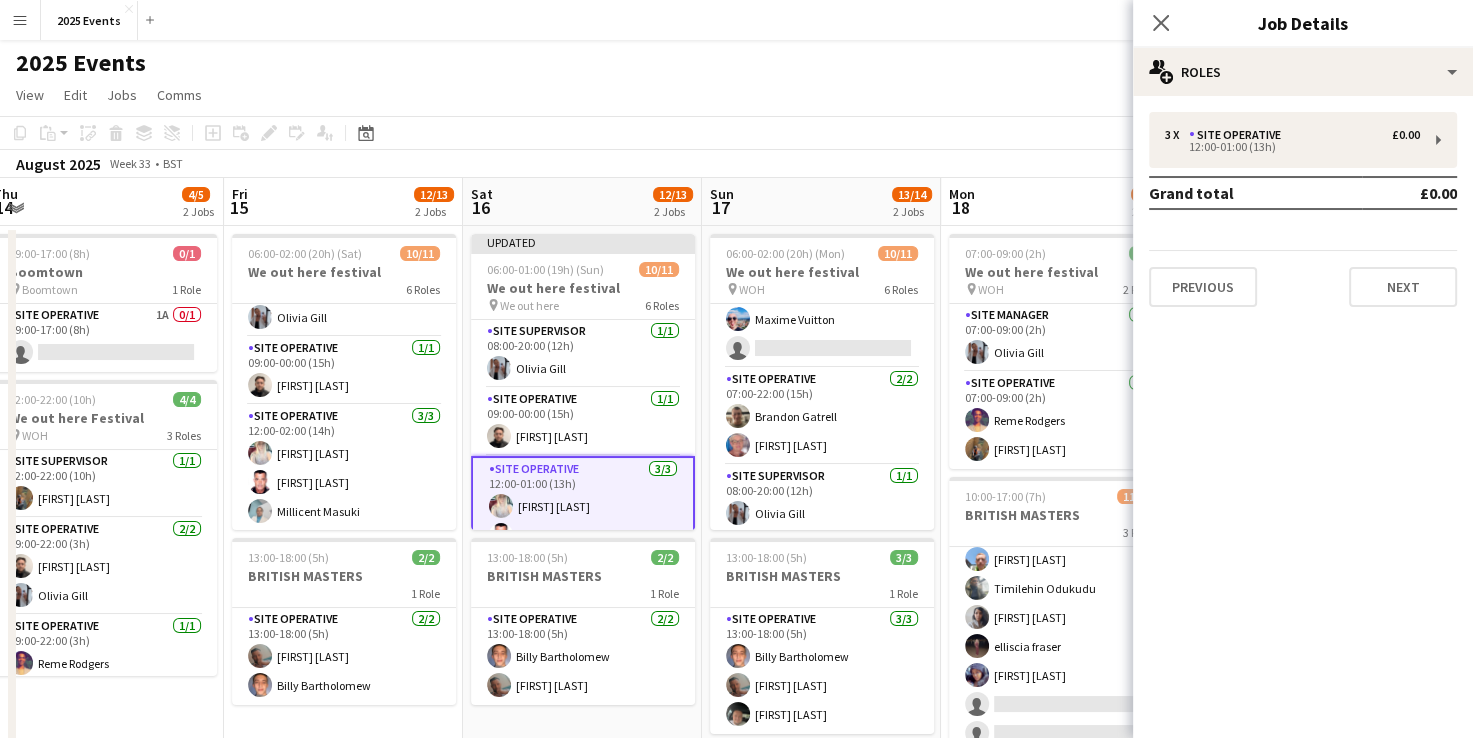 click on "Site Operative   3/3   12:00-02:00 (14h)
[FIRST] [LAST] [FIRST] [LAST] [FIRST] [LAST]" at bounding box center [344, 468] 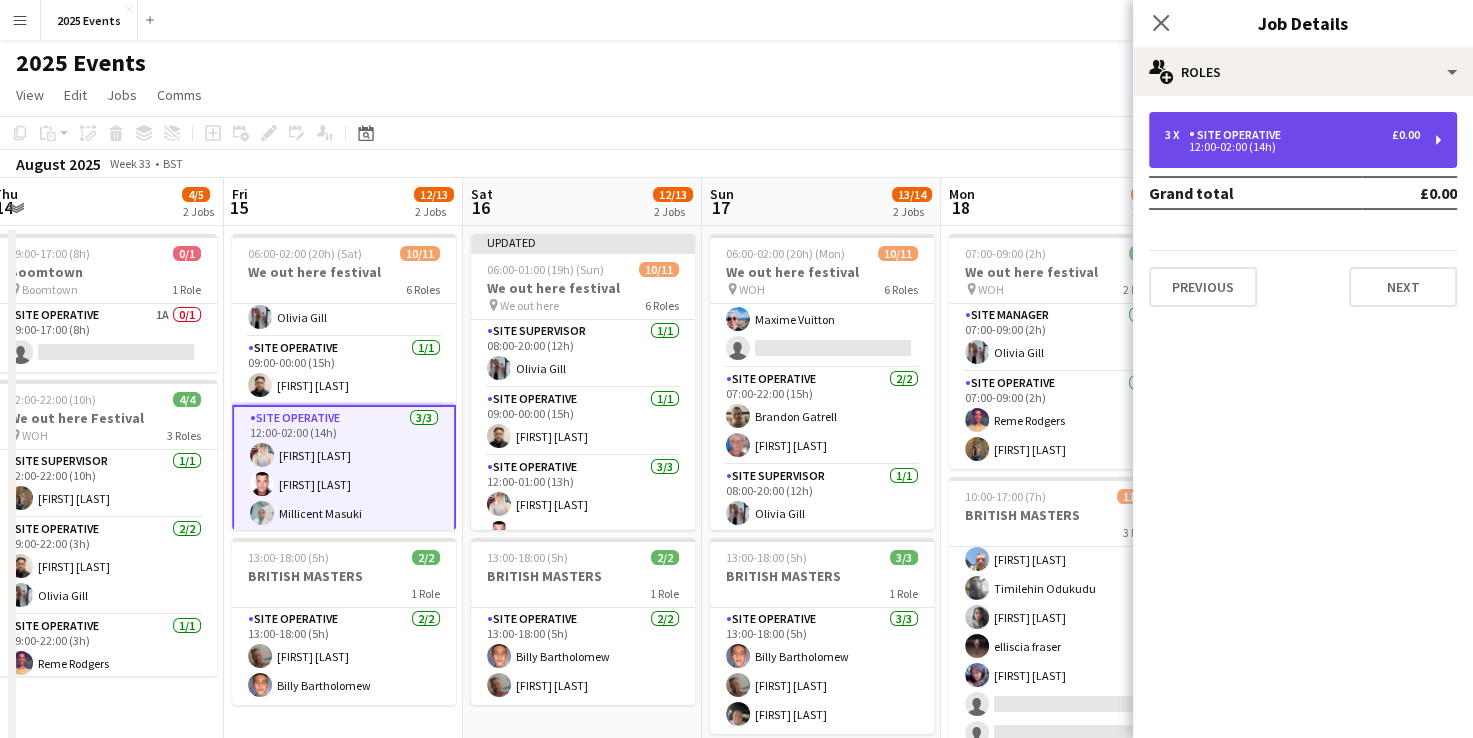 click on "3 x   Site Operative   £0.00" at bounding box center [1292, 135] 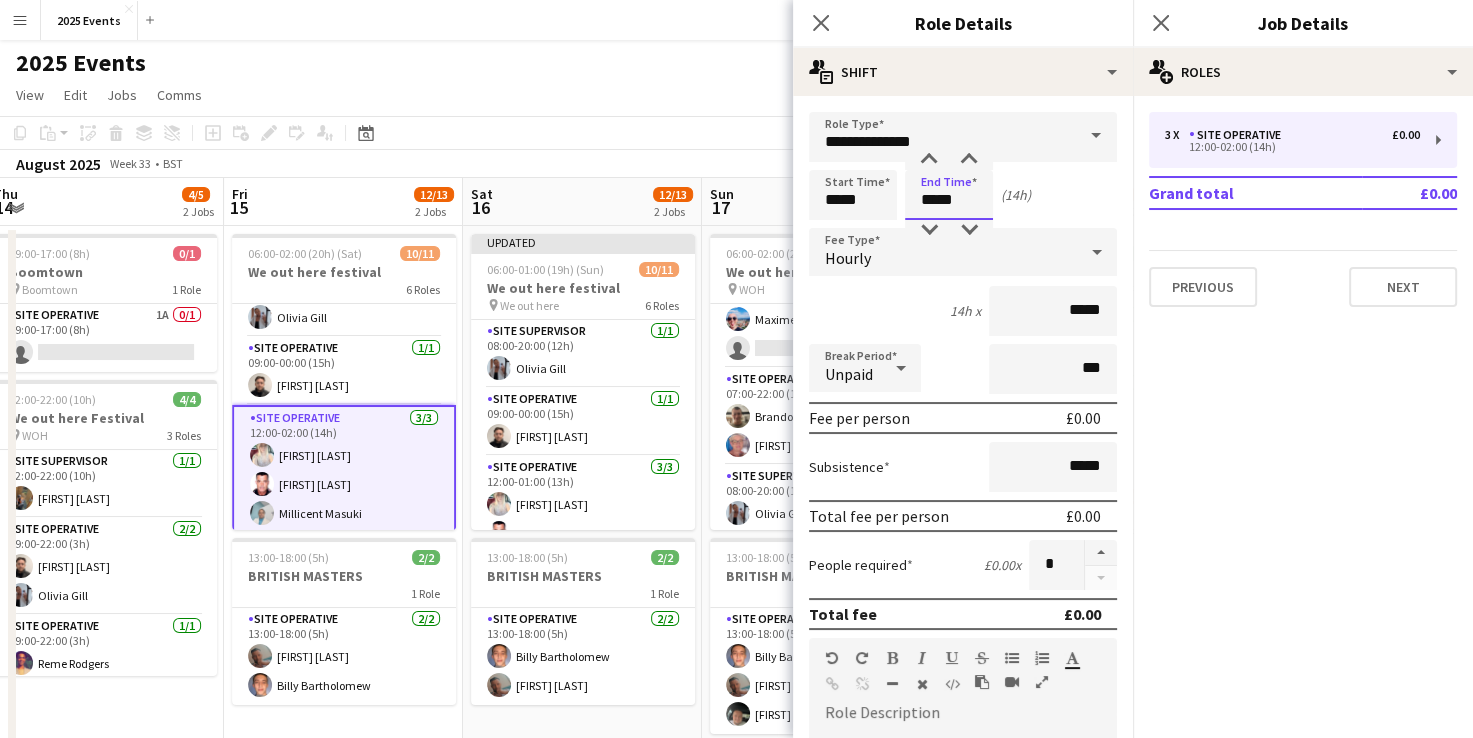 click on "*****" at bounding box center [949, 195] 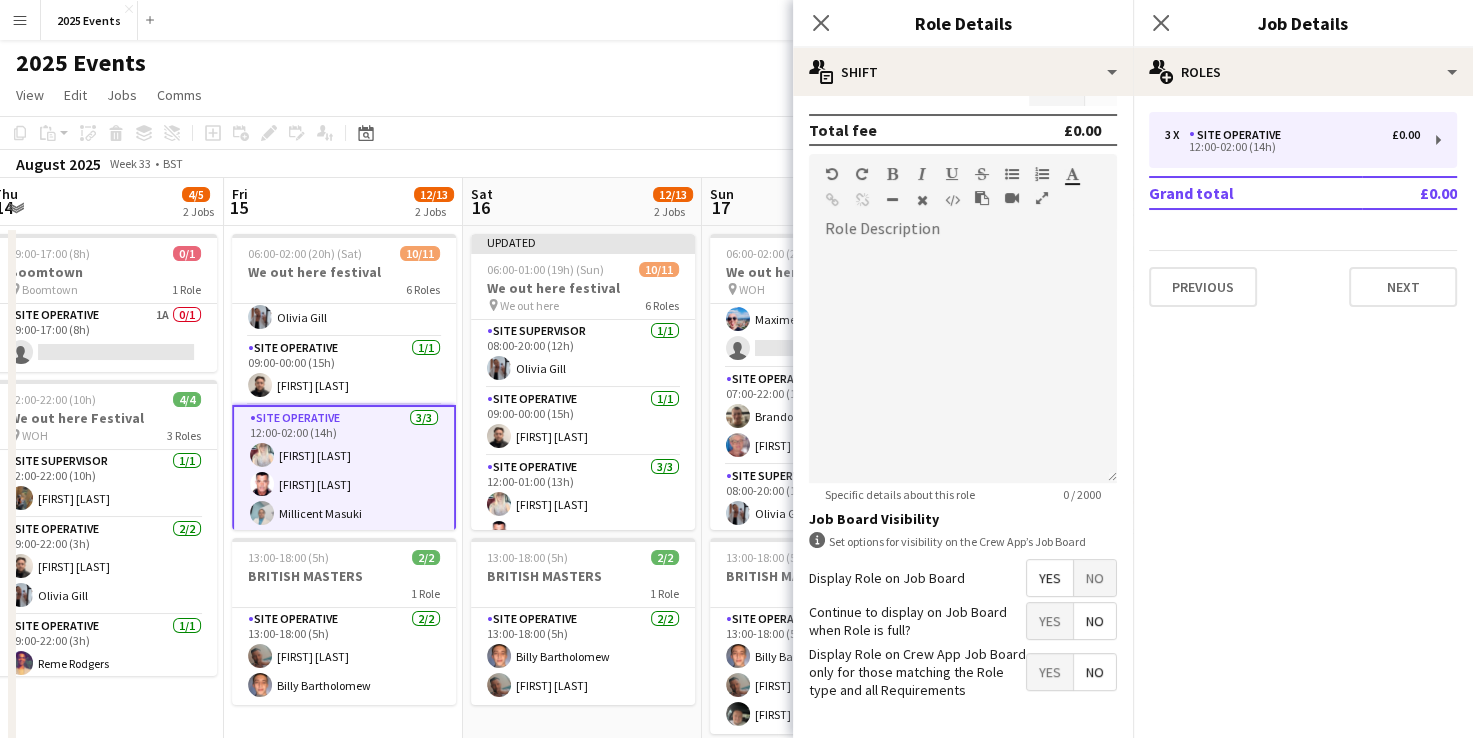 scroll, scrollTop: 553, scrollLeft: 0, axis: vertical 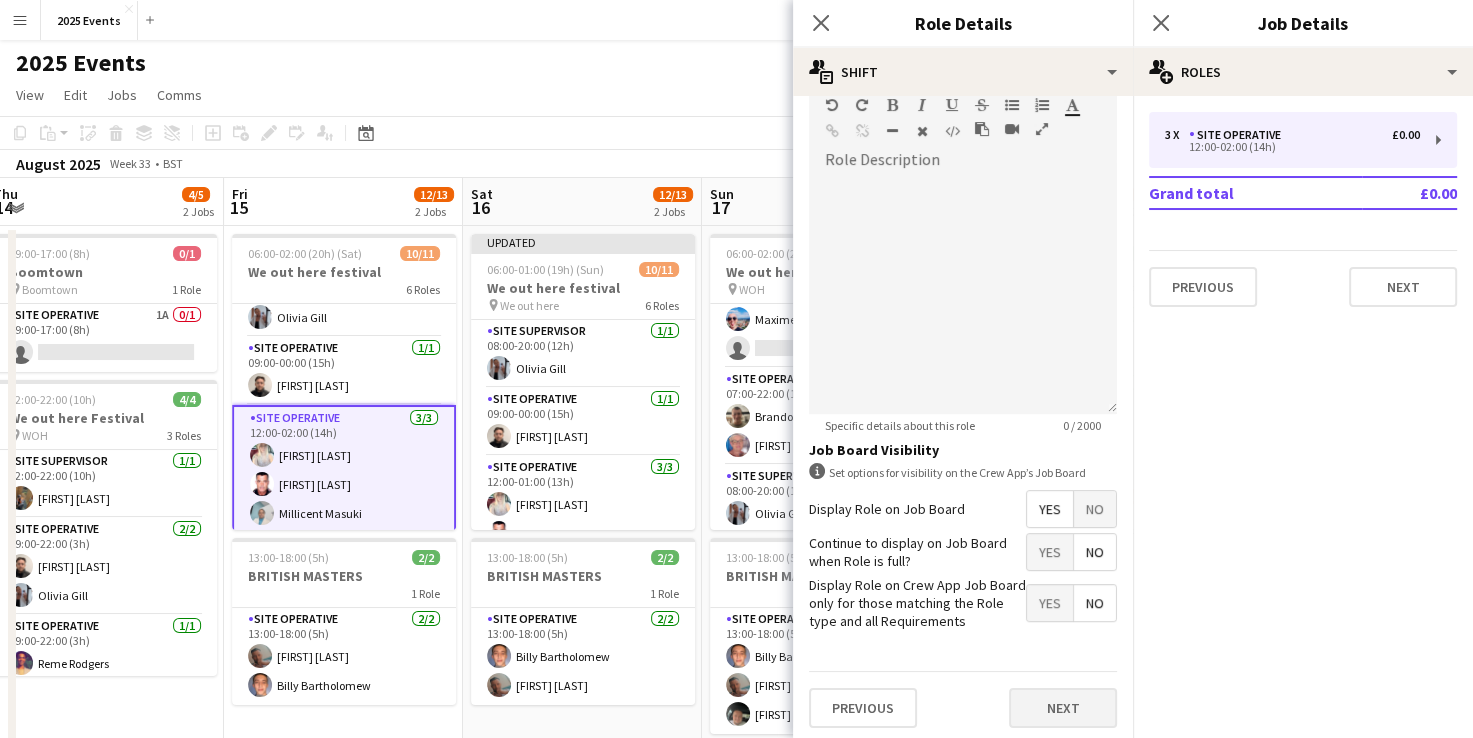 type on "*****" 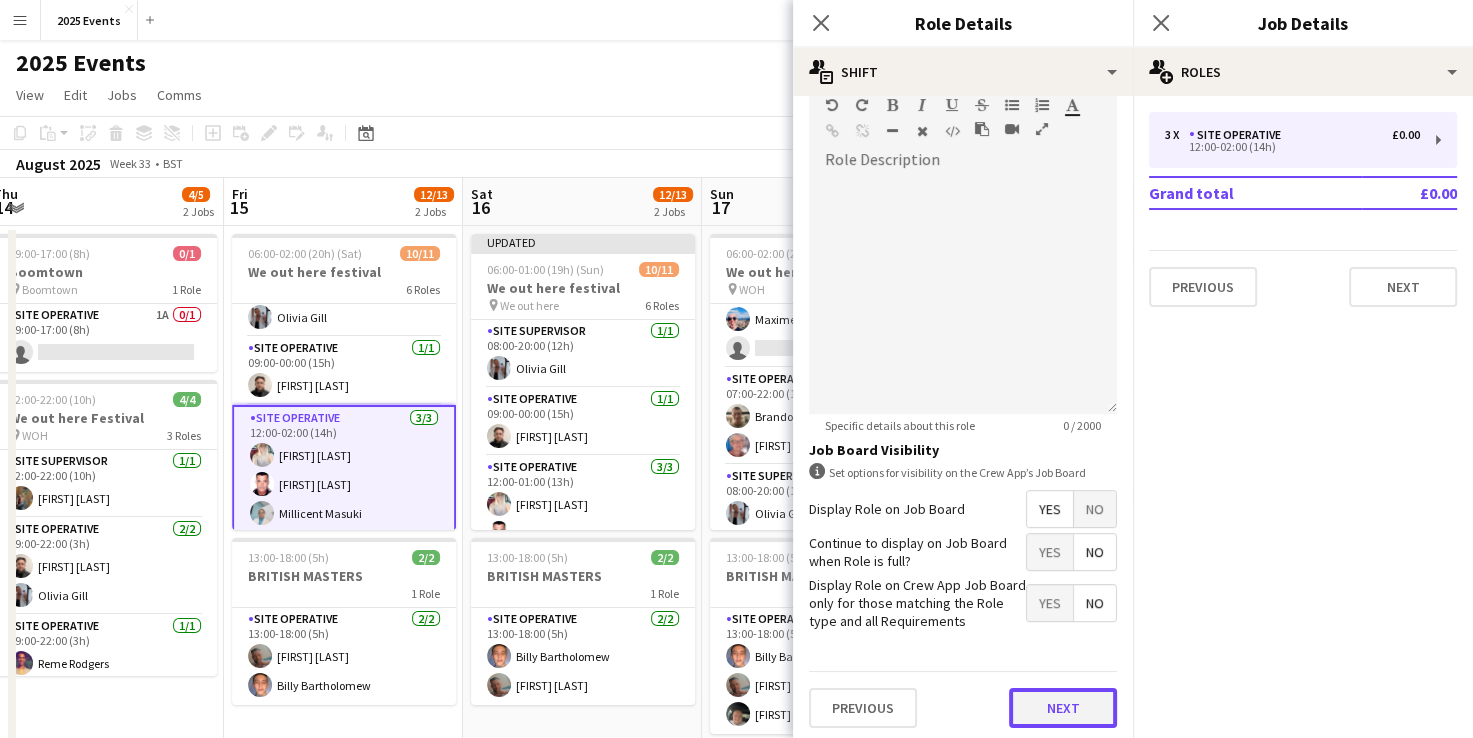 click on "Next" at bounding box center [1063, 708] 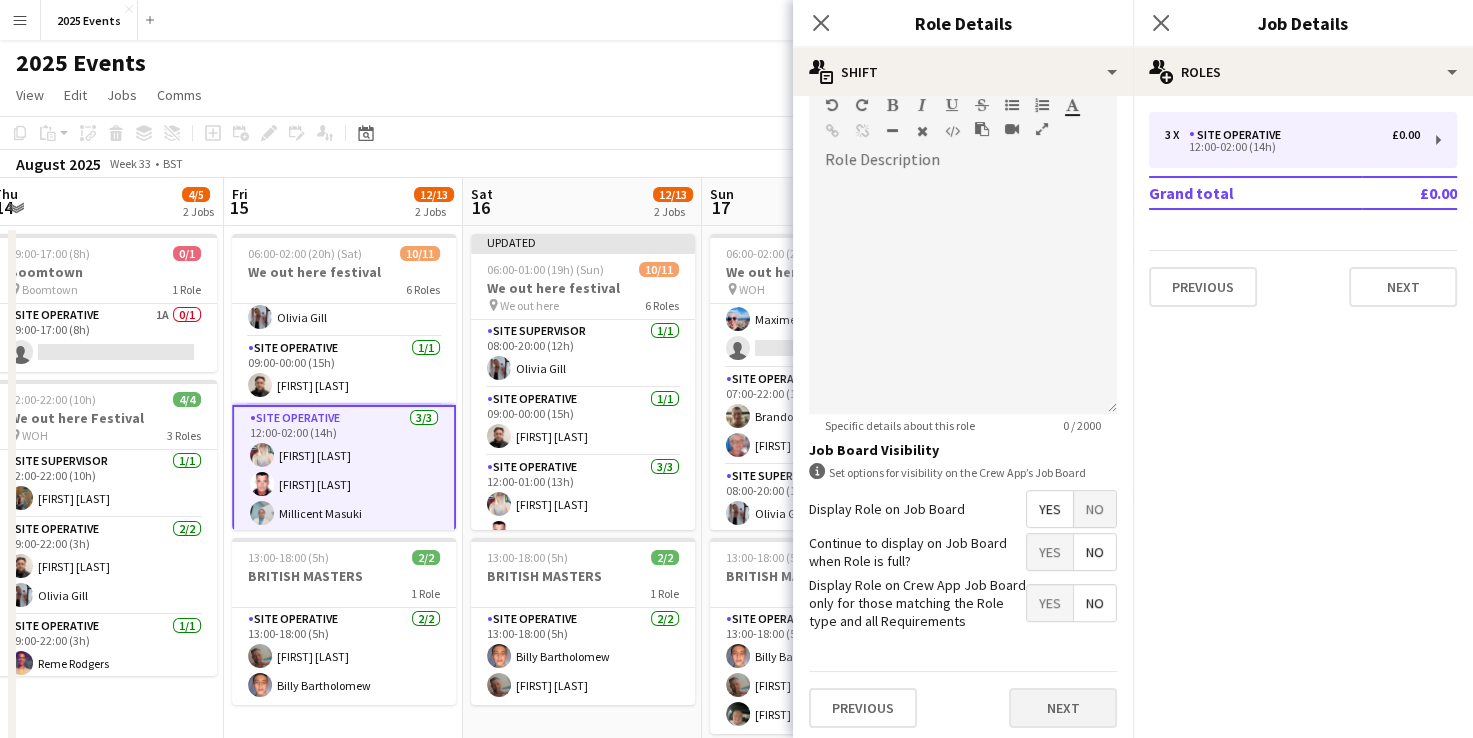 scroll, scrollTop: 0, scrollLeft: 0, axis: both 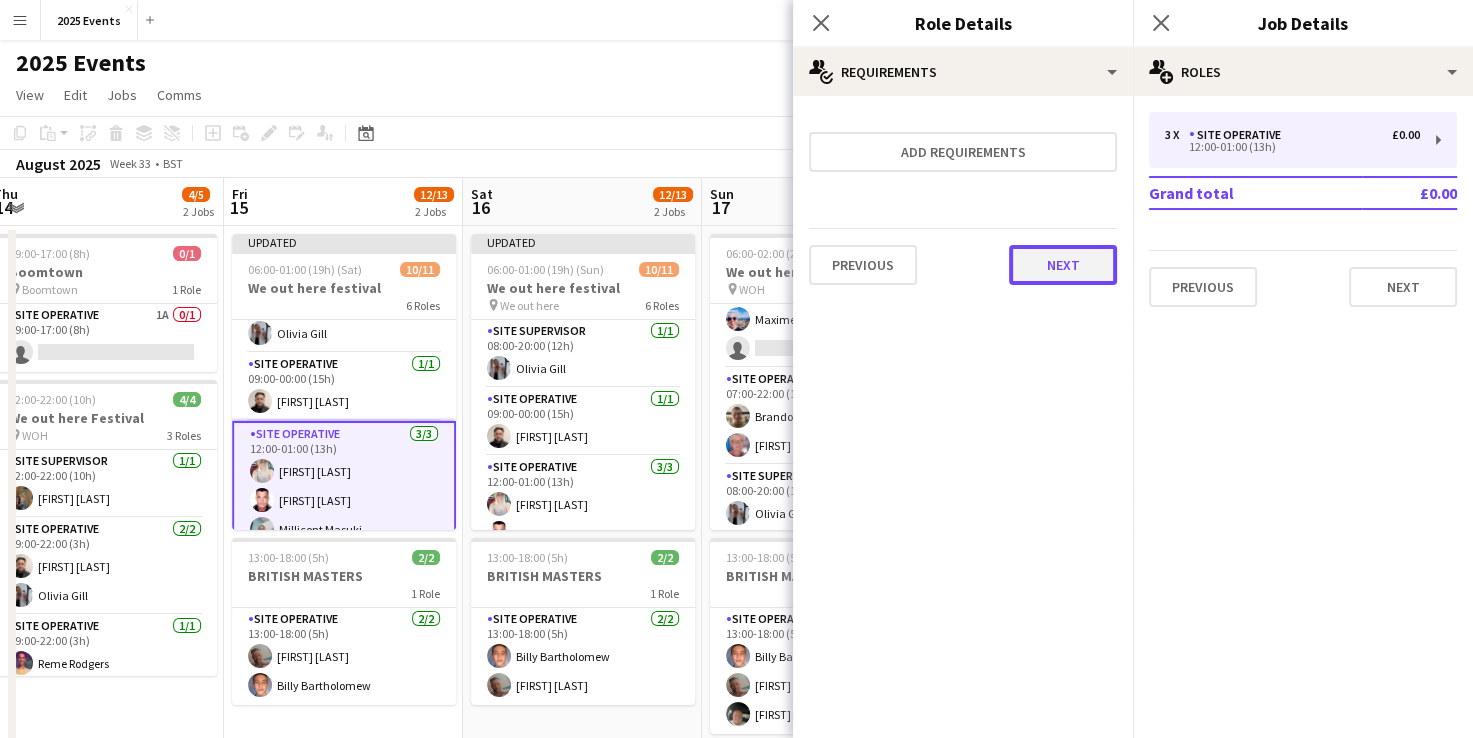 click on "Next" at bounding box center (1063, 265) 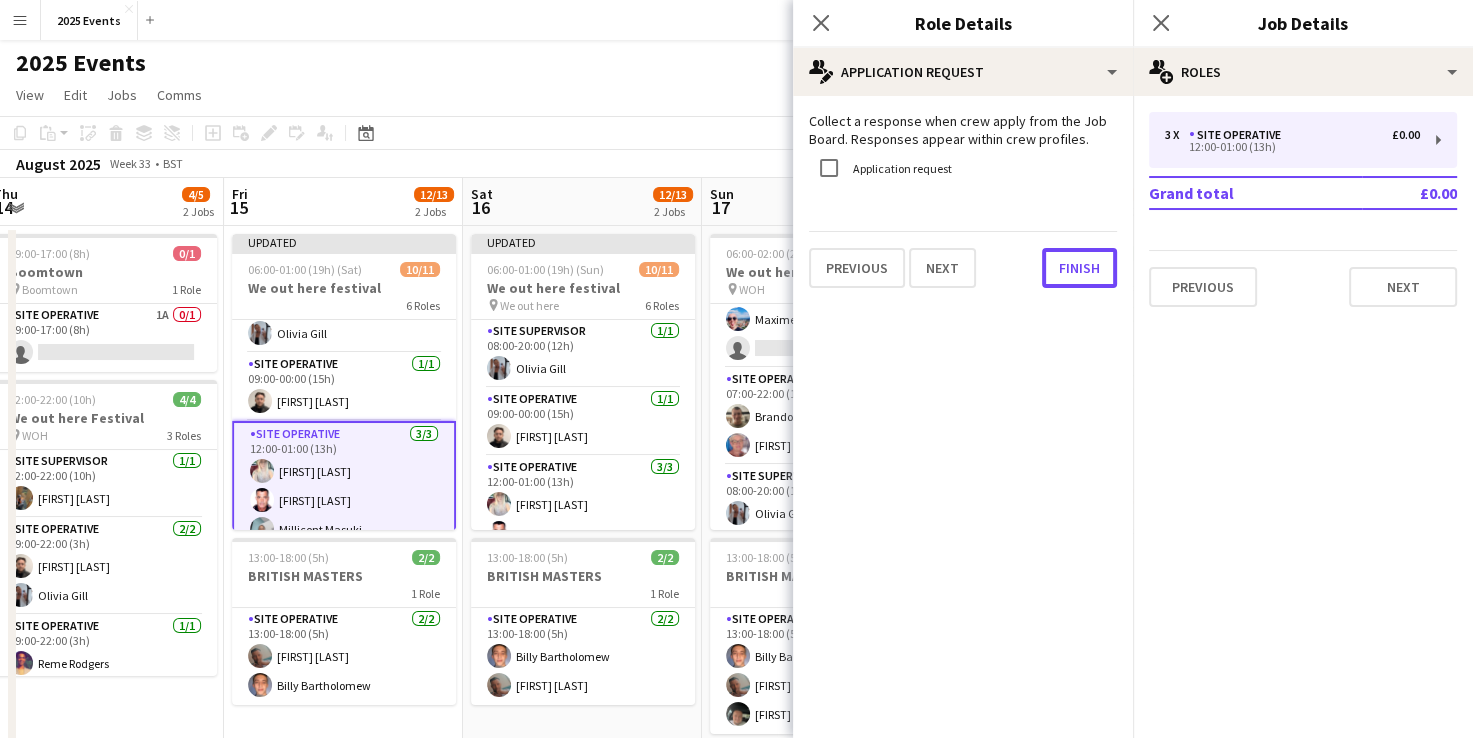 click on "Finish" at bounding box center [1079, 268] 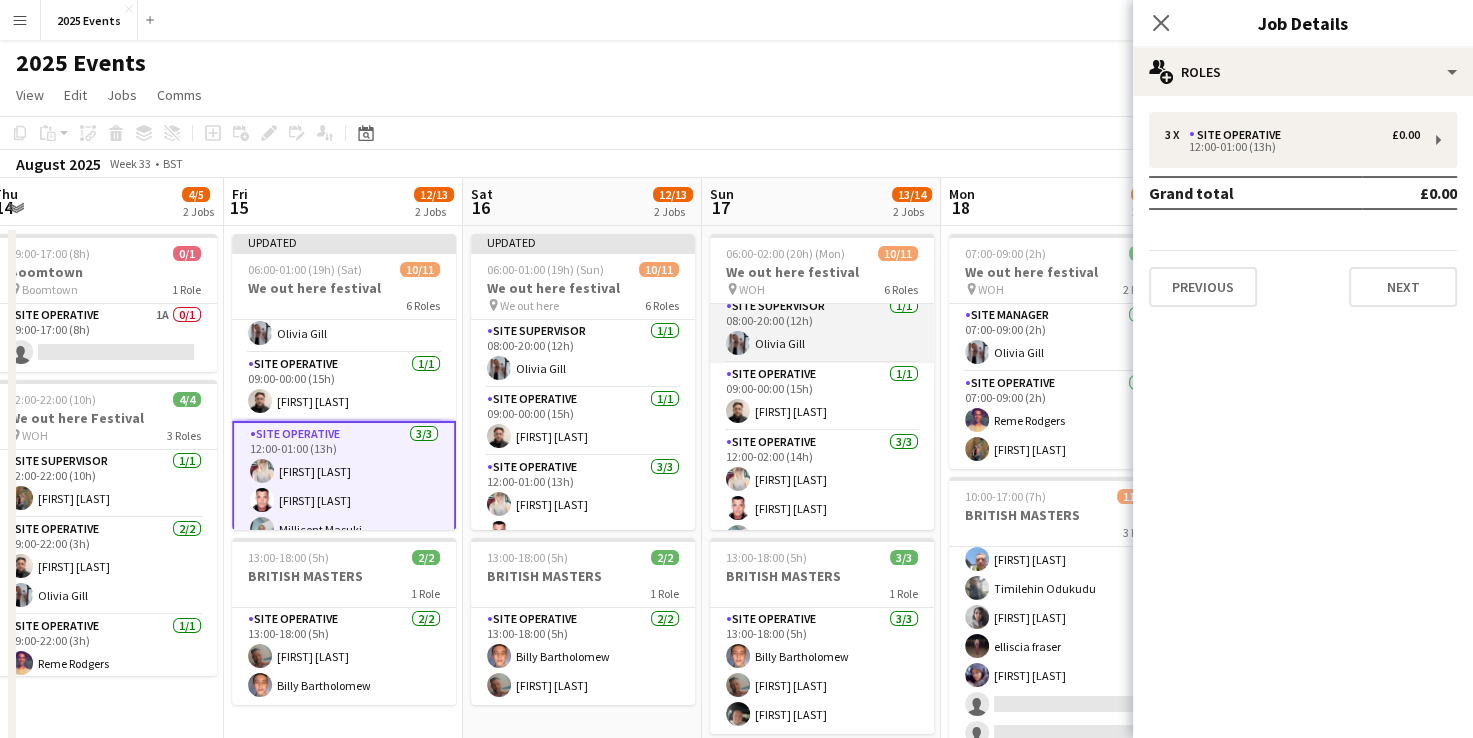 scroll, scrollTop: 326, scrollLeft: 0, axis: vertical 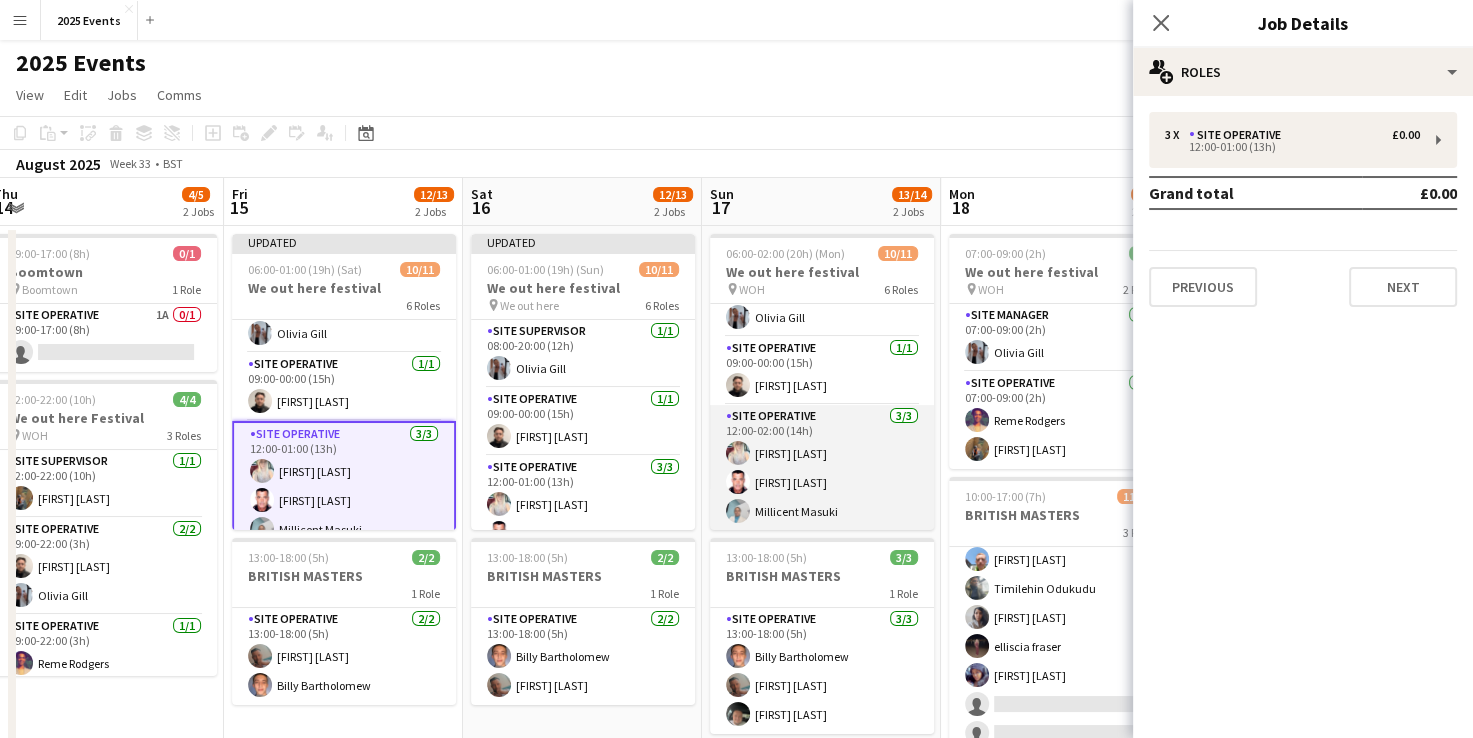 click on "Site Operative   3/3   12:00-02:00 (14h)
[FIRST] [LAST] [FIRST] [LAST] [FIRST] [LAST]" at bounding box center [822, 468] 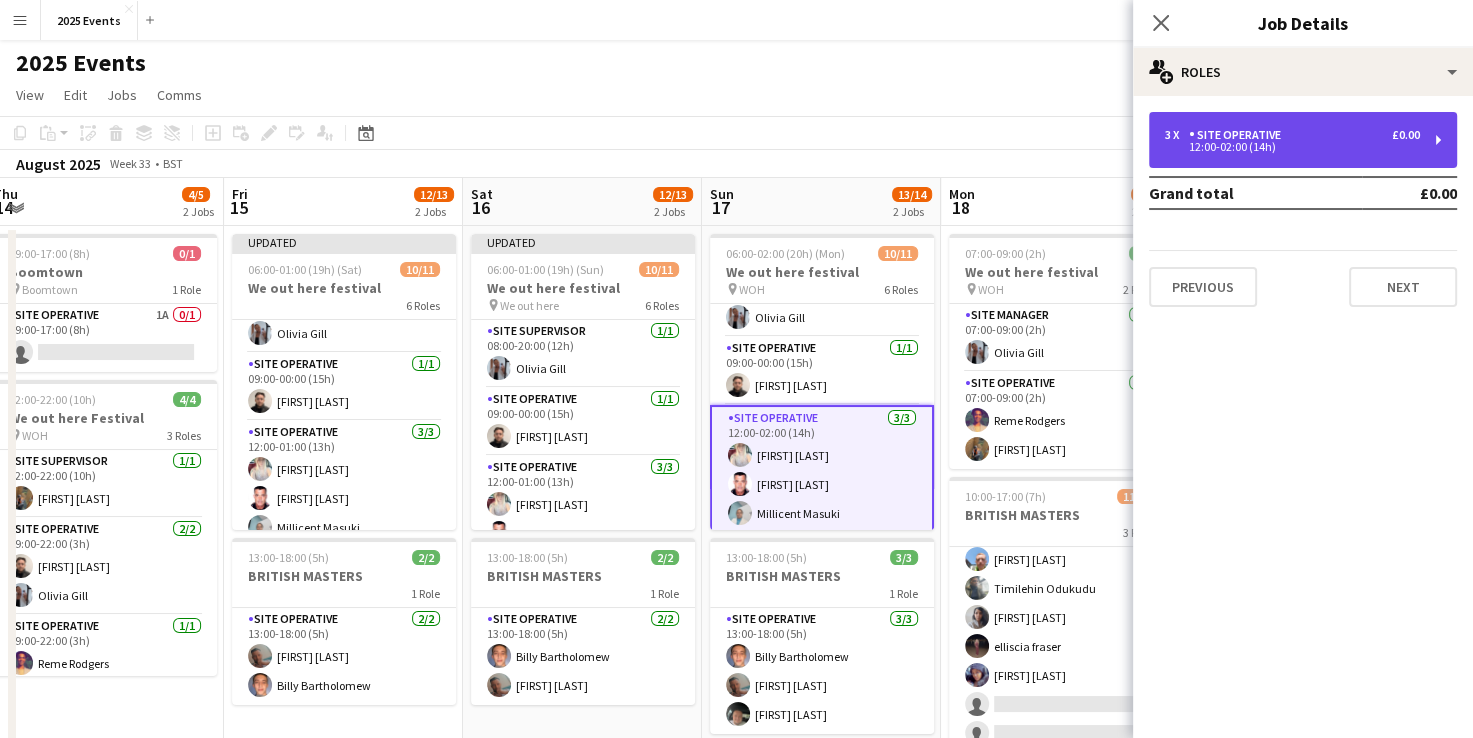 click on "3 x   Site Operative   £0.00" at bounding box center (1292, 135) 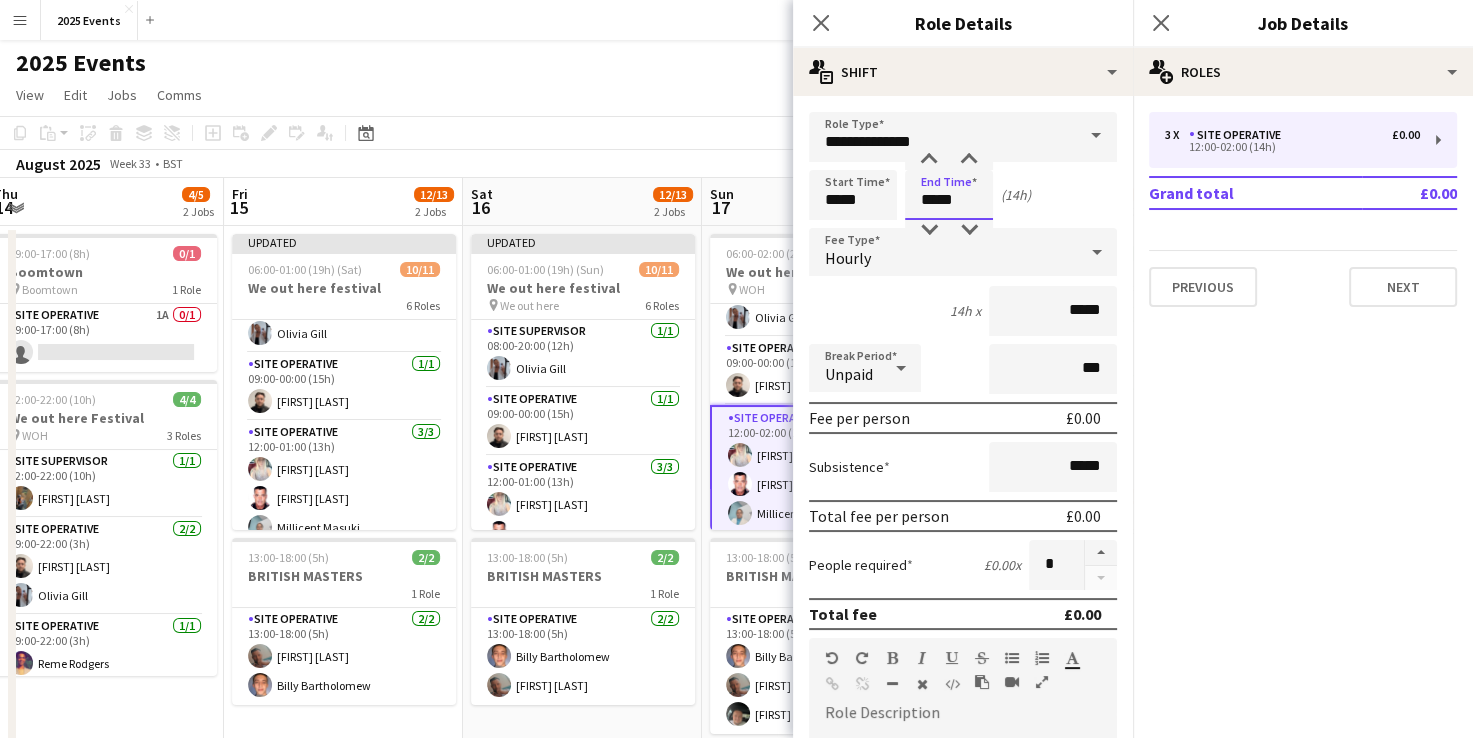 click on "*****" at bounding box center [949, 195] 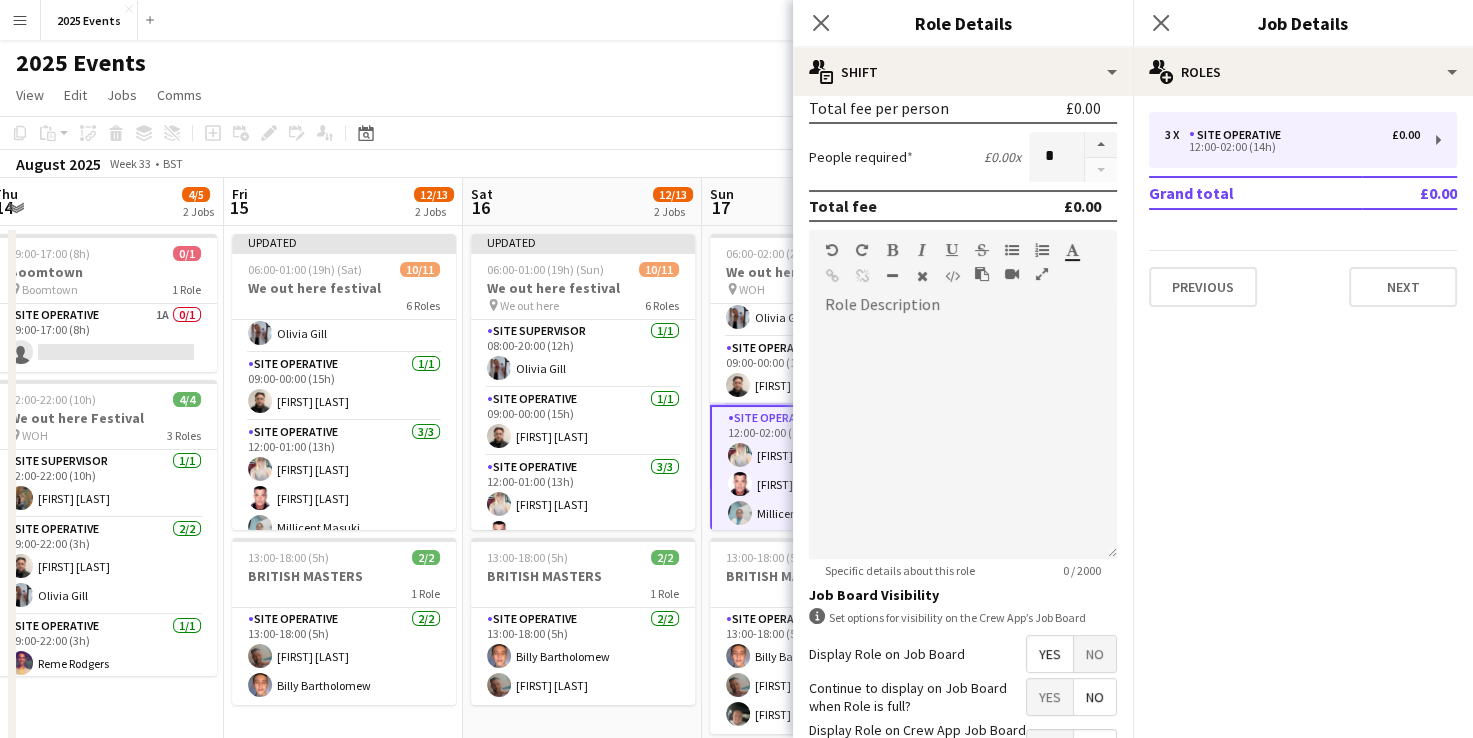 scroll, scrollTop: 553, scrollLeft: 0, axis: vertical 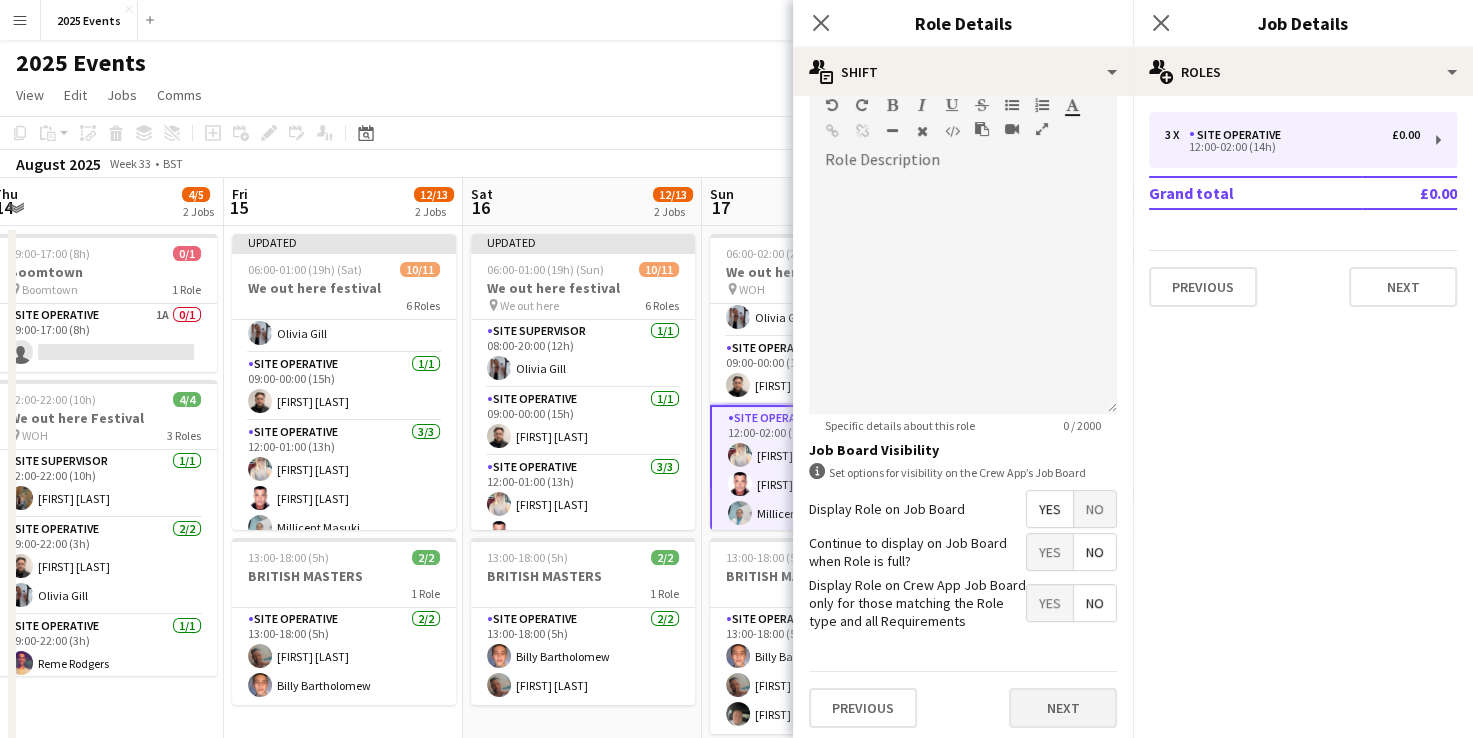 type on "*****" 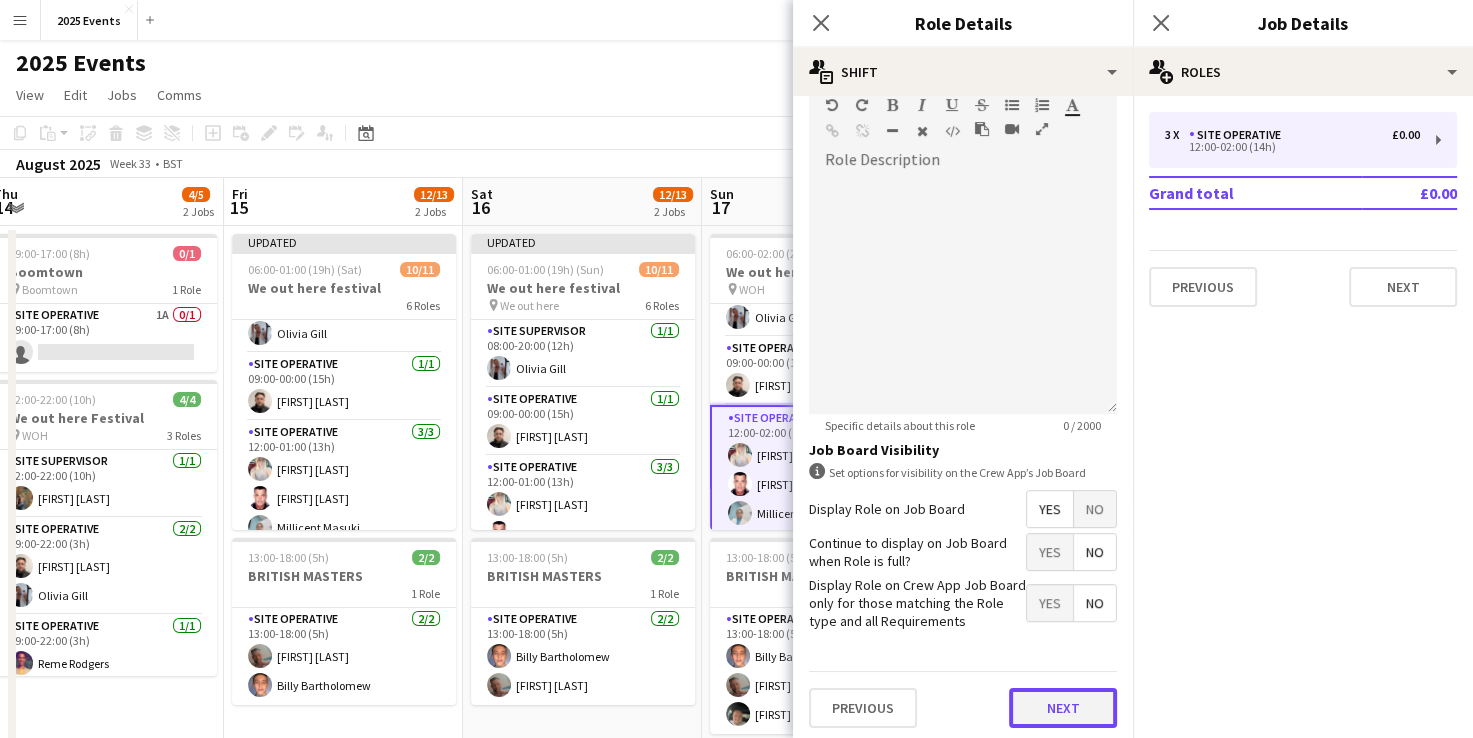 click on "Next" at bounding box center (1063, 708) 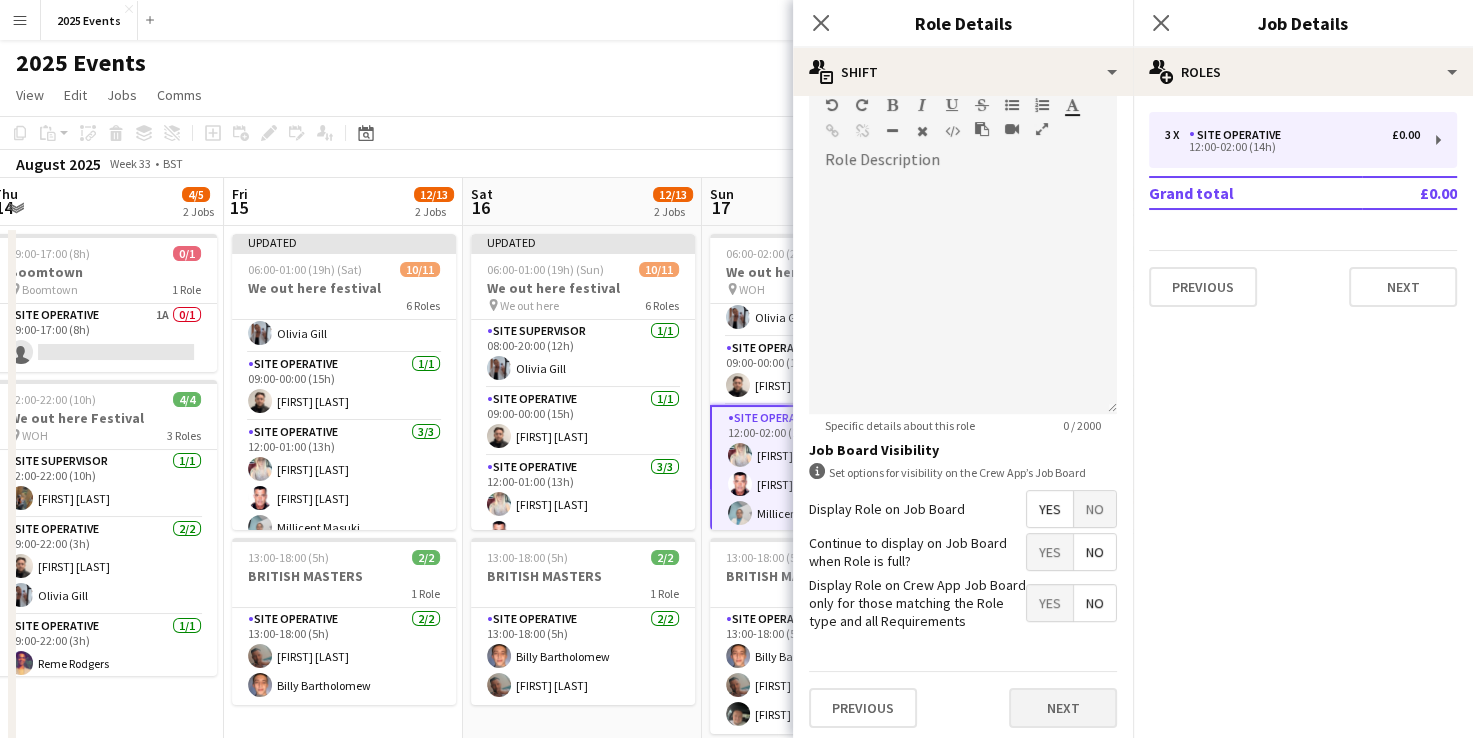 scroll, scrollTop: 0, scrollLeft: 0, axis: both 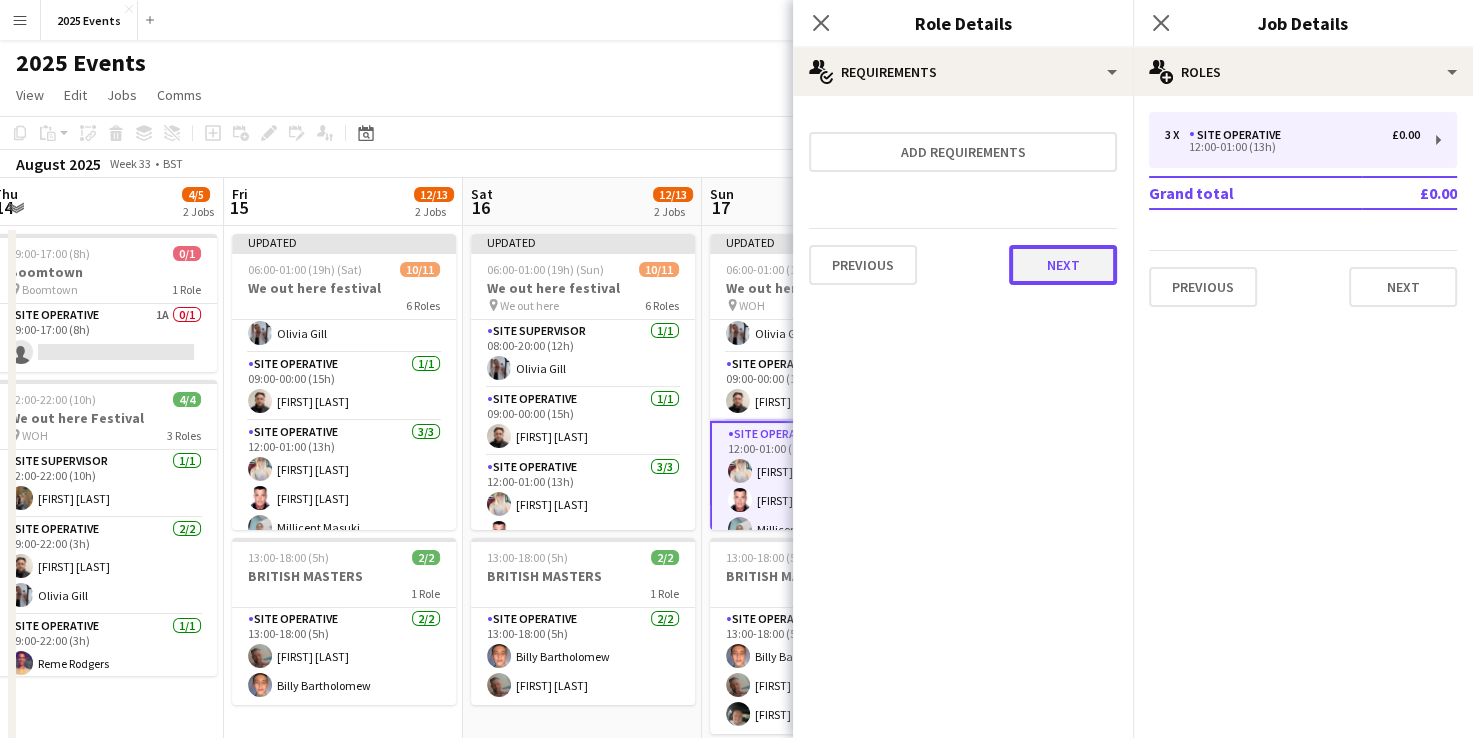 click on "Next" at bounding box center (1063, 265) 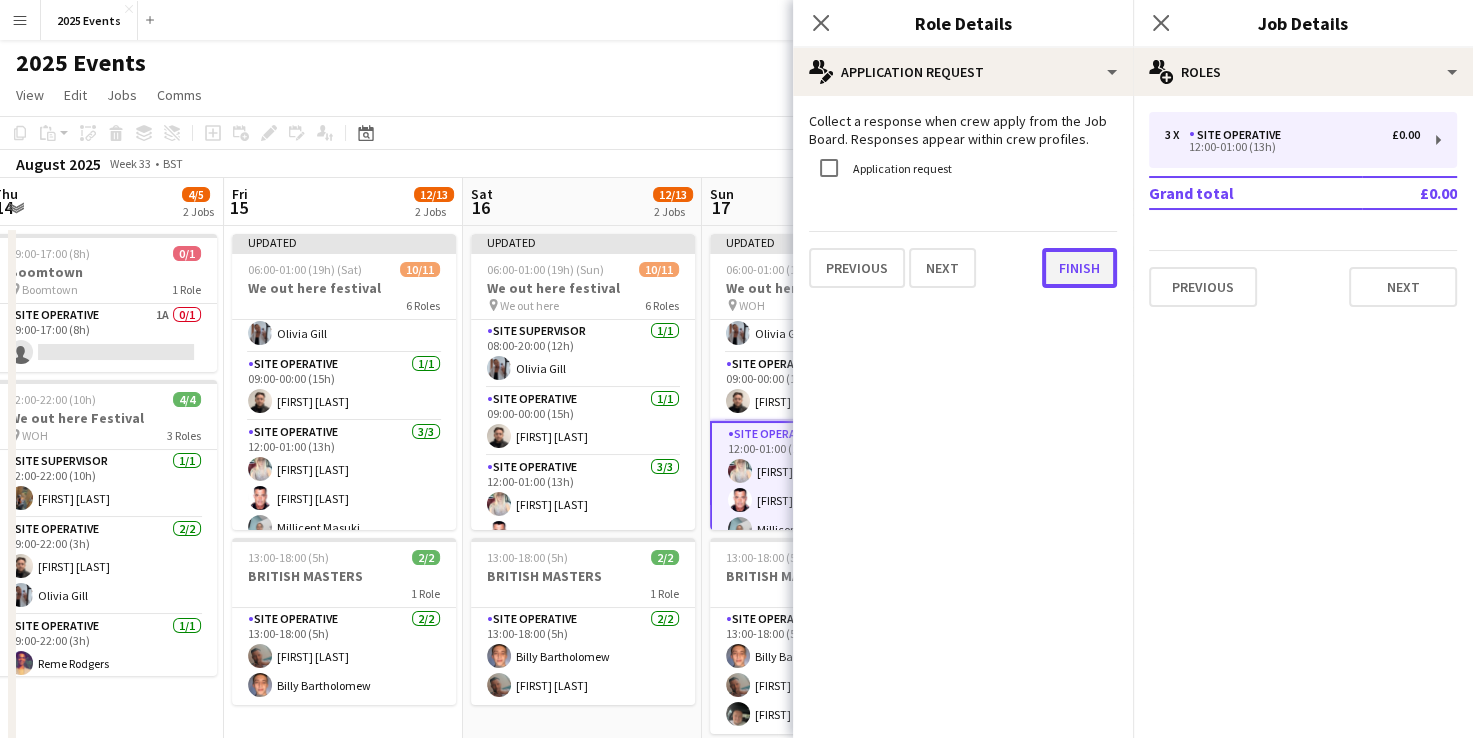 click on "Finish" at bounding box center [1079, 268] 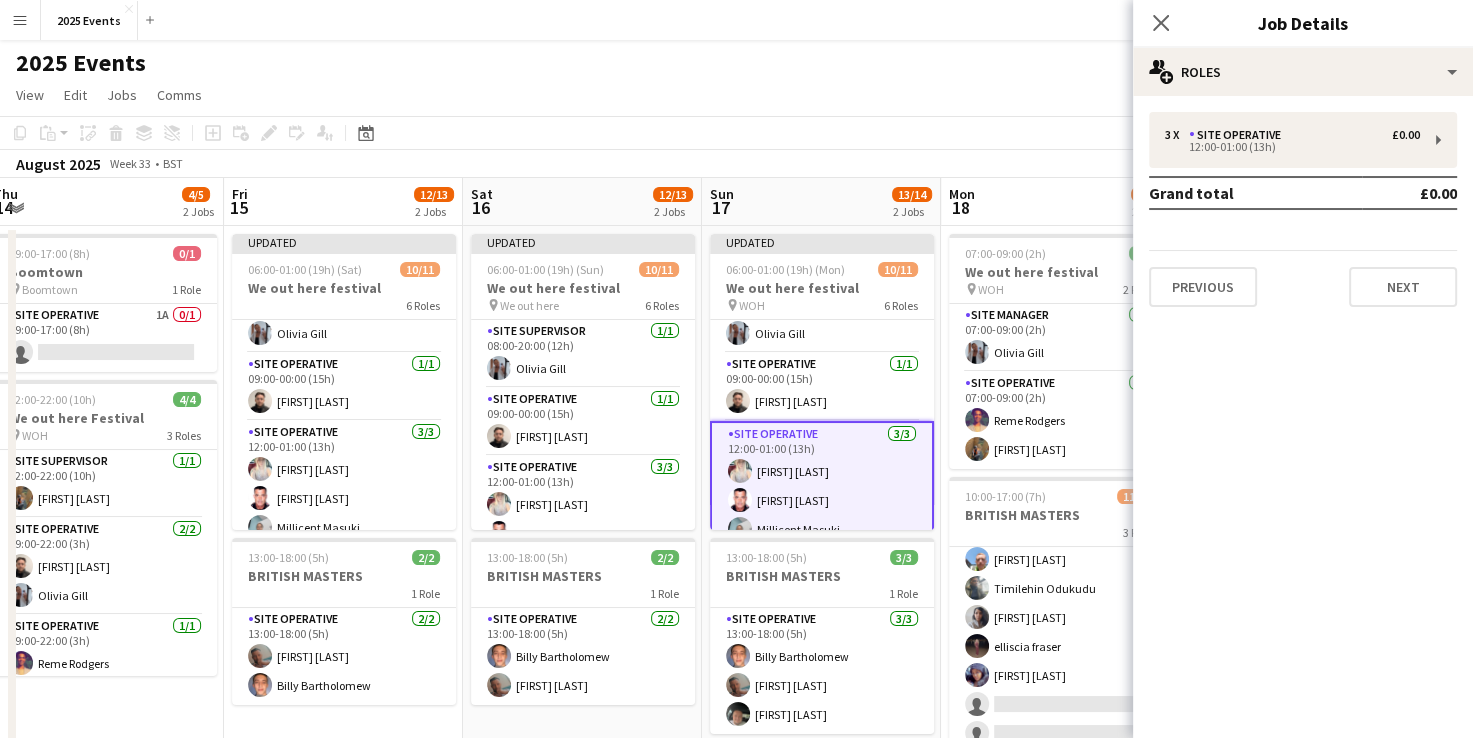 click on "Copy
Paste
Paste   Ctrl+V Paste with crew  Ctrl+Shift+V
Paste linked Job
Delete
Group
Ungroup
Add job
Add linked Job
Edit
Edit linked Job
Applicants
Date picker
AUG 2025 AUG 2025 Monday M Tuesday T Wednesday W Thursday T Friday F Saturday S Sunday S  AUG   1   2   3   4   5   6   7   8   9   10   11   12   13   14   15   16   17   18   19   20   21   22   23   24   25   26   27   28   29   30   31
Comparison range
Comparison range
Today" 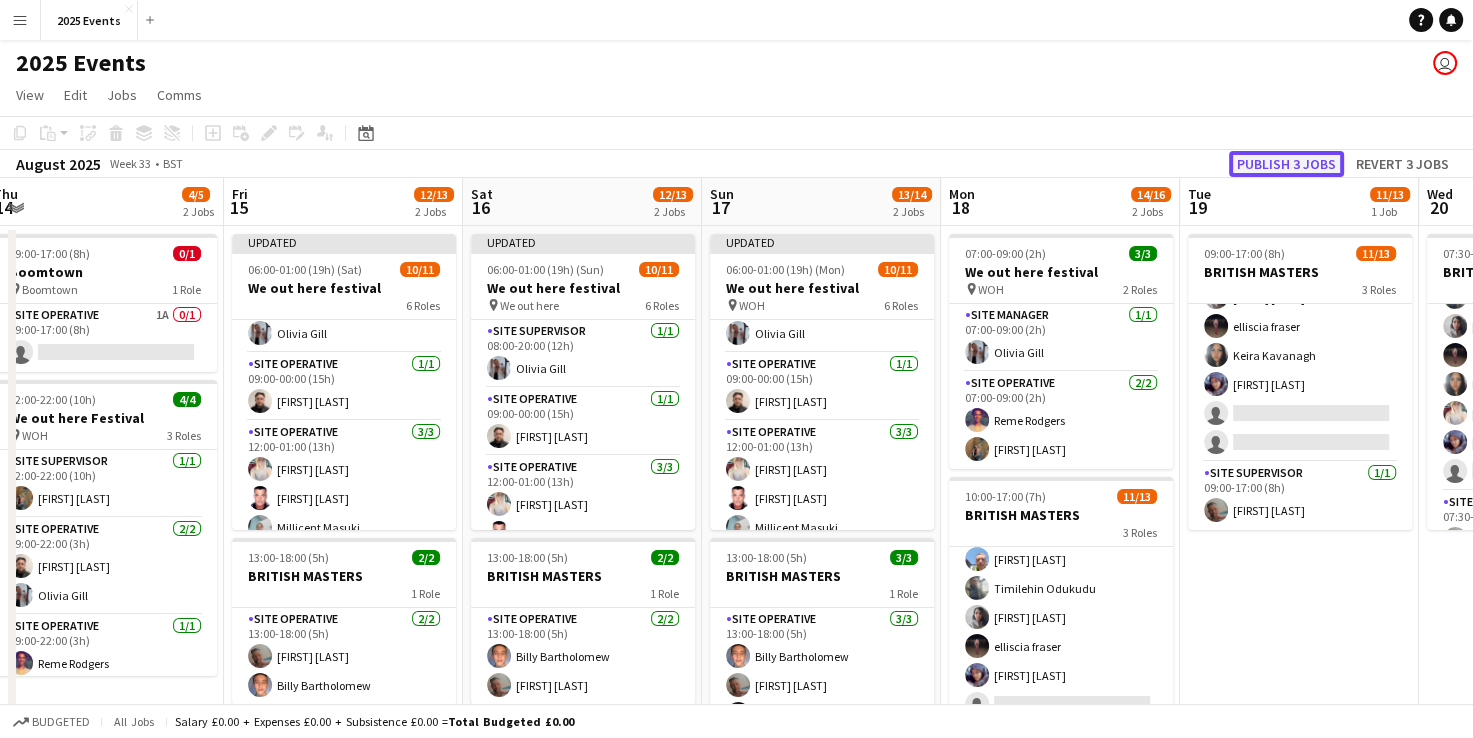 click on "Publish 3 jobs" 